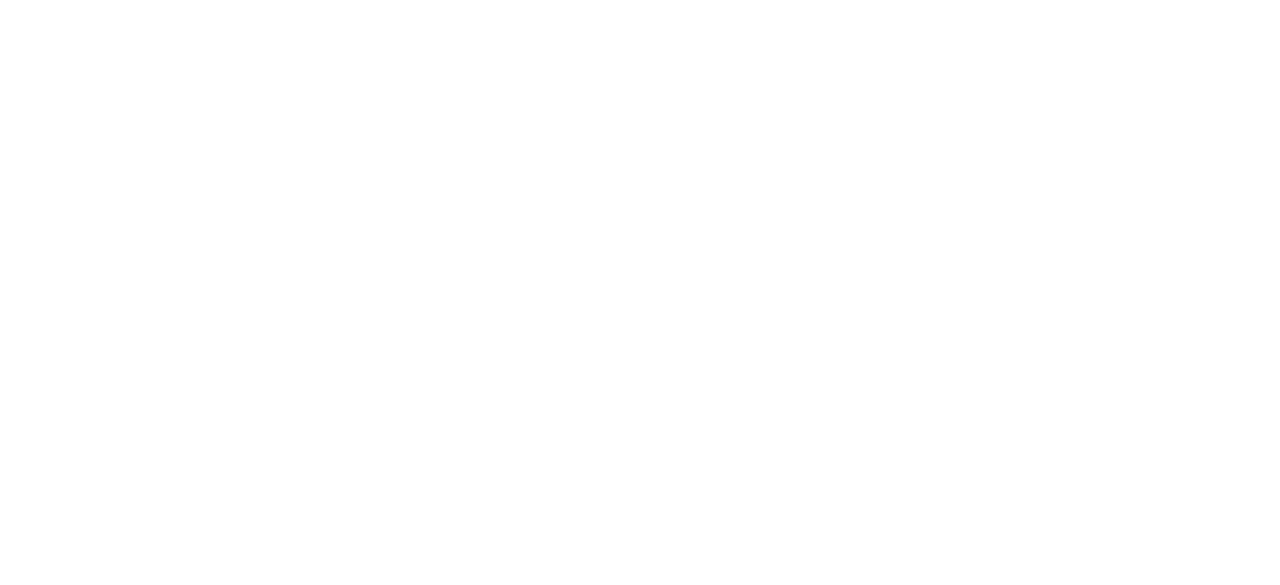 scroll, scrollTop: 0, scrollLeft: 0, axis: both 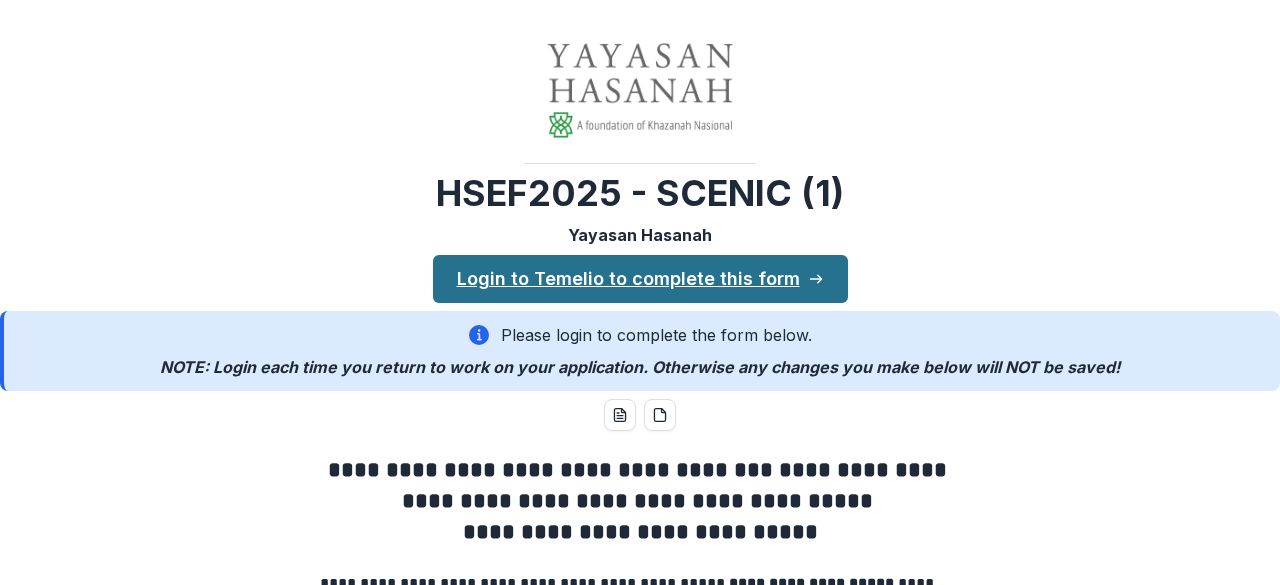 click on "Login to Temelio to complete this form" at bounding box center (640, 279) 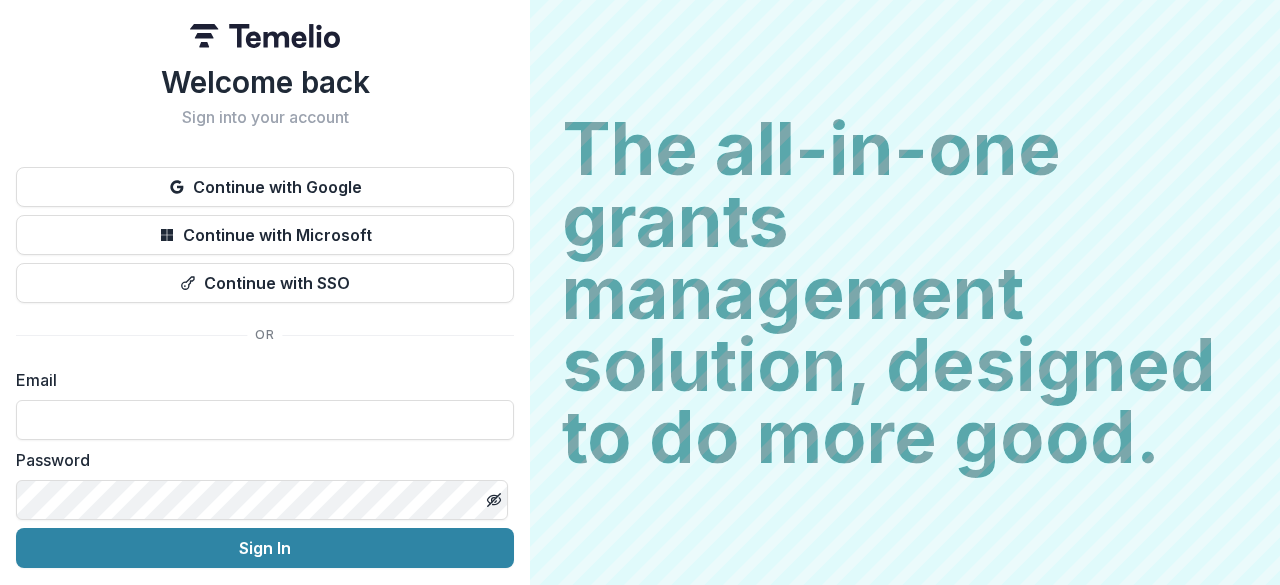 scroll, scrollTop: 0, scrollLeft: 0, axis: both 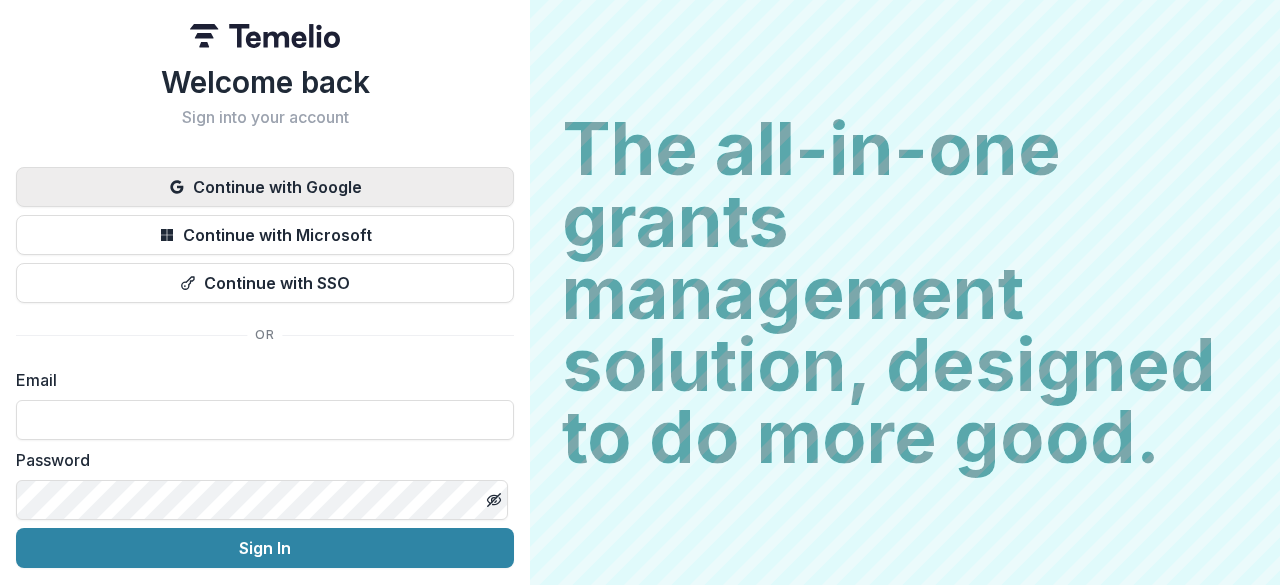 click on "Continue with Google" at bounding box center [265, 187] 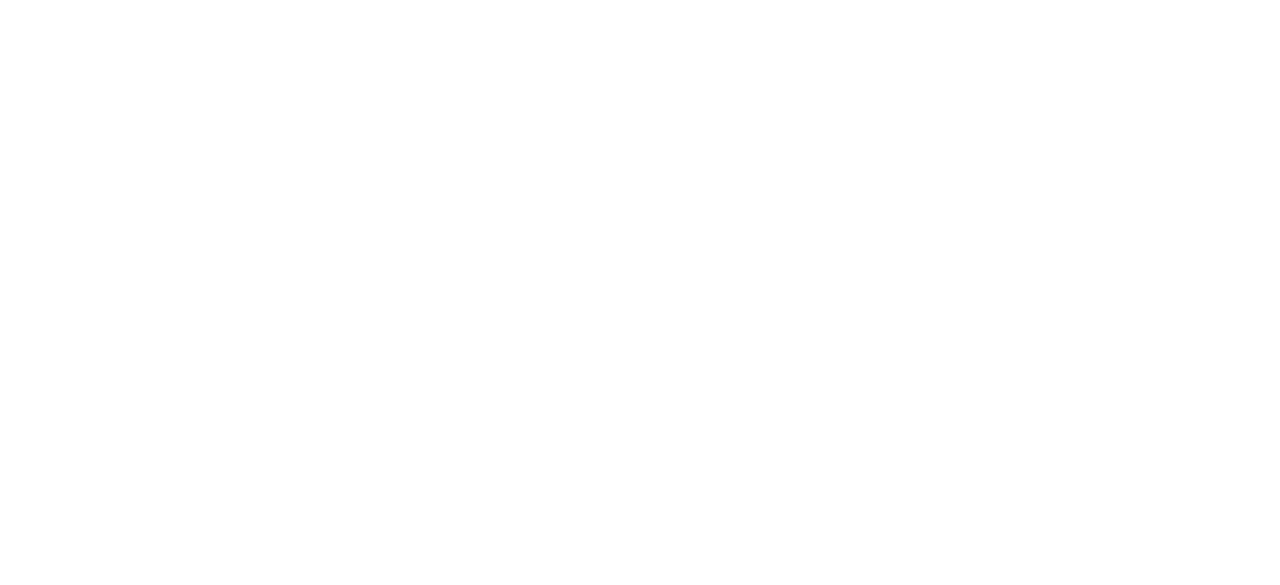 scroll, scrollTop: 0, scrollLeft: 0, axis: both 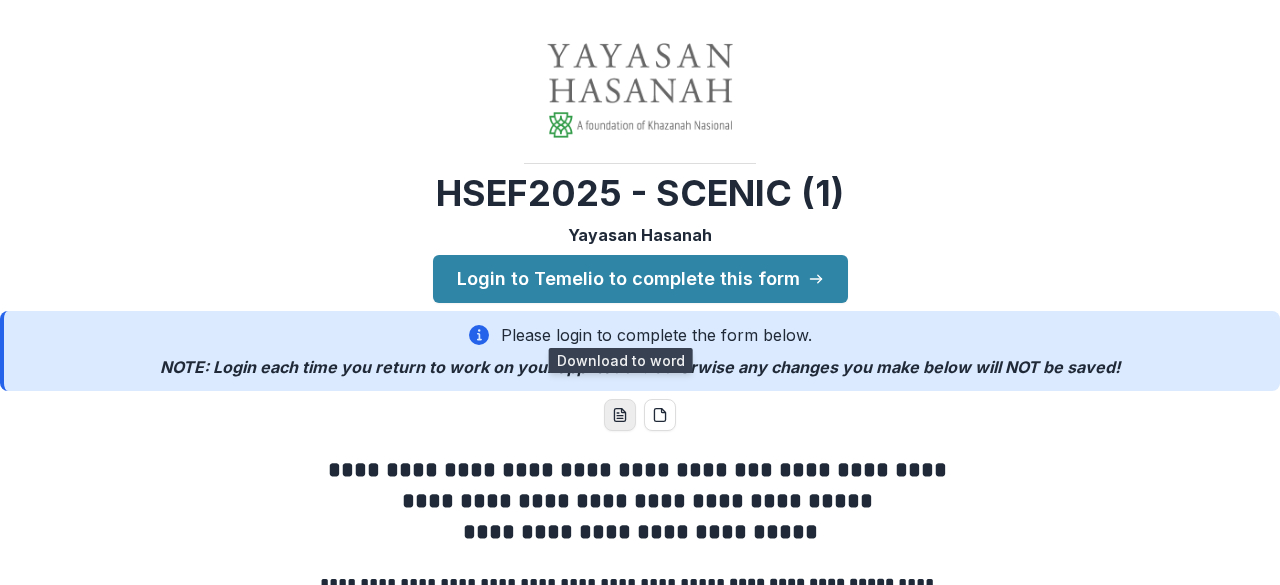click 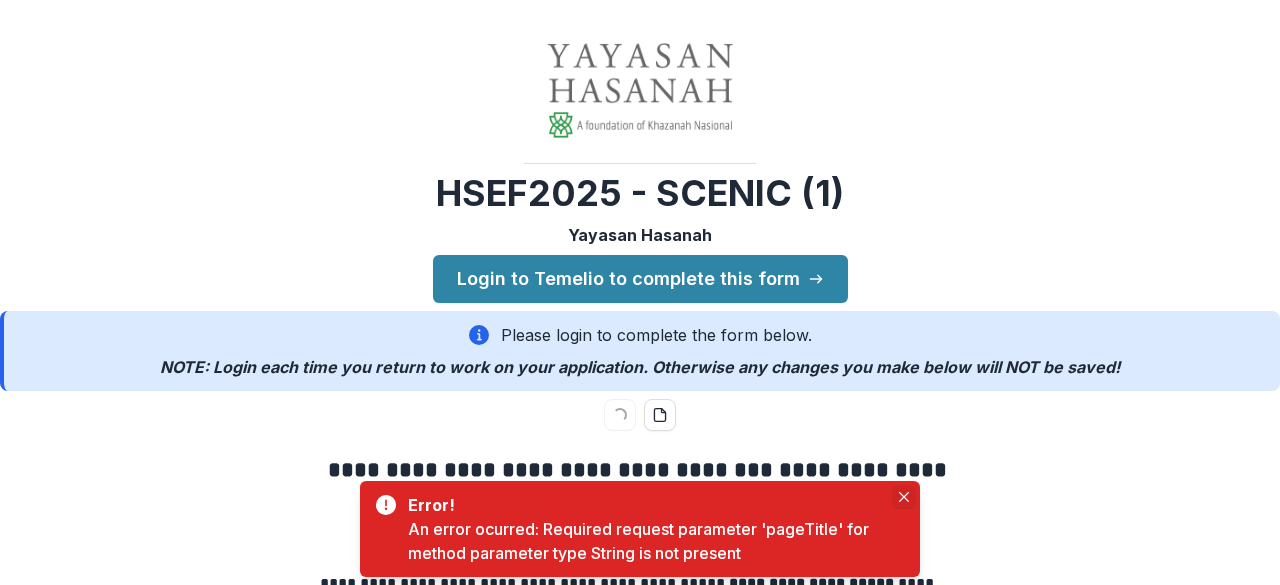 click 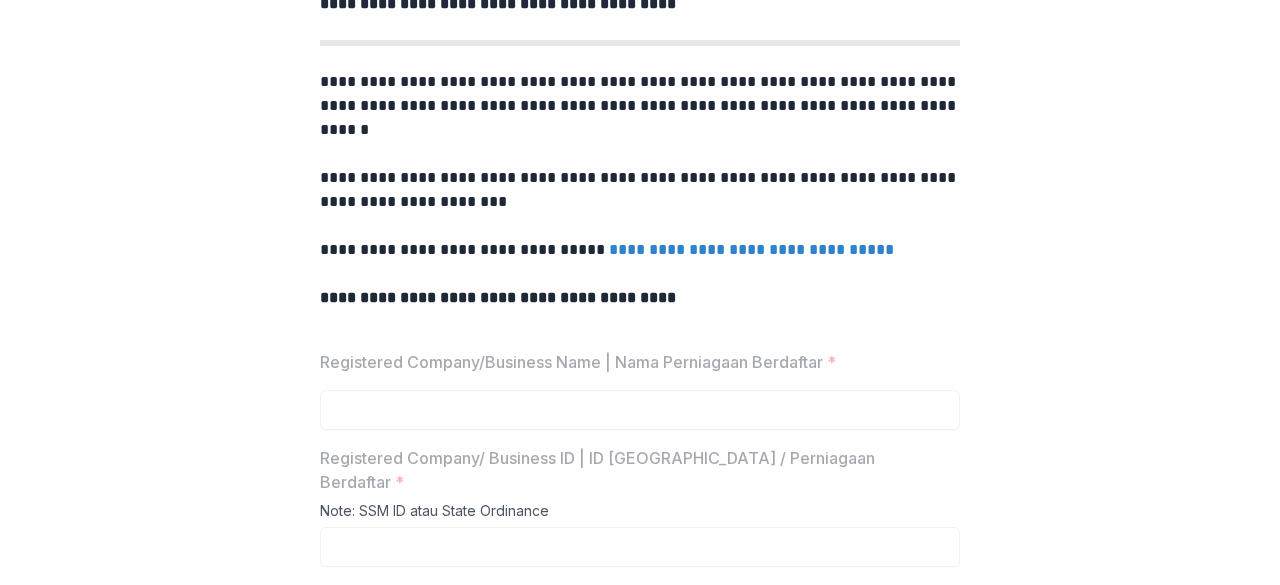 scroll, scrollTop: 900, scrollLeft: 0, axis: vertical 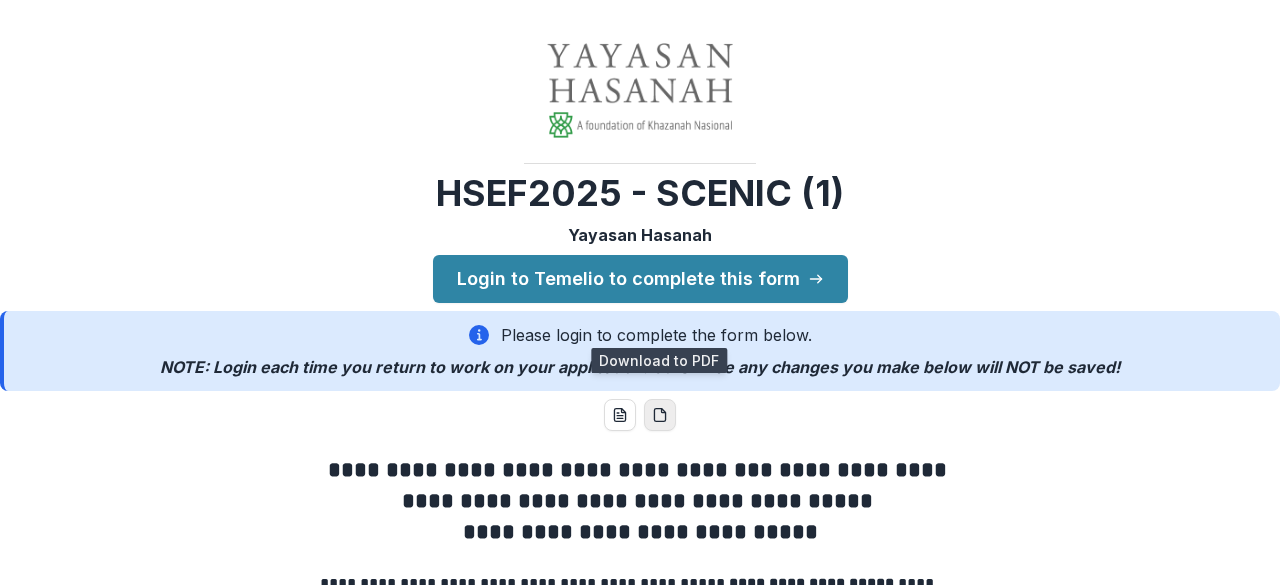 click 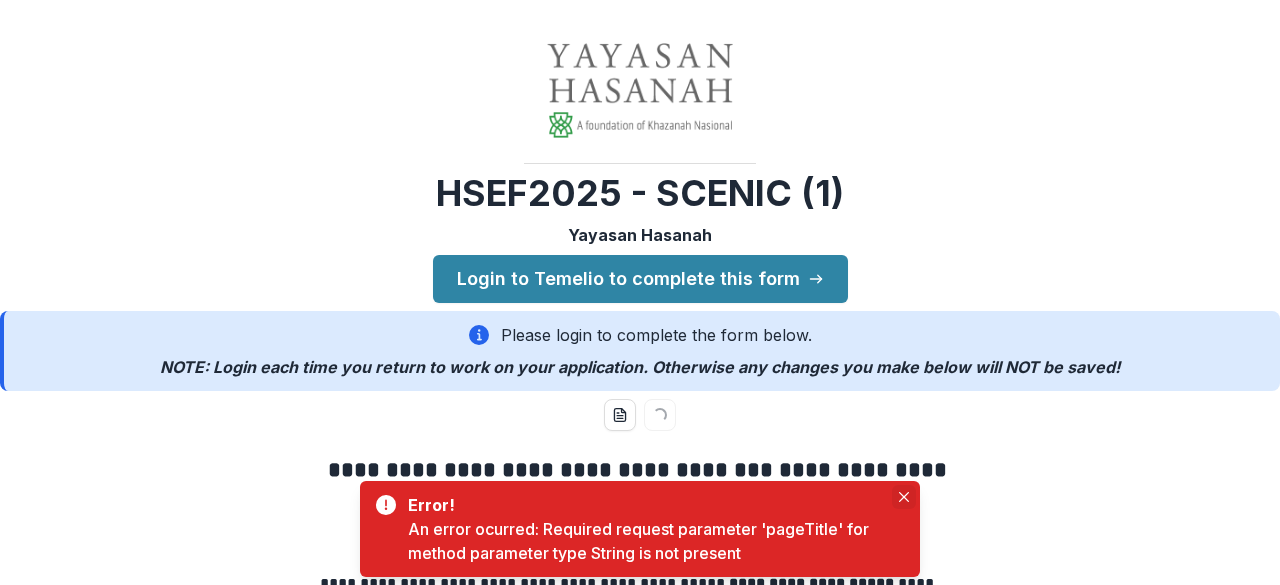 click at bounding box center (904, 497) 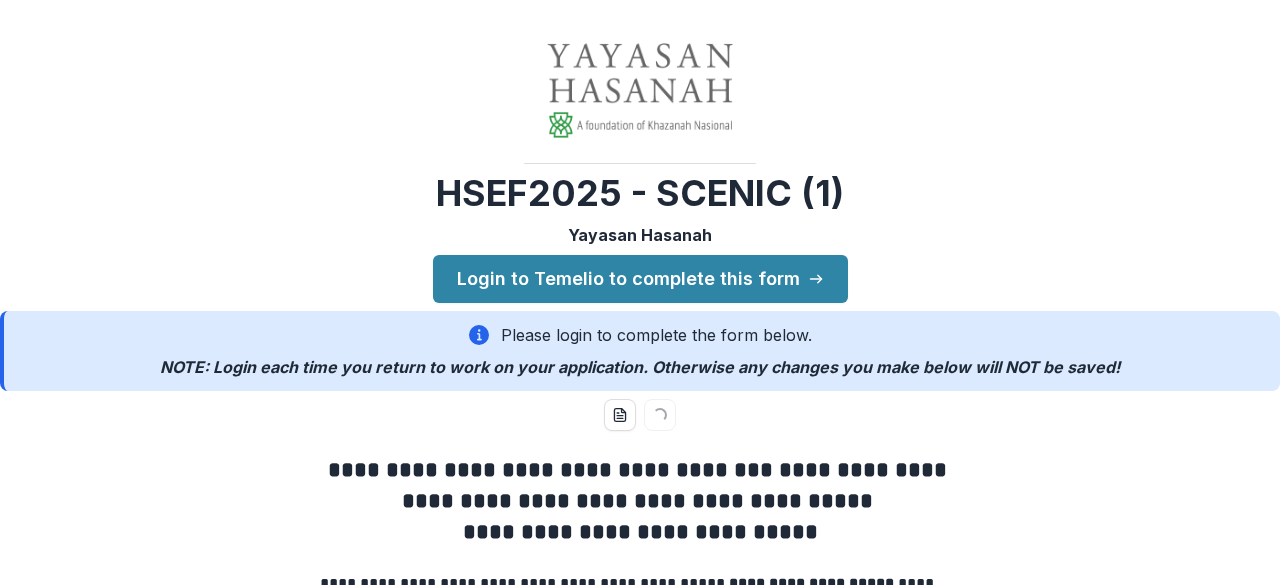 click on "**********" at bounding box center [640, 3012] 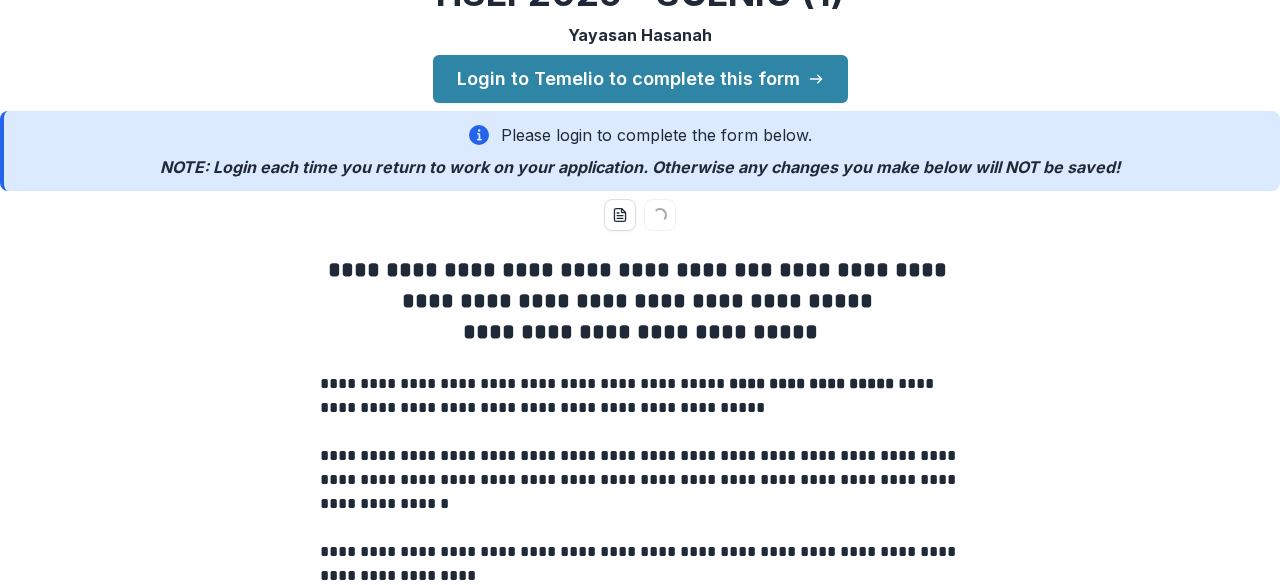 scroll, scrollTop: 0, scrollLeft: 0, axis: both 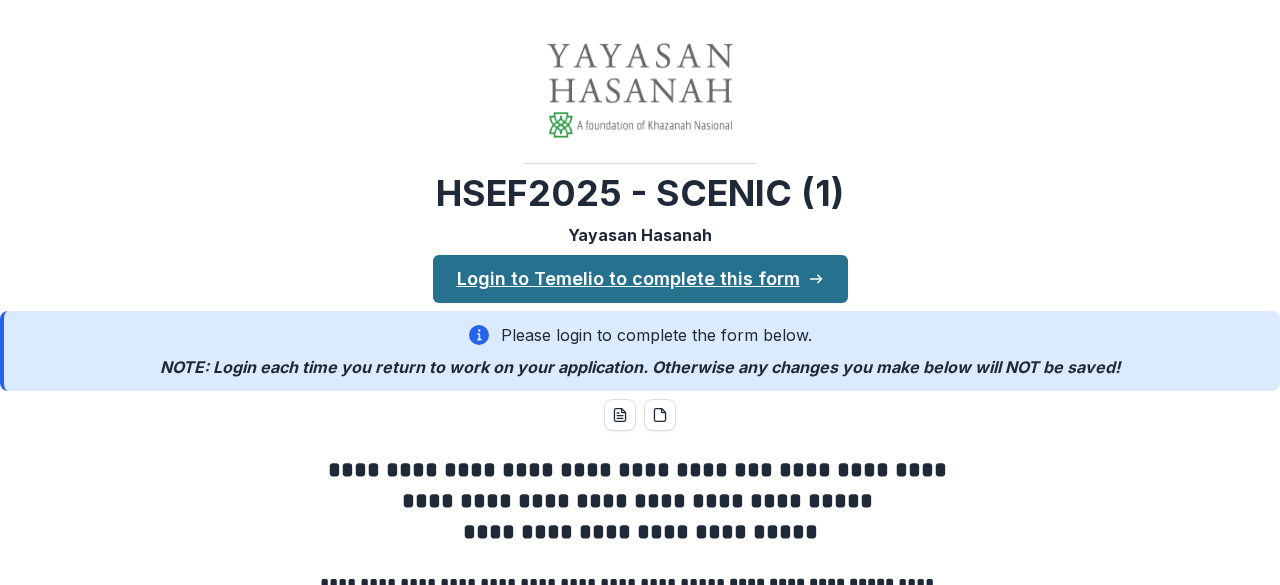 click on "Login to Temelio to complete this form" at bounding box center (640, 279) 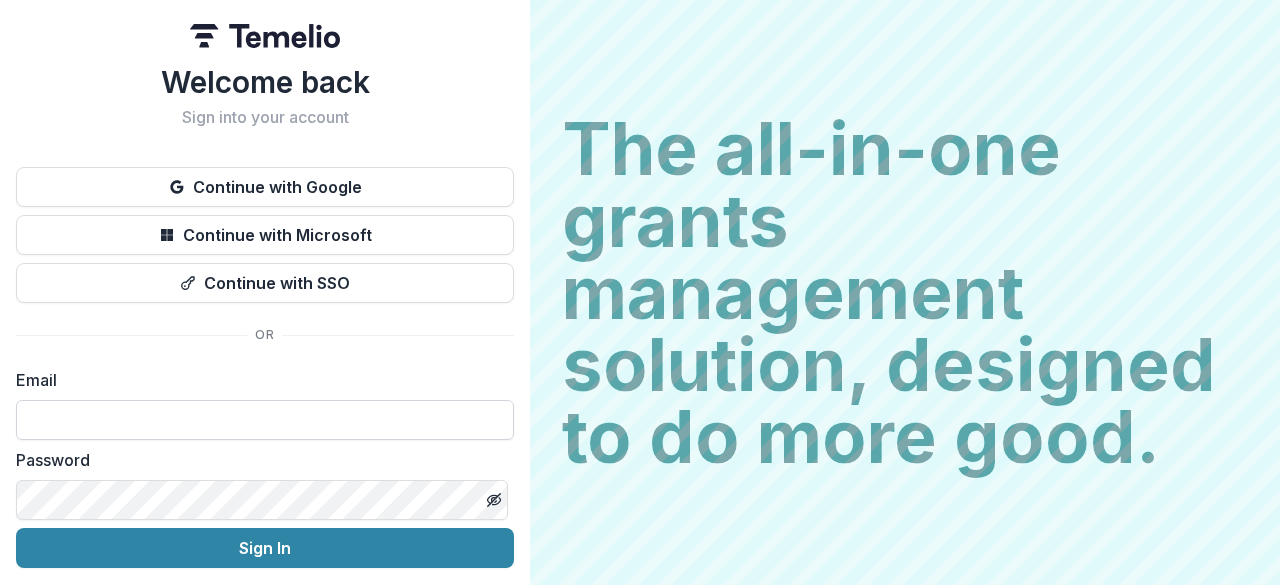 click at bounding box center [265, 420] 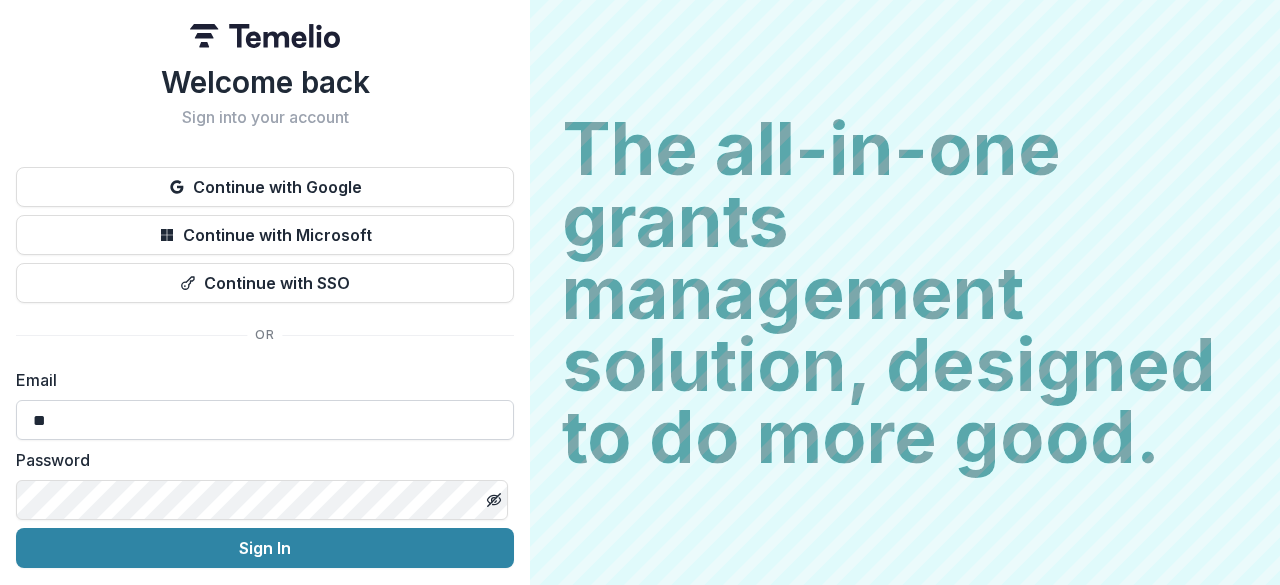 type on "*" 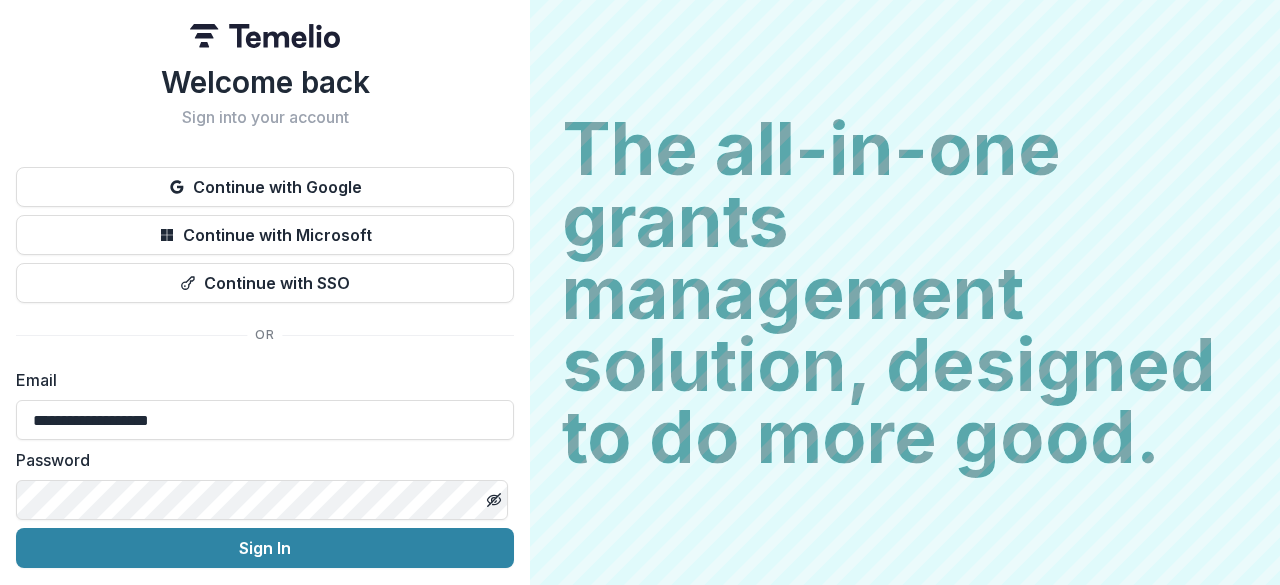 type on "**********" 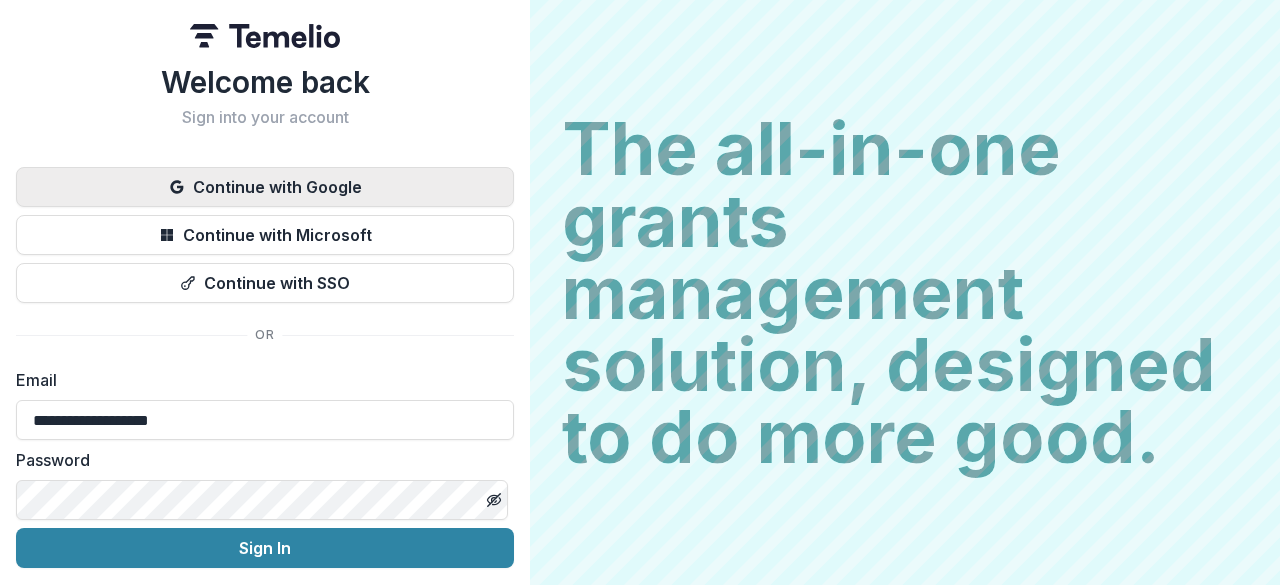 click on "Continue with Google" at bounding box center (265, 187) 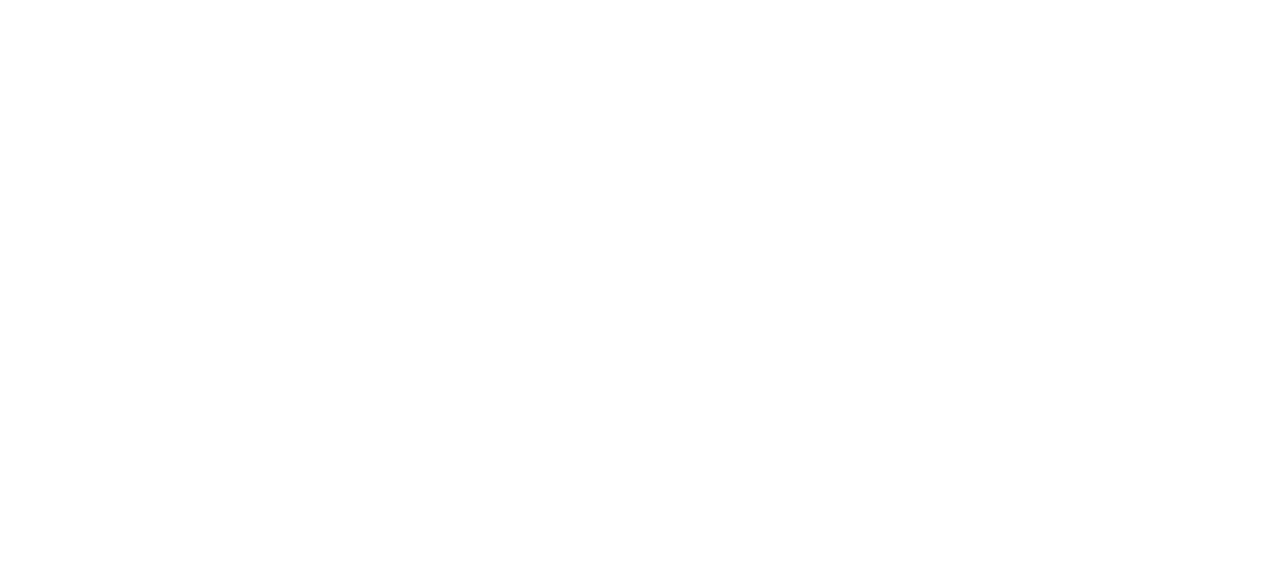 scroll, scrollTop: 0, scrollLeft: 0, axis: both 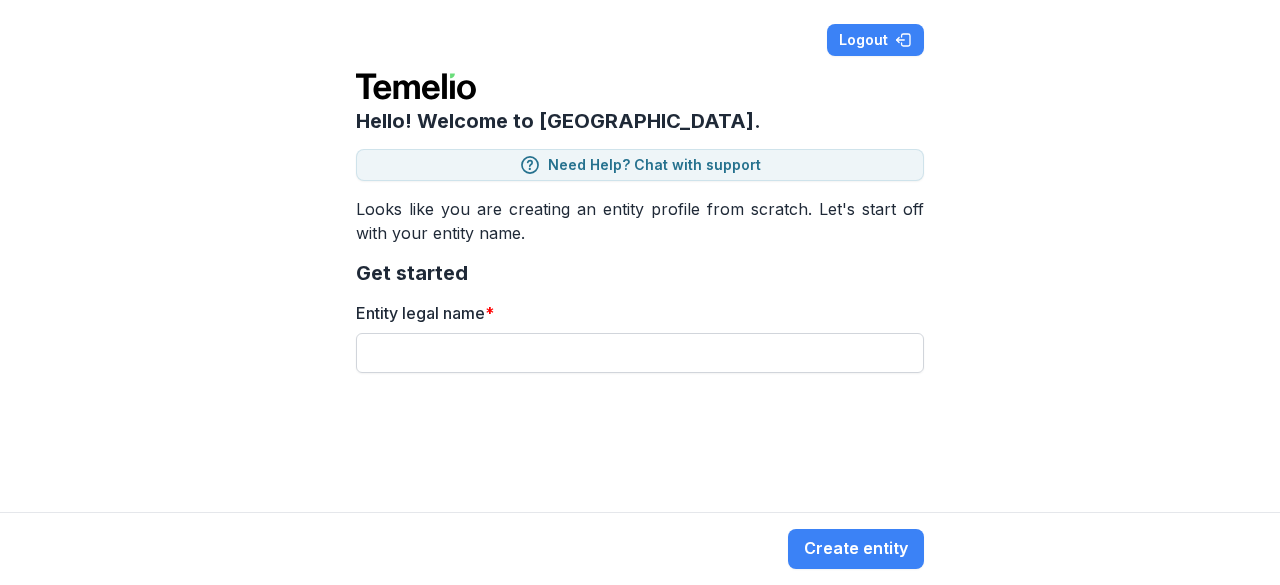 click on "Entity legal name *" at bounding box center [640, 353] 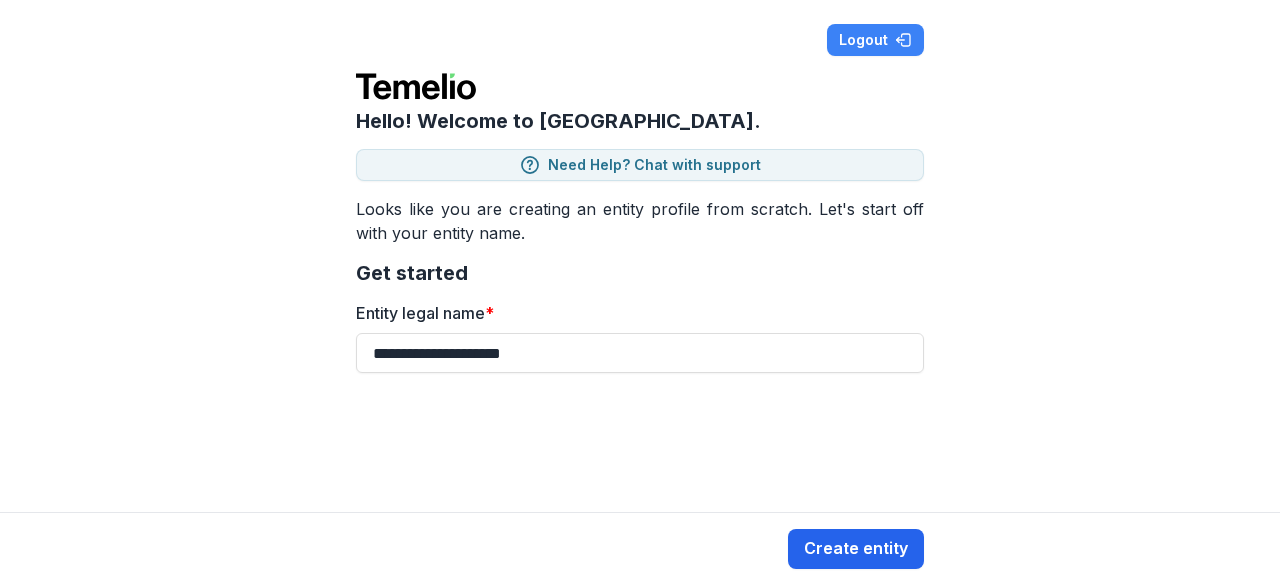 type on "**********" 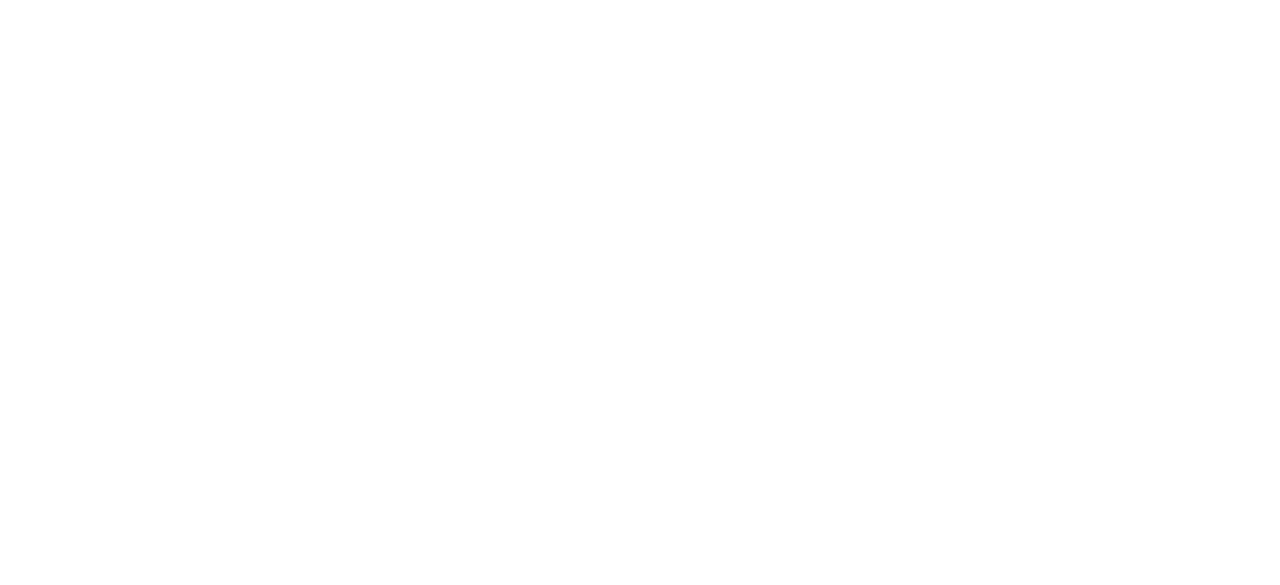 scroll, scrollTop: 0, scrollLeft: 0, axis: both 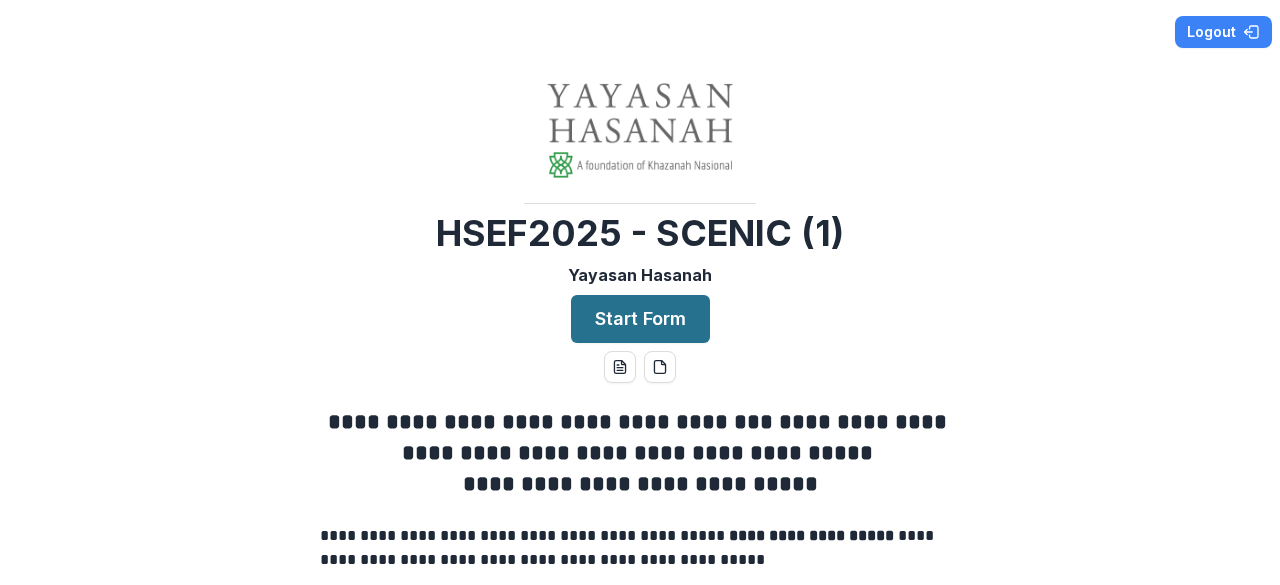 click on "Start Form" at bounding box center [640, 319] 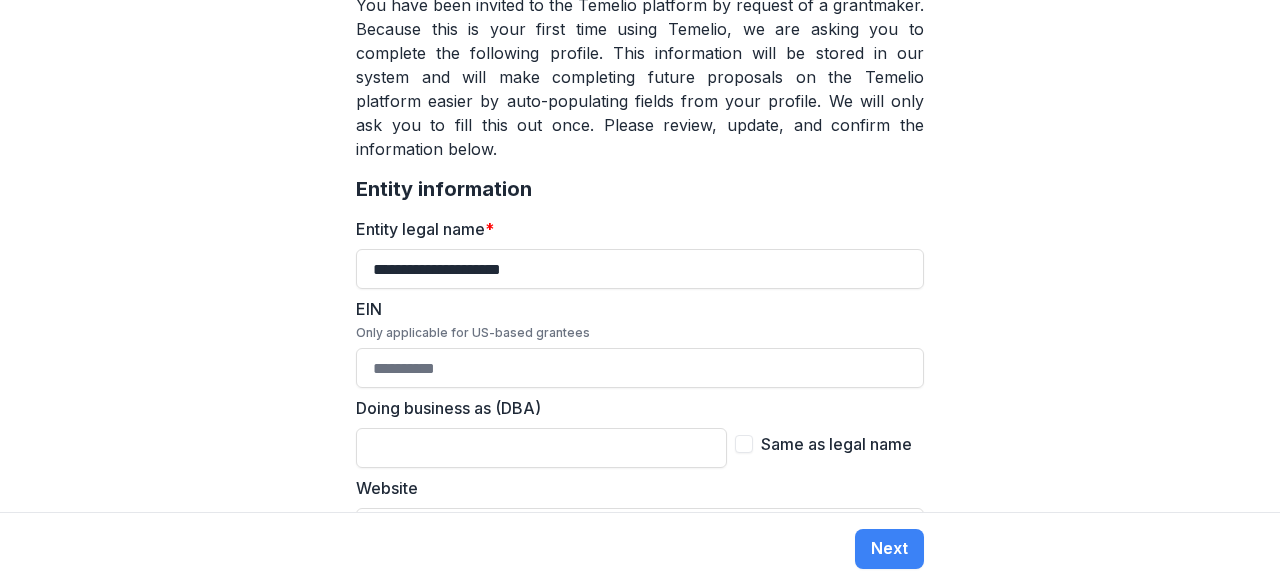 scroll, scrollTop: 300, scrollLeft: 0, axis: vertical 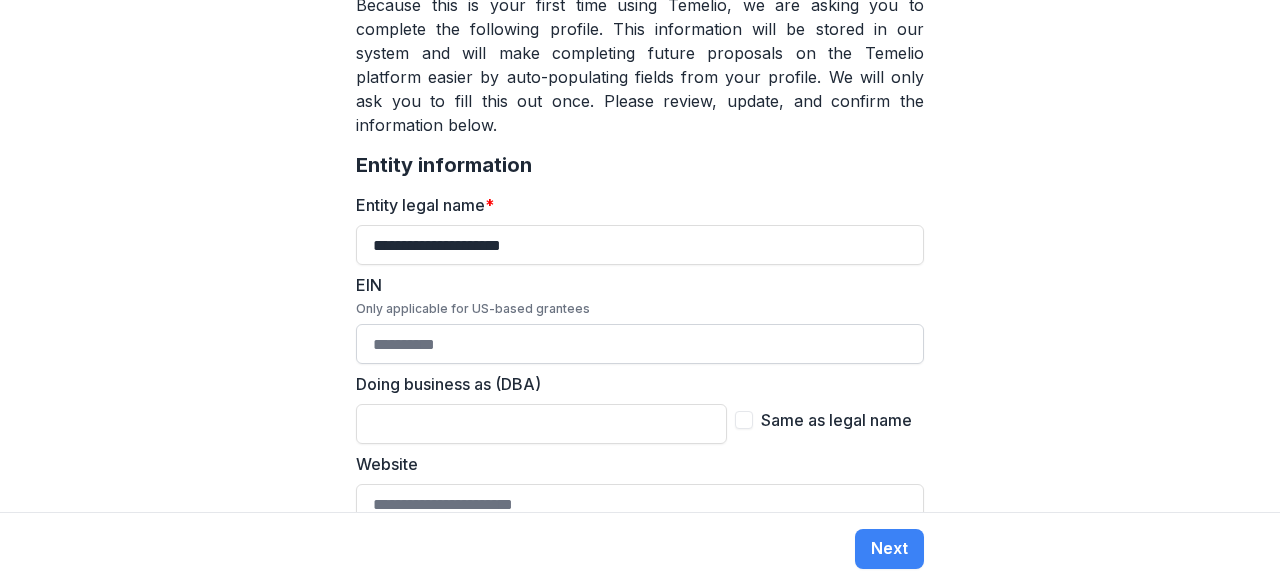 click on "EIN Only applicable for US-based grantees" at bounding box center (640, 344) 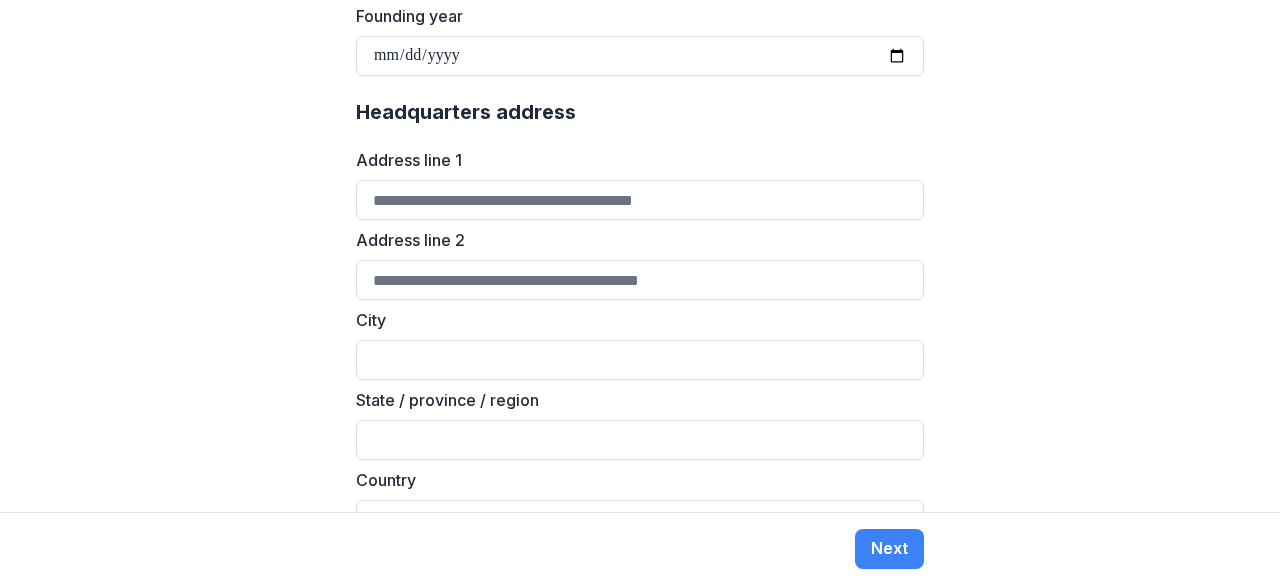 scroll, scrollTop: 1077, scrollLeft: 0, axis: vertical 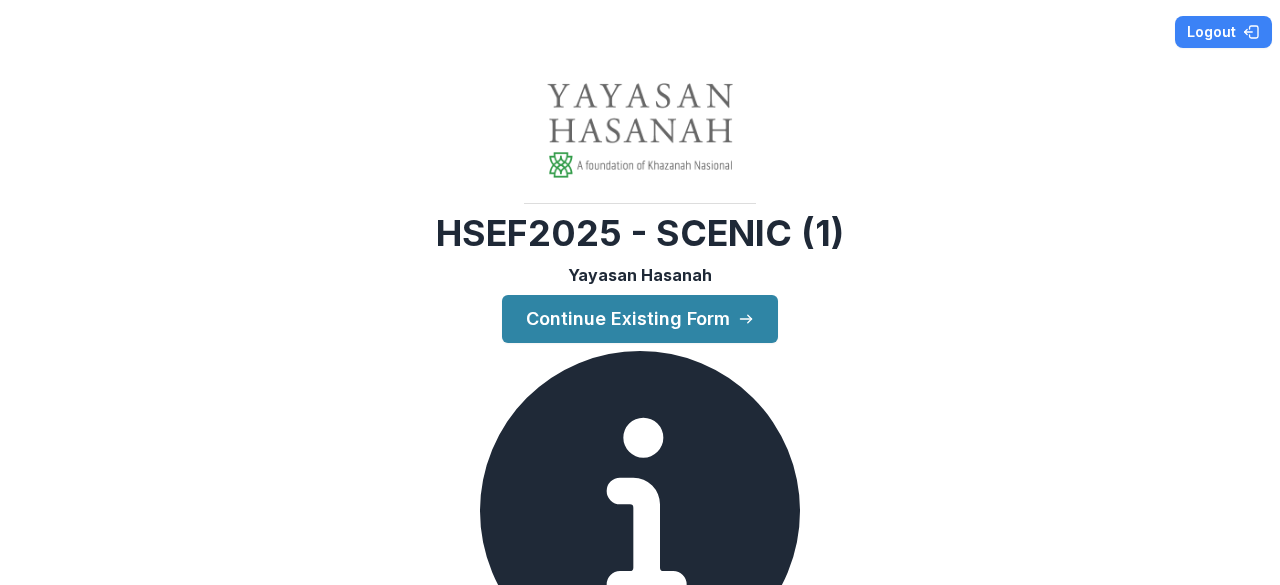 click on "Start Form" at bounding box center [640, 747] 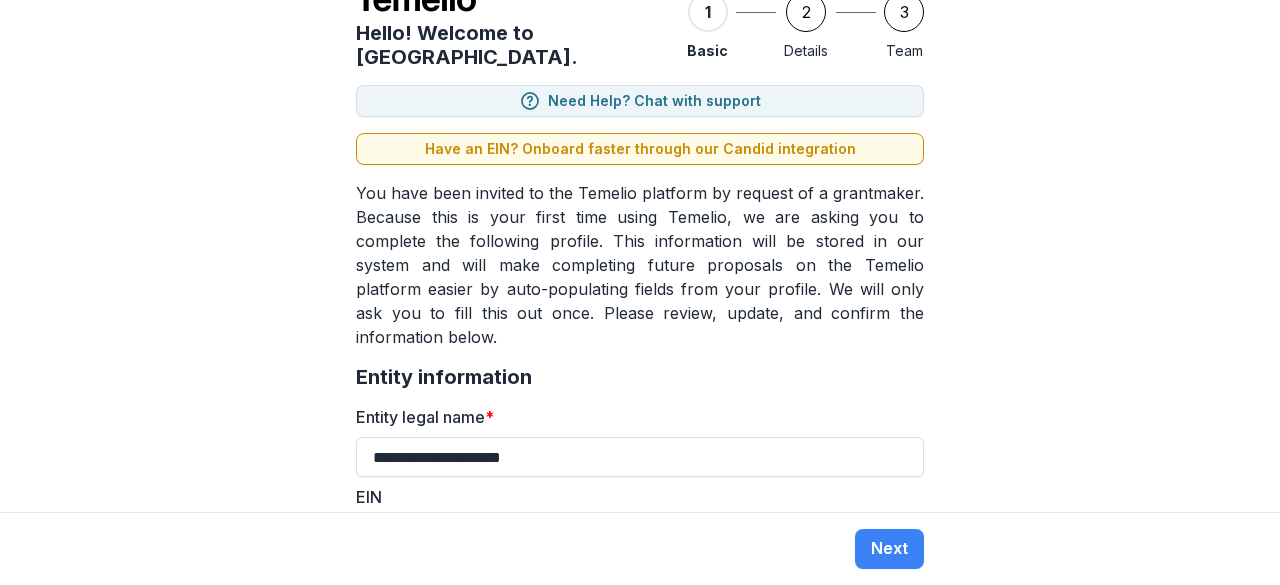 scroll, scrollTop: 0, scrollLeft: 0, axis: both 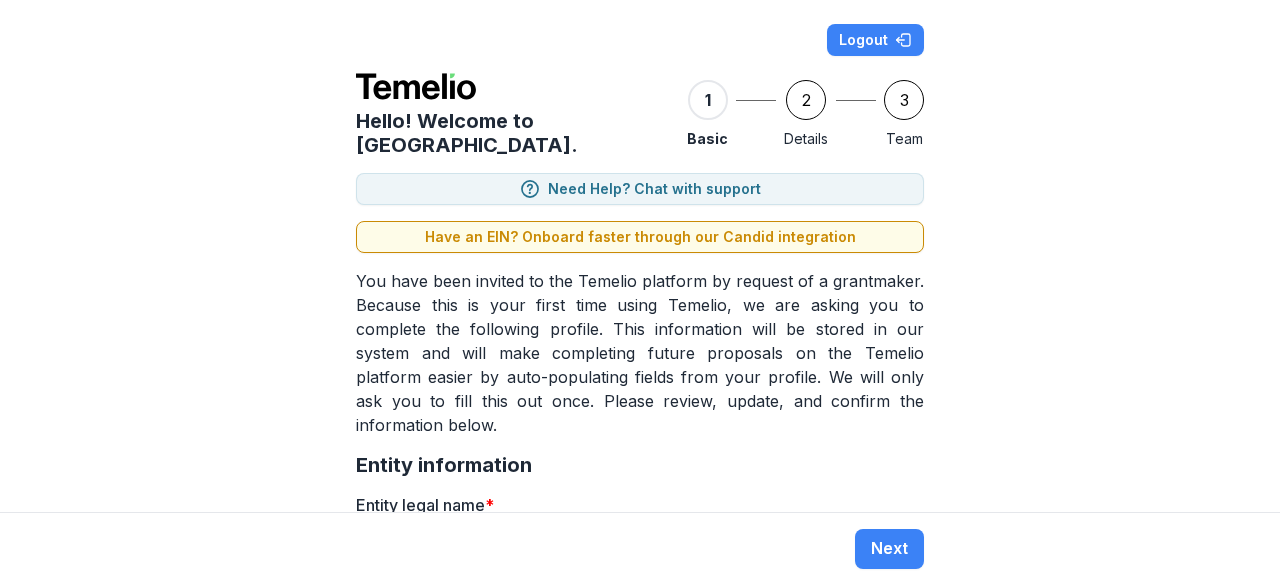click on "2" at bounding box center [806, 100] 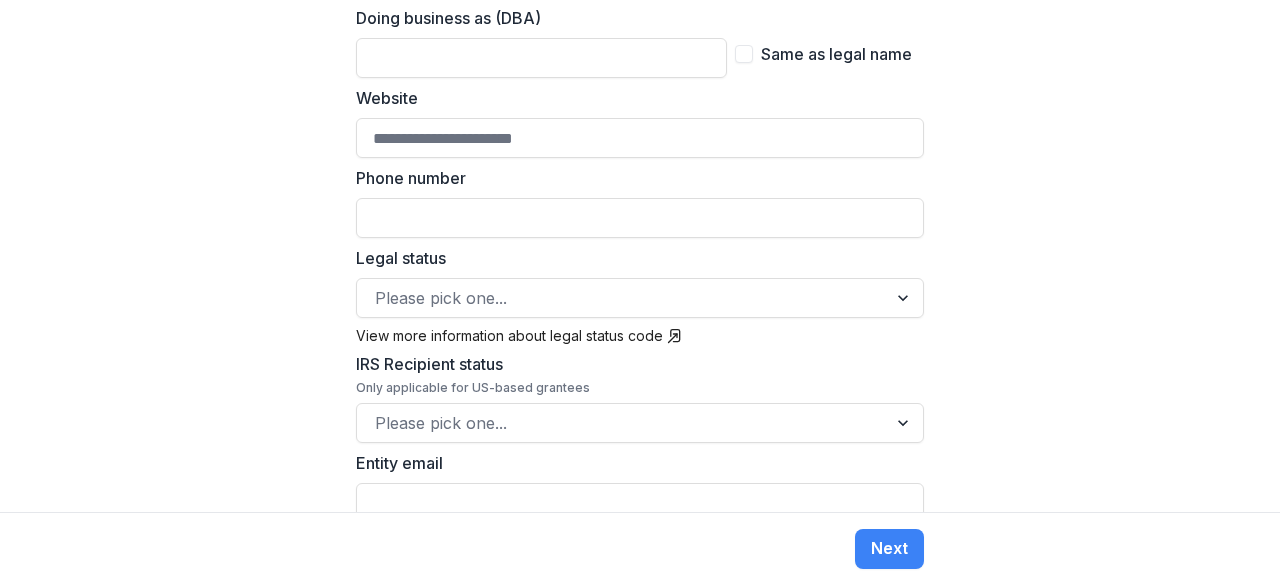 scroll, scrollTop: 977, scrollLeft: 0, axis: vertical 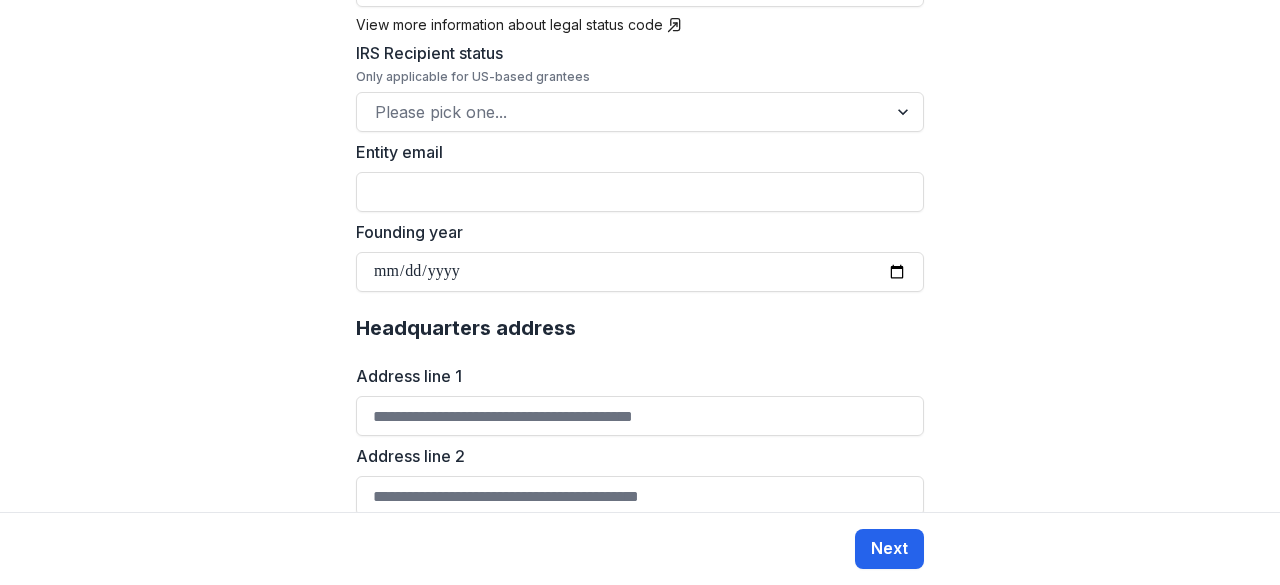click on "Next" at bounding box center (889, 549) 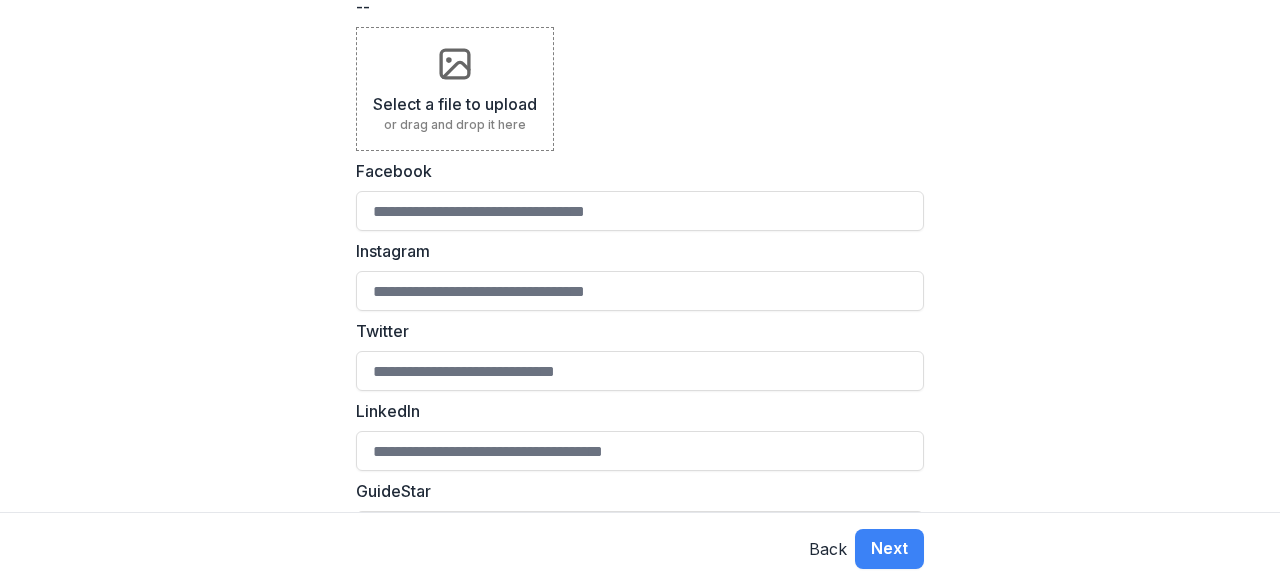 scroll, scrollTop: 704, scrollLeft: 0, axis: vertical 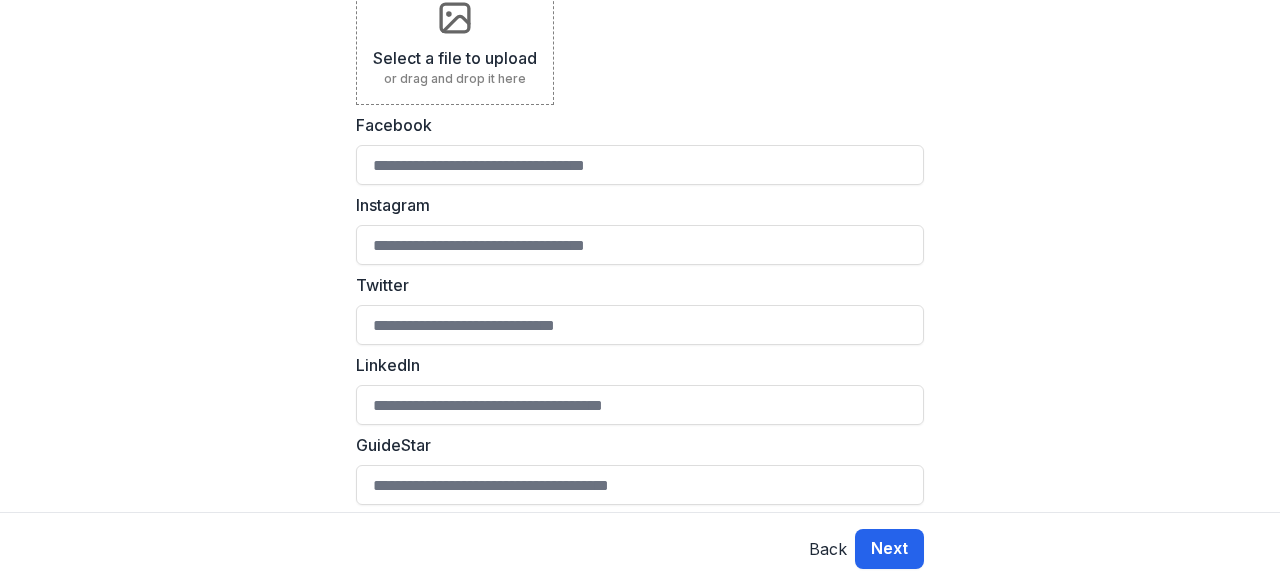 click on "Next" at bounding box center [889, 549] 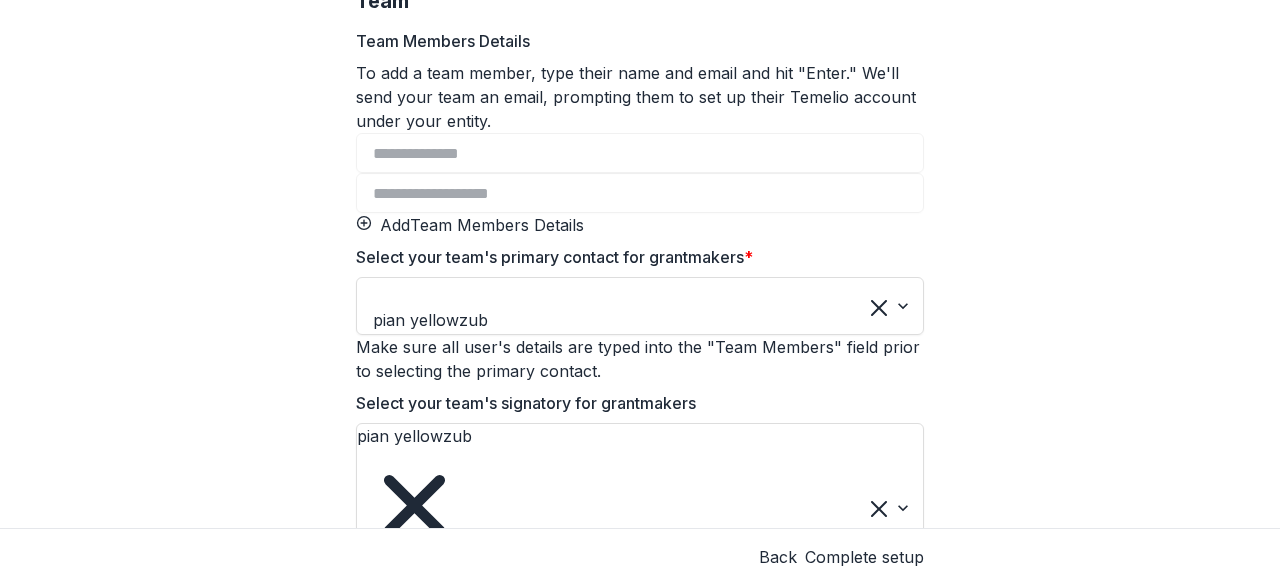 scroll, scrollTop: 372, scrollLeft: 0, axis: vertical 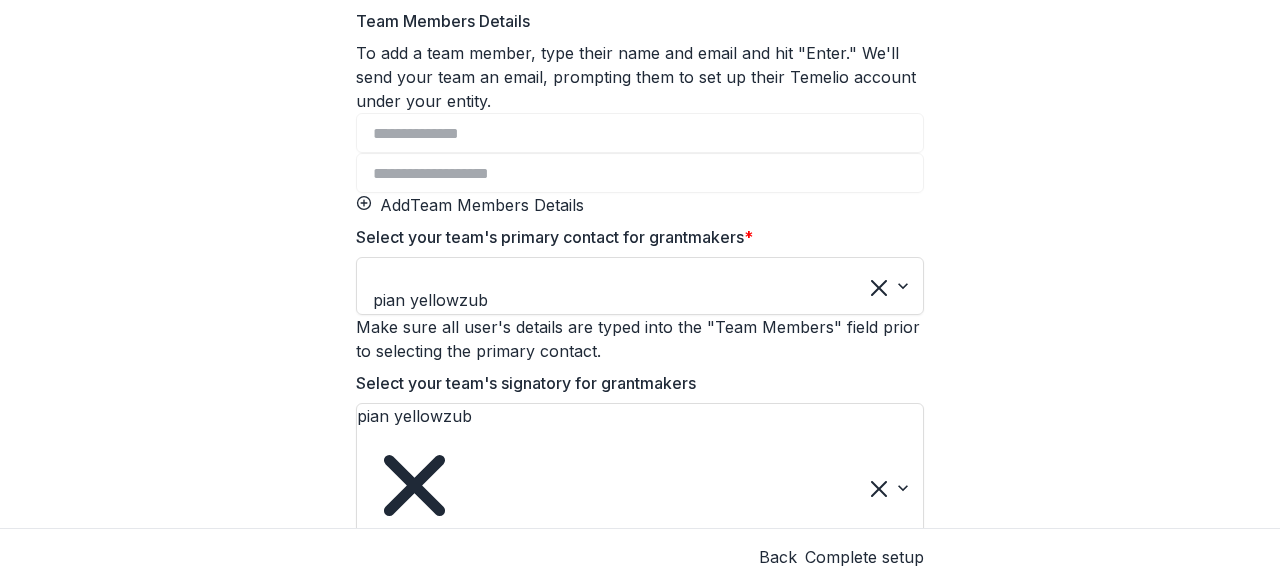 click on "Complete setup" at bounding box center [864, 557] 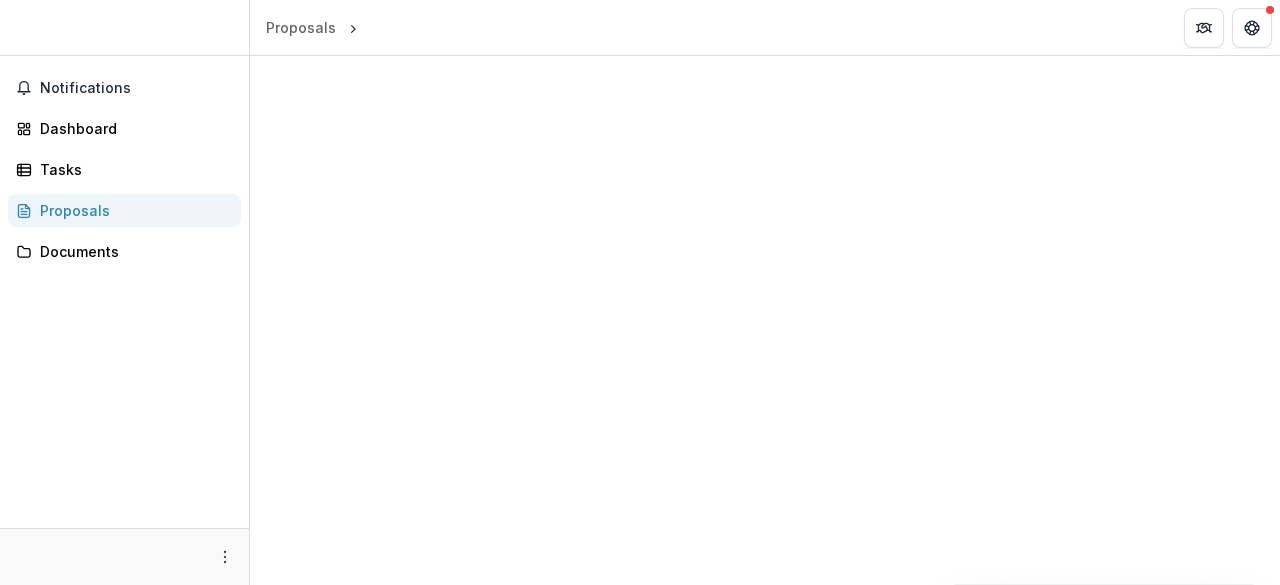 scroll, scrollTop: 0, scrollLeft: 0, axis: both 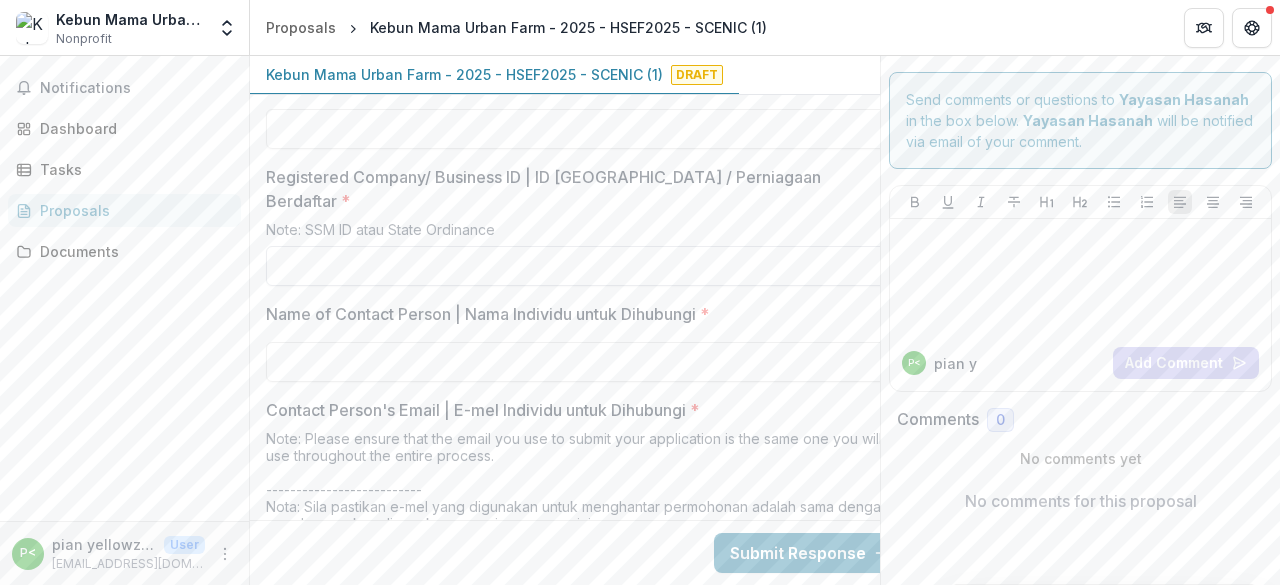 click on "Registered Company/ Business ID | ID [GEOGRAPHIC_DATA] / Perniagaan Berdaftar *" at bounding box center [586, 266] 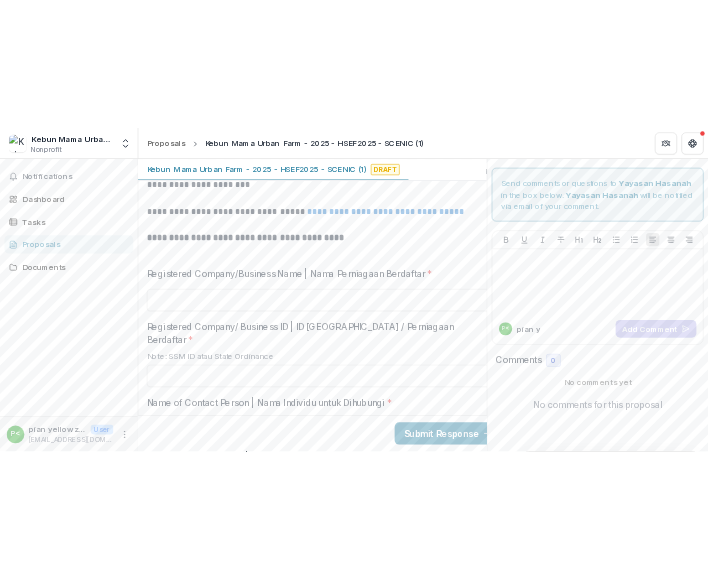 scroll, scrollTop: 1000, scrollLeft: 0, axis: vertical 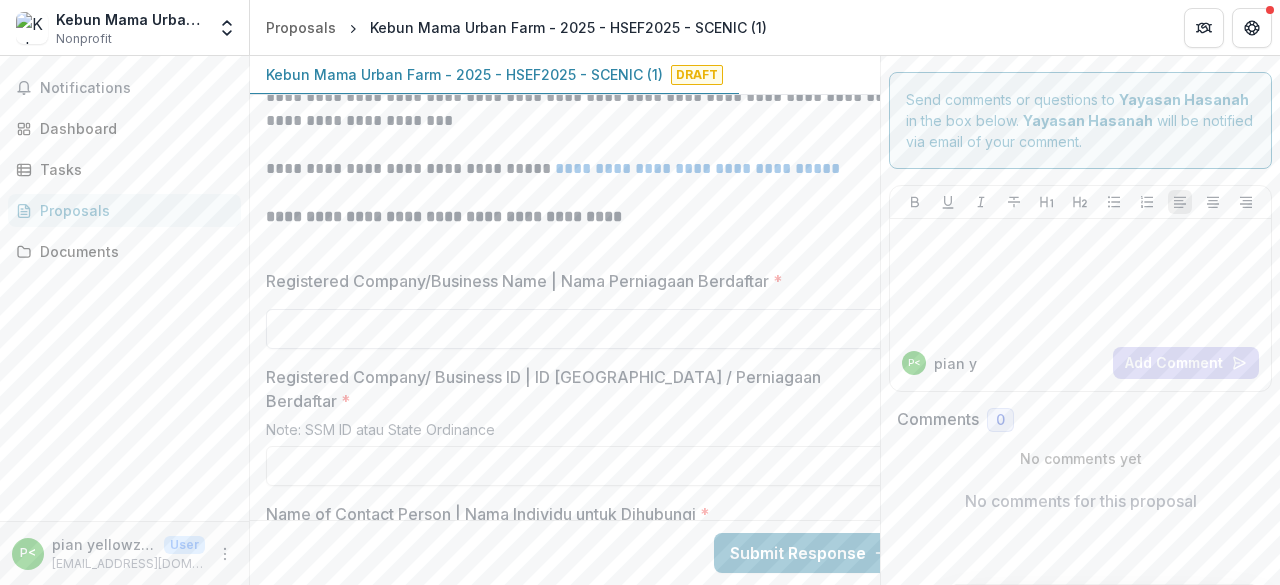 click on "Registered Company/Business Name | Nama Perniagaan Berdaftar *" at bounding box center [586, 329] 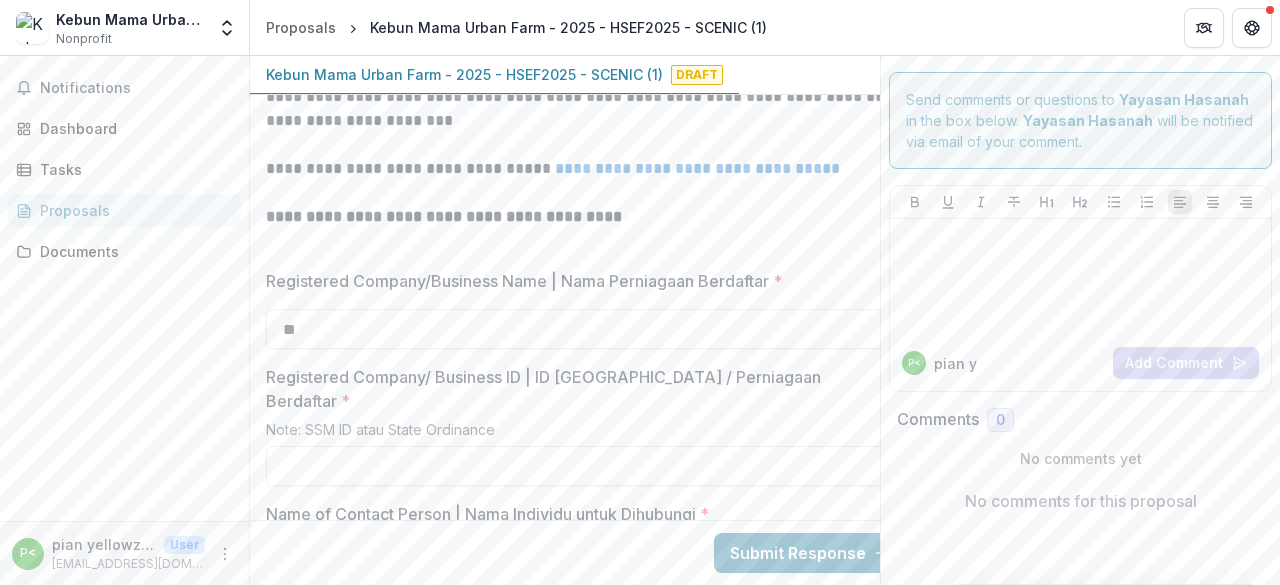 type on "*" 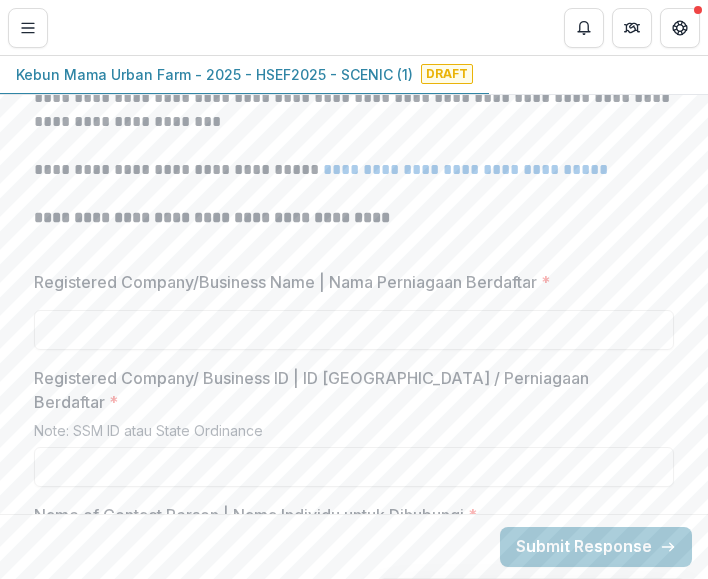 scroll, scrollTop: 0, scrollLeft: 0, axis: both 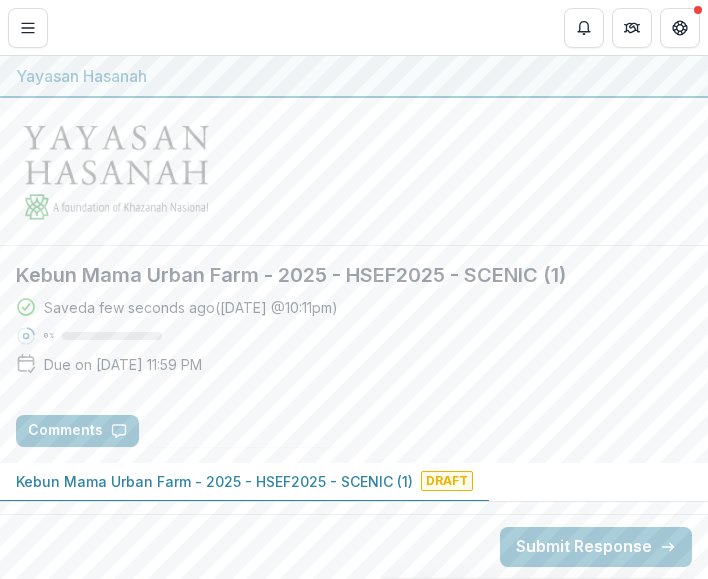 click on "Saved  a few seconds ago  ( [DATE]   @  10:11pm ) 0 % Due on   [DATE] 11:59 PM" at bounding box center [354, 340] 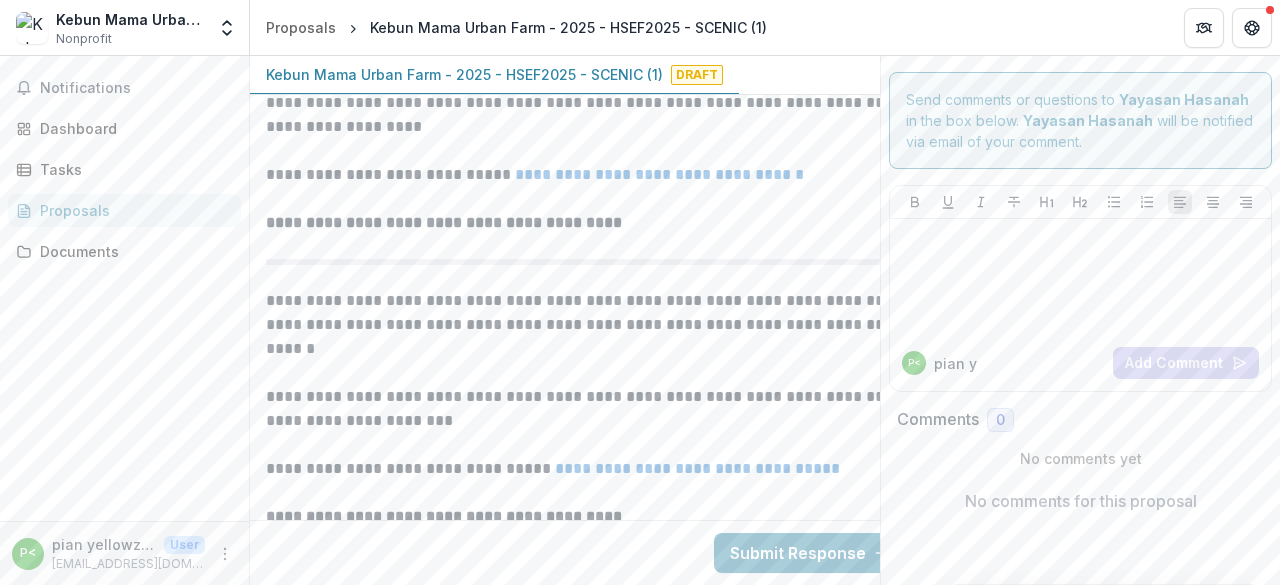 scroll, scrollTop: 900, scrollLeft: 0, axis: vertical 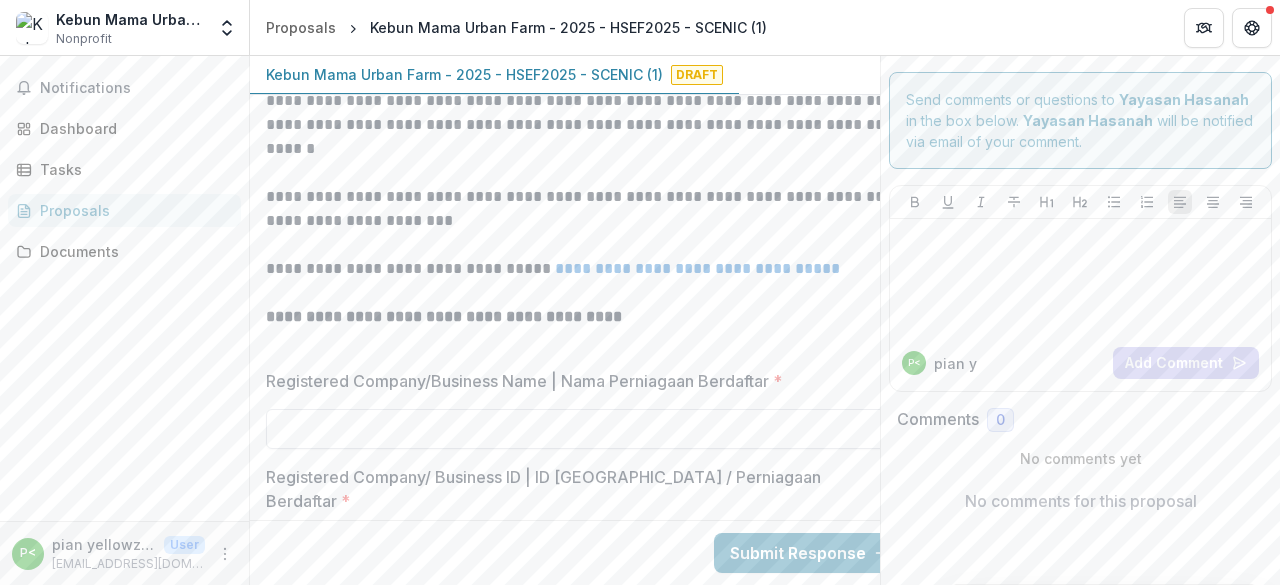 click on "Registered Company/Business Name | Nama Perniagaan Berdaftar *" at bounding box center [586, 429] 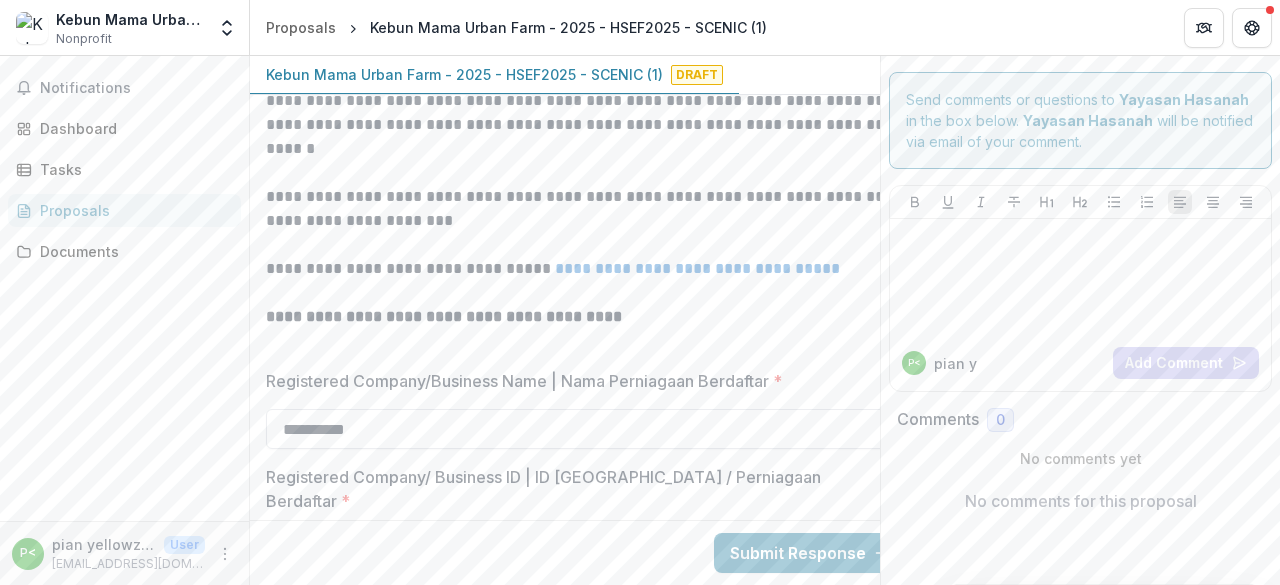scroll, scrollTop: 1200, scrollLeft: 0, axis: vertical 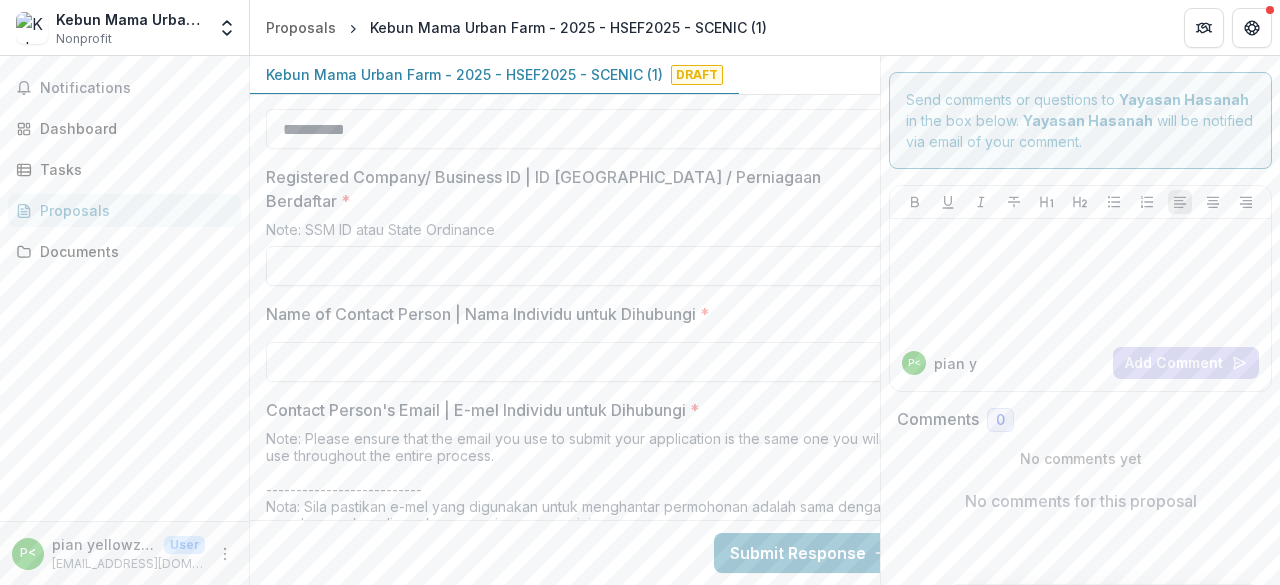 type on "**********" 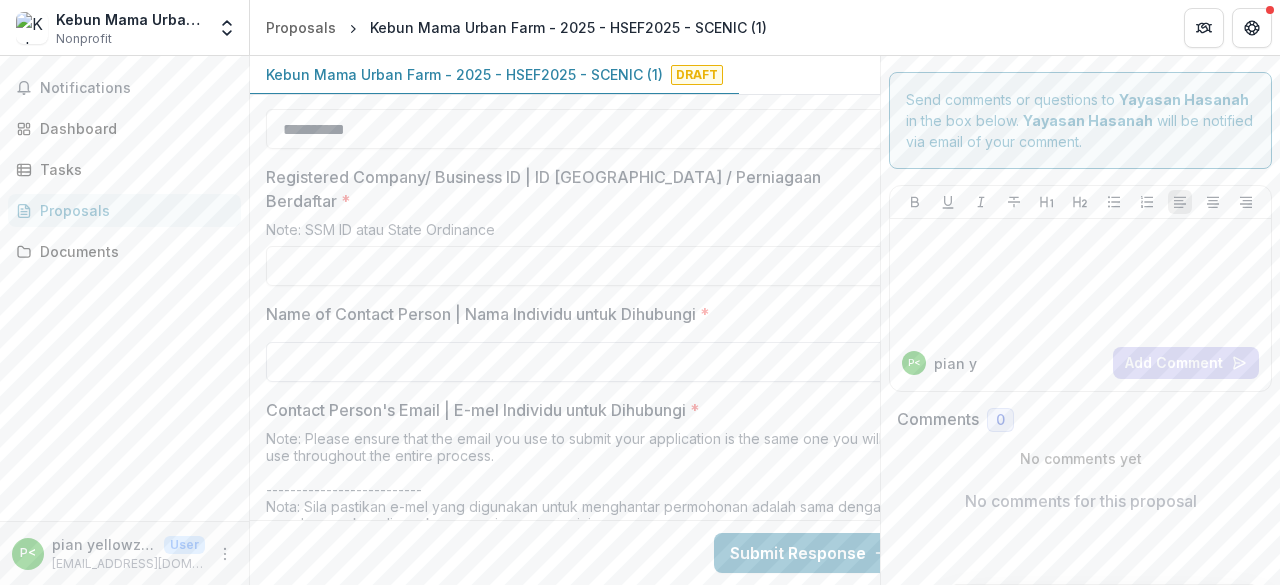 click on "Name of Contact Person | Nama Individu untuk Dihubungi *" at bounding box center [586, 362] 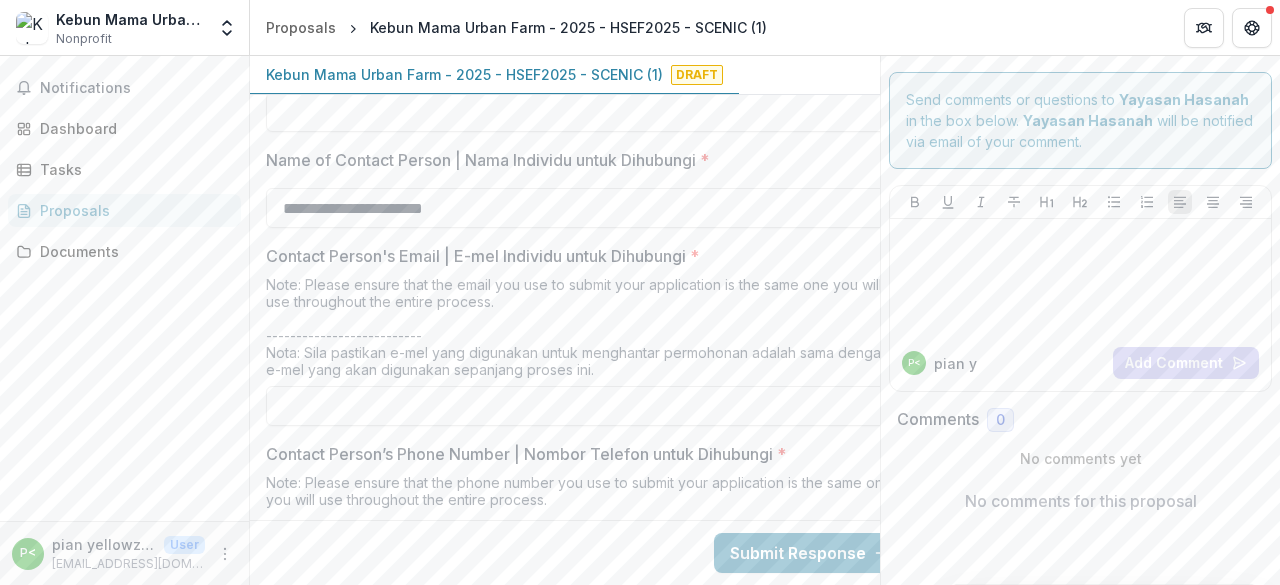 scroll, scrollTop: 1400, scrollLeft: 0, axis: vertical 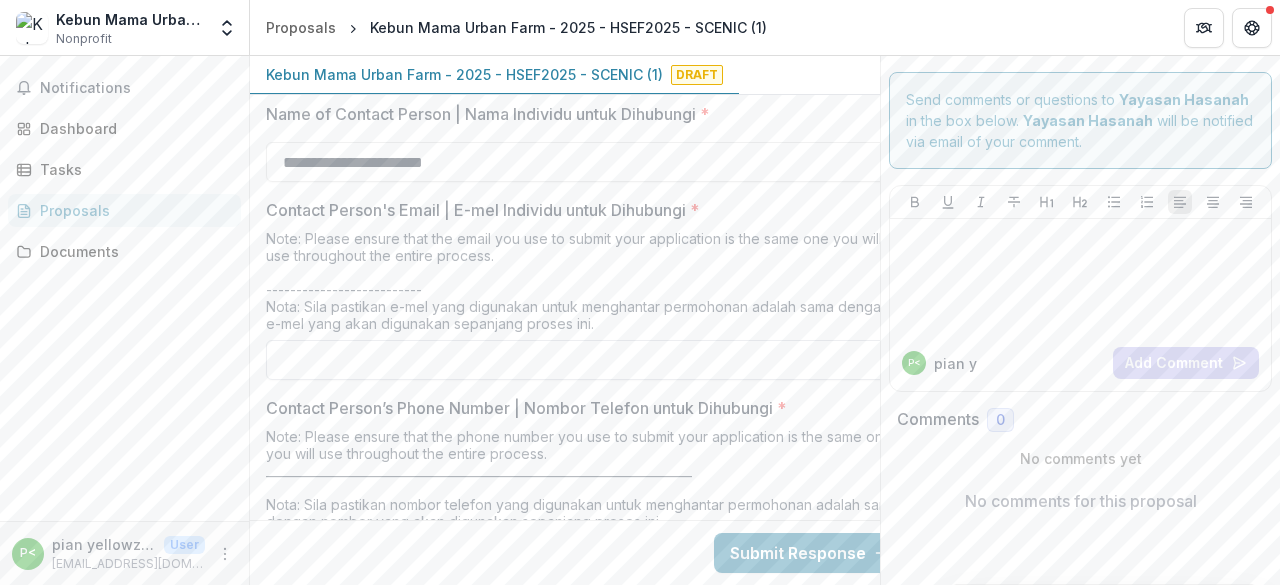 type on "**********" 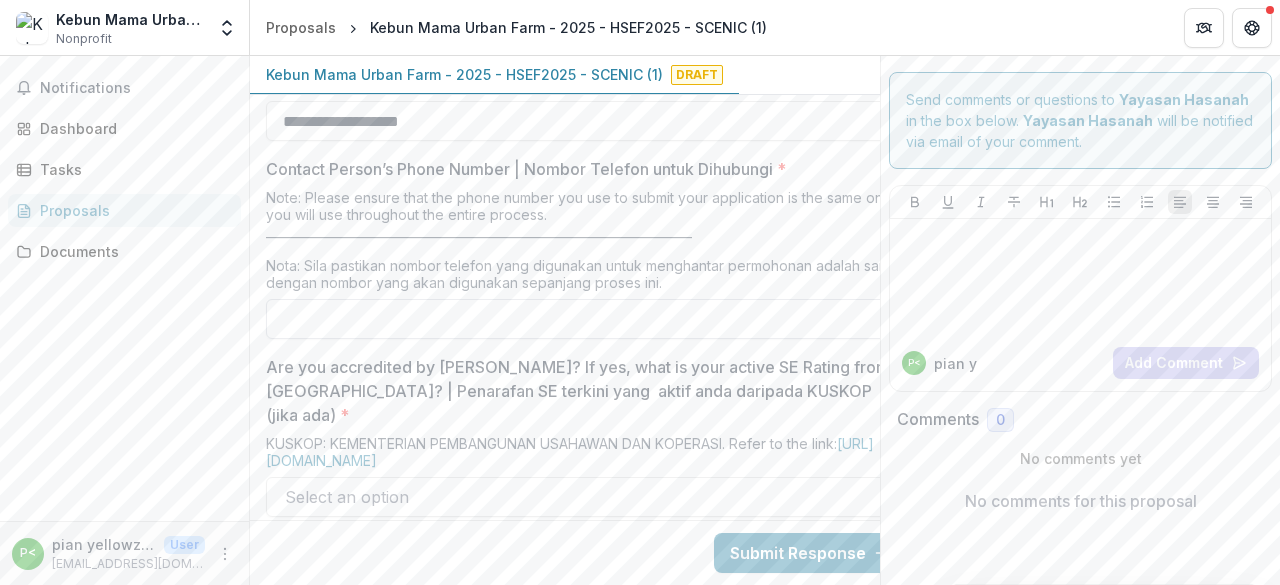 scroll, scrollTop: 1600, scrollLeft: 0, axis: vertical 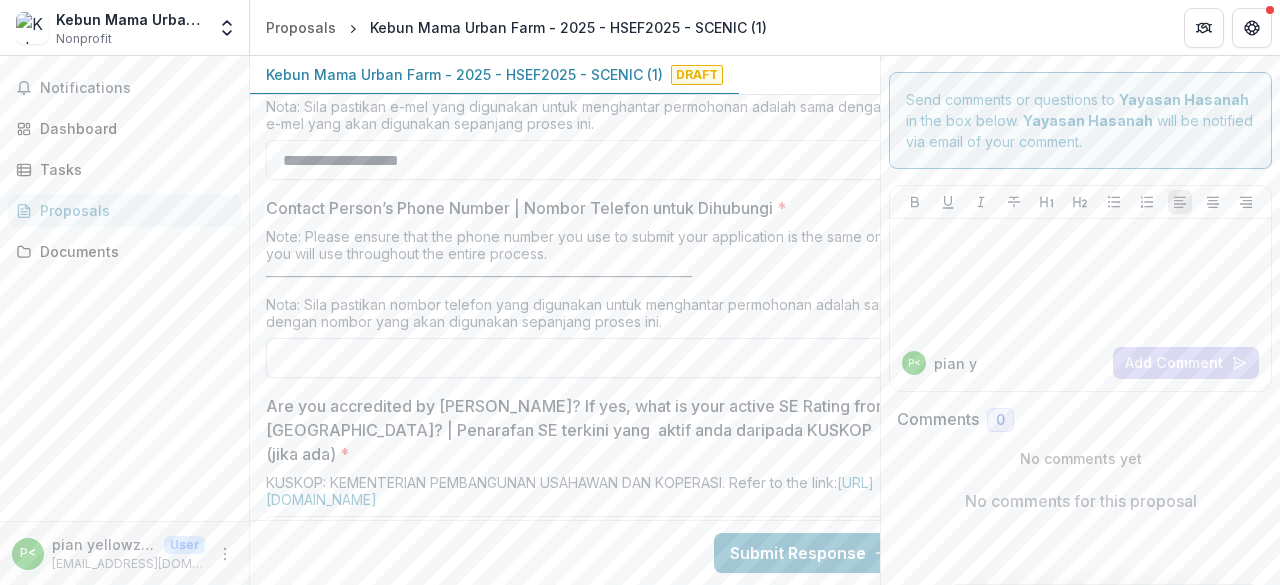 type on "**********" 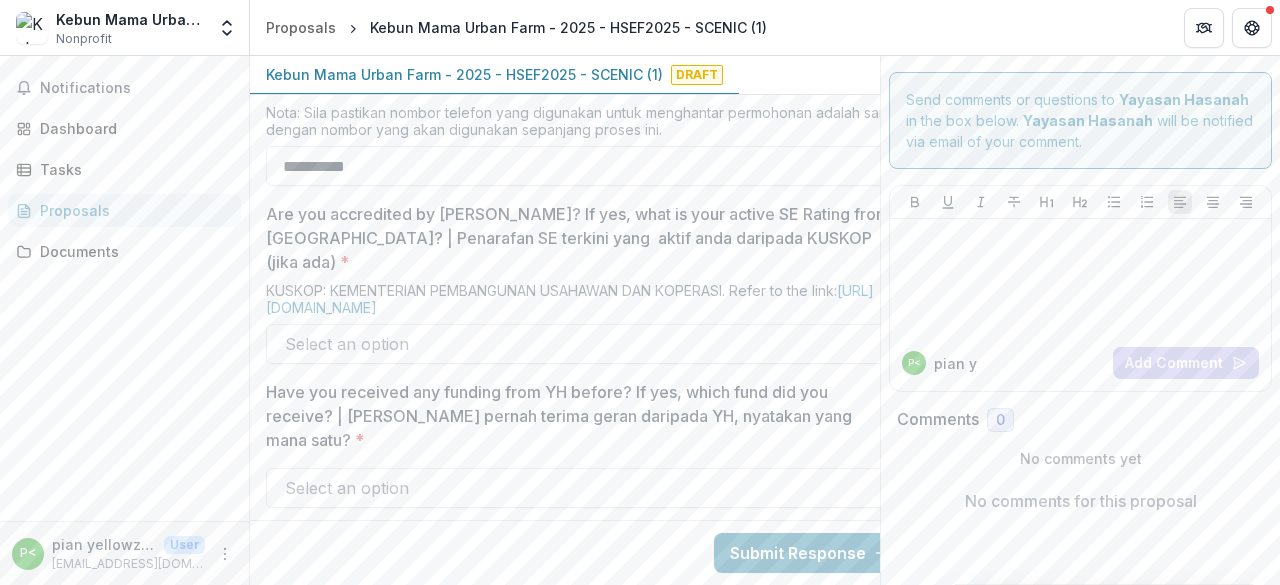 scroll, scrollTop: 1800, scrollLeft: 0, axis: vertical 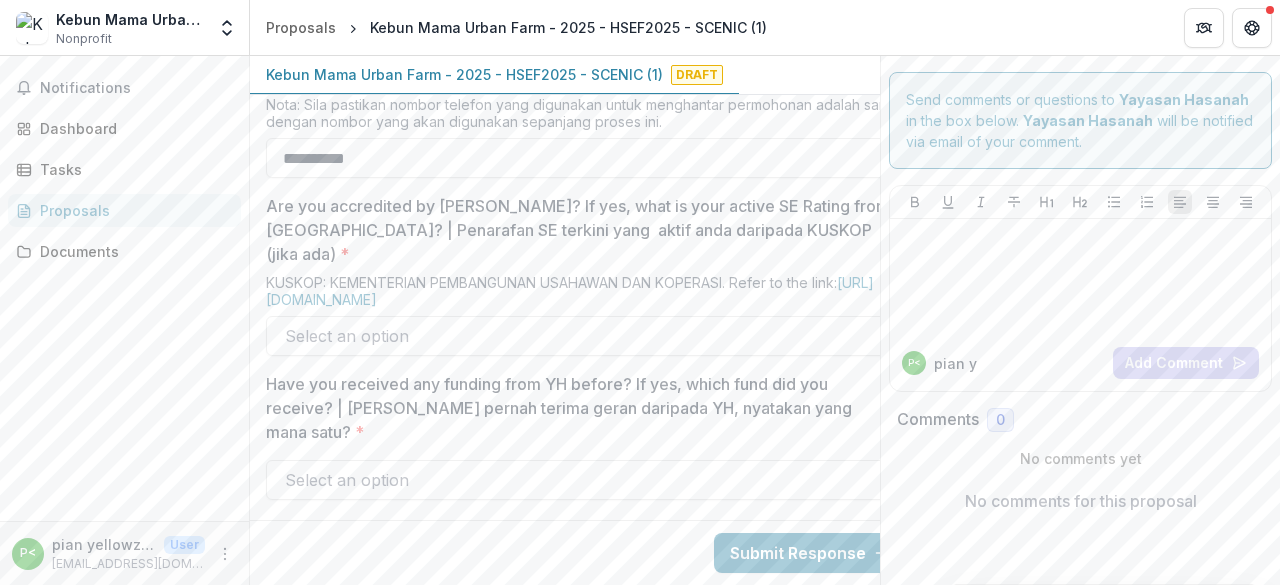 type on "**********" 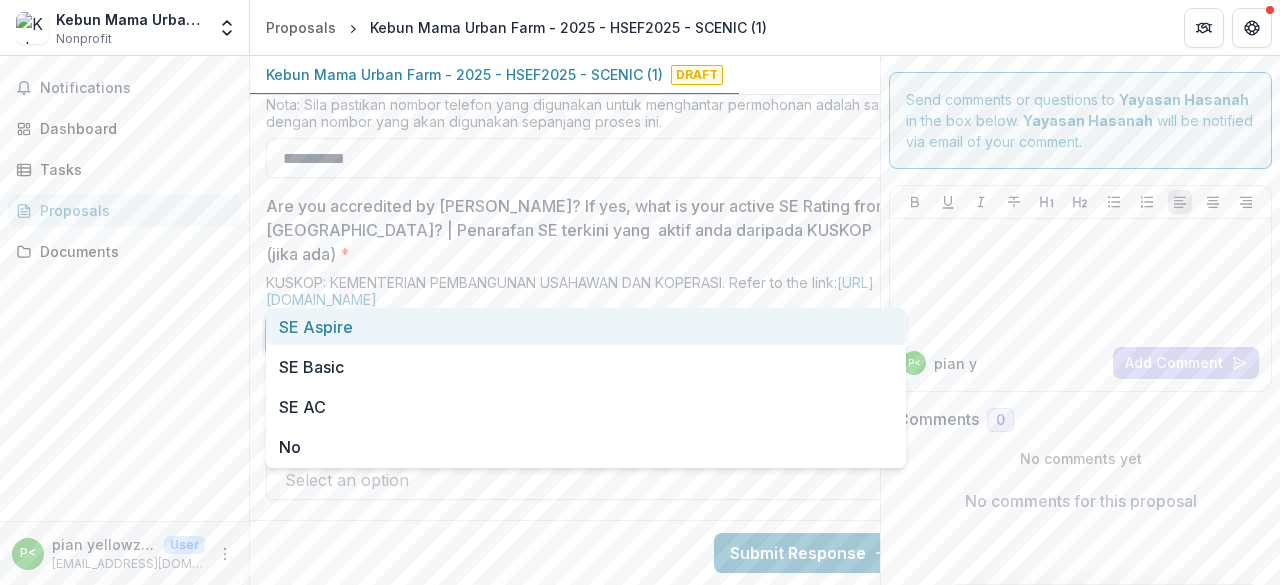 click at bounding box center (568, 336) 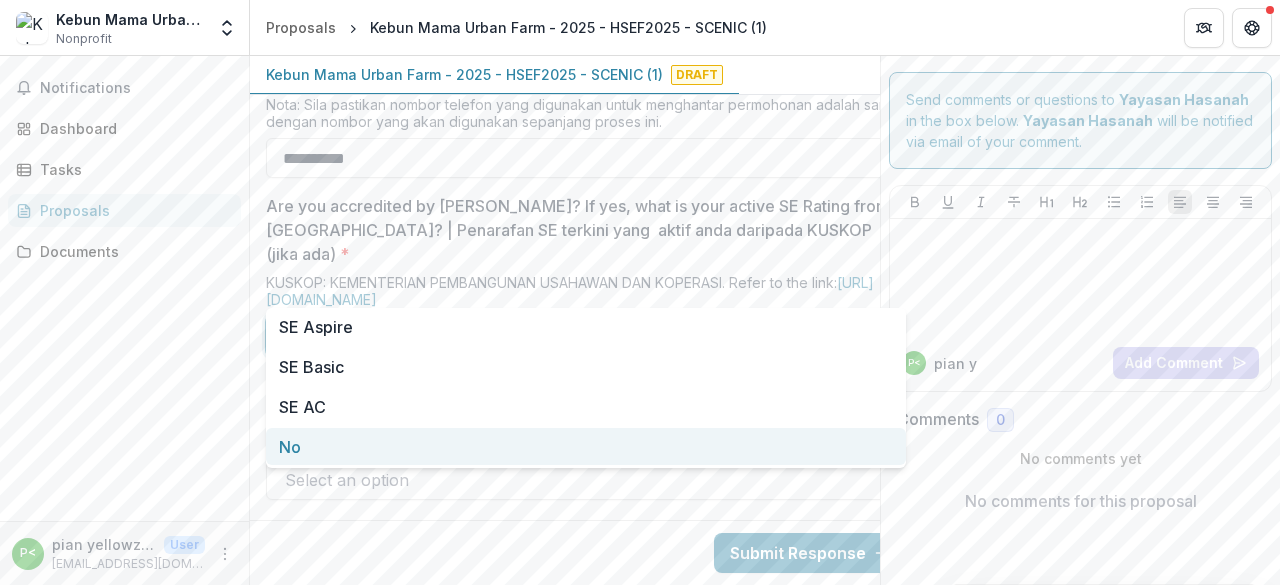 click on "No" at bounding box center [586, 446] 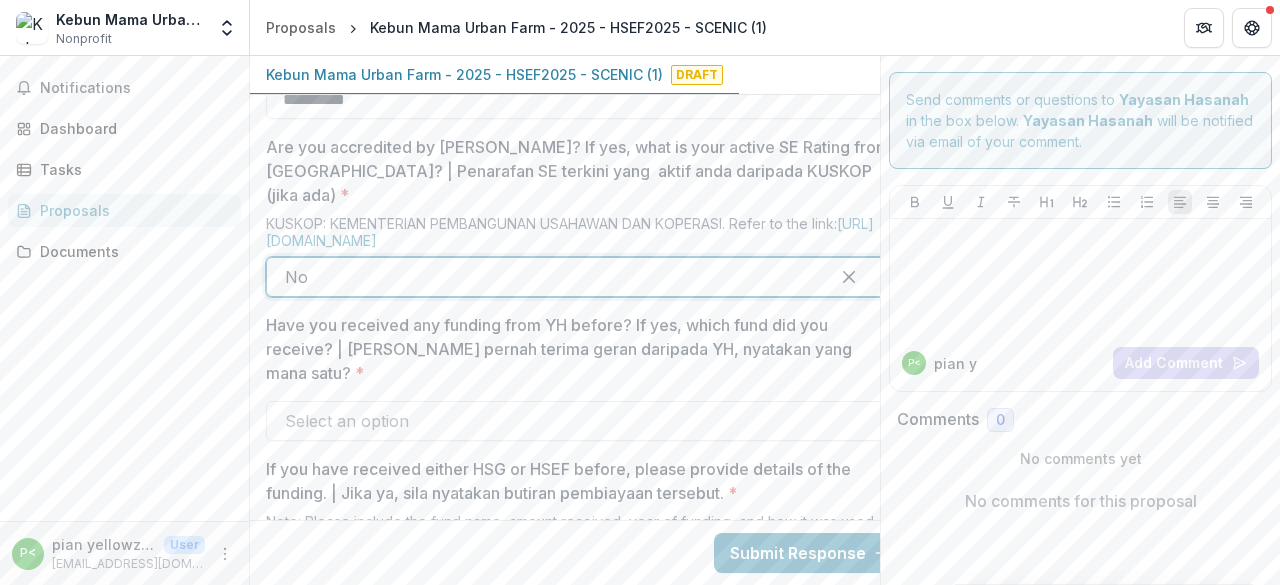 scroll, scrollTop: 1900, scrollLeft: 0, axis: vertical 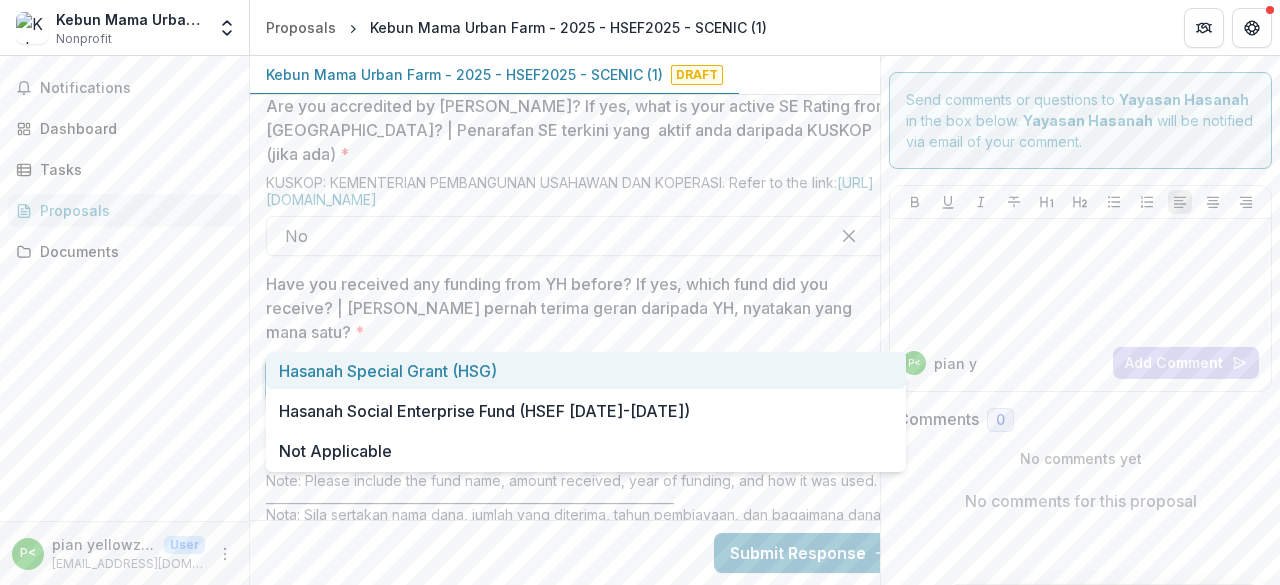 click at bounding box center (568, 380) 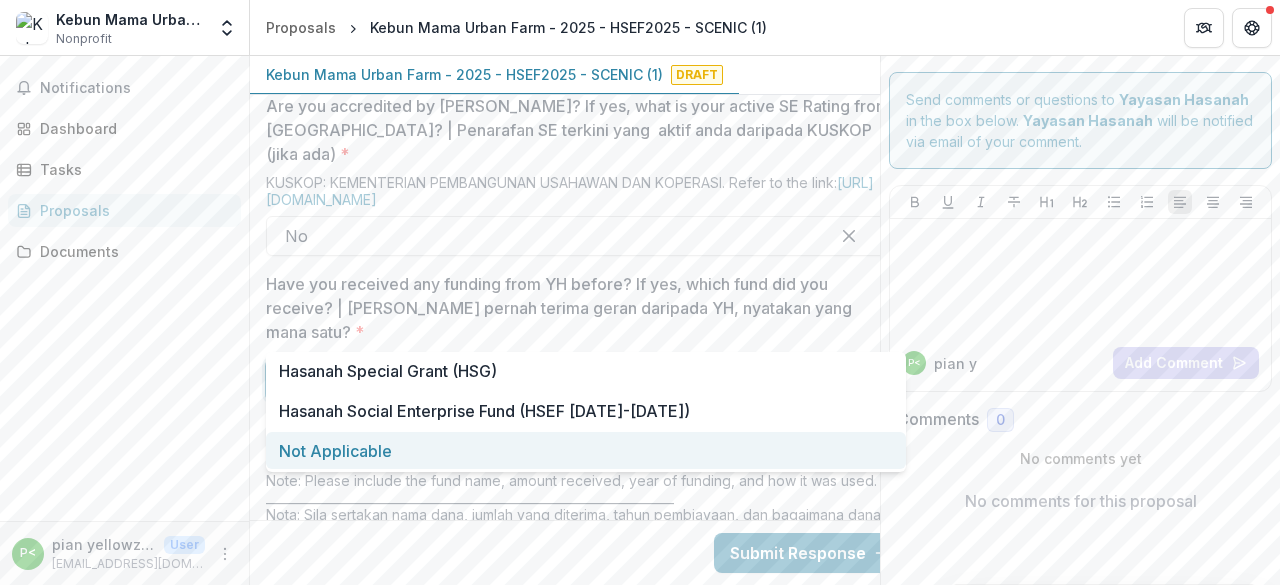 click on "Not Applicable" at bounding box center (586, 450) 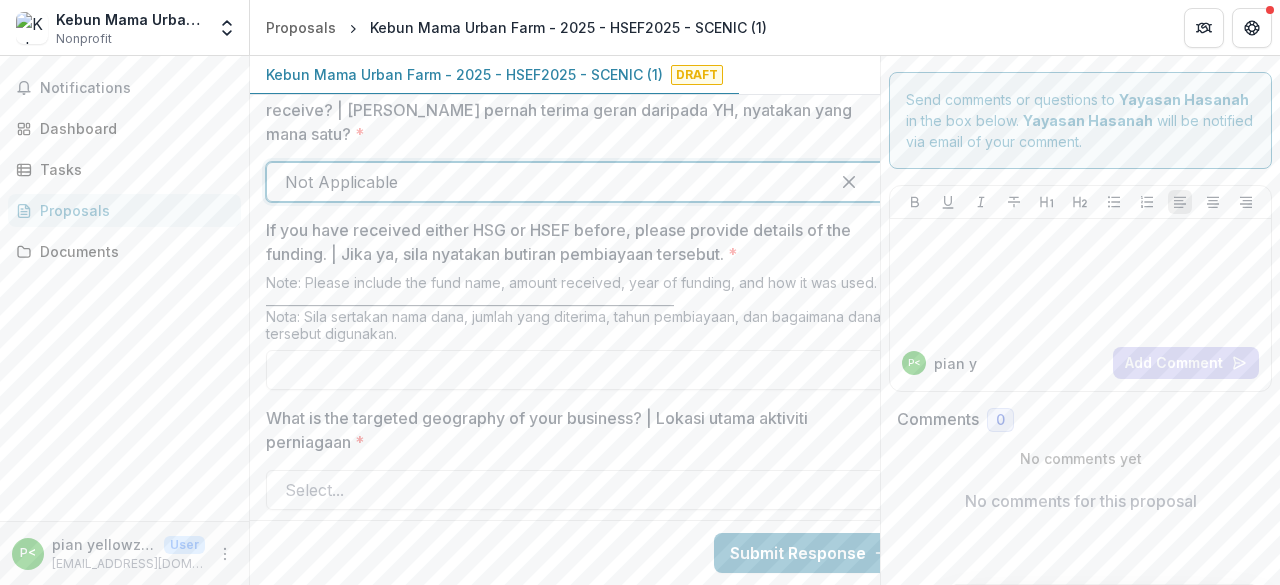 scroll, scrollTop: 2100, scrollLeft: 0, axis: vertical 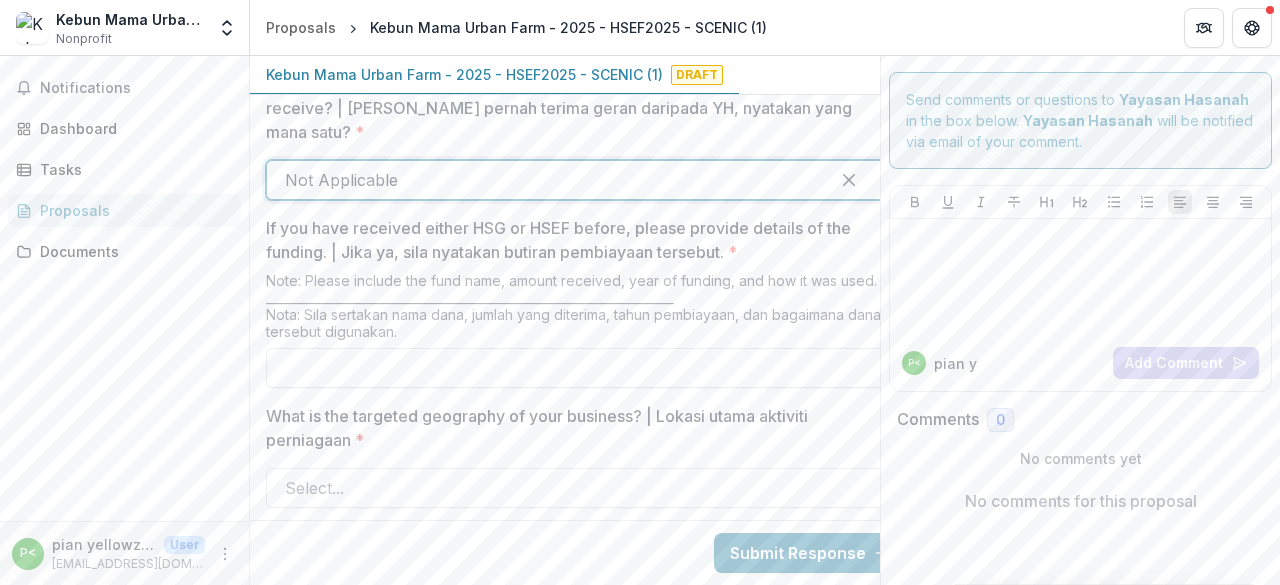 click on "If you have received either HSG or HSEF before, please provide details of the funding. | Jika ya, sila nyatakan butiran pembiayaan tersebut. *" at bounding box center (586, 368) 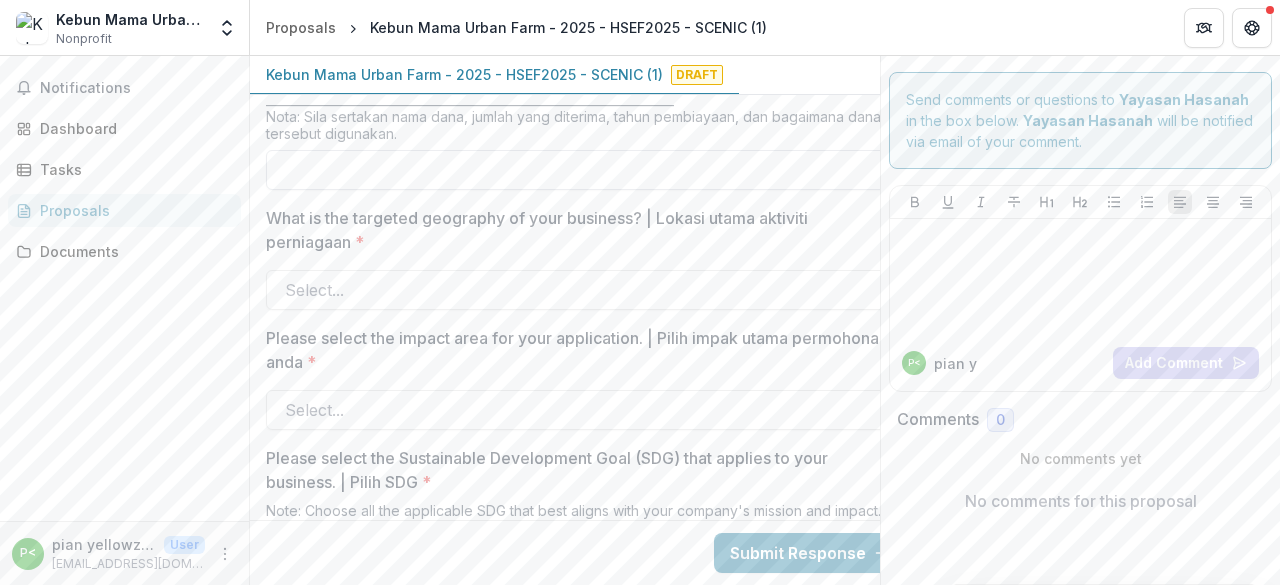scroll, scrollTop: 2300, scrollLeft: 0, axis: vertical 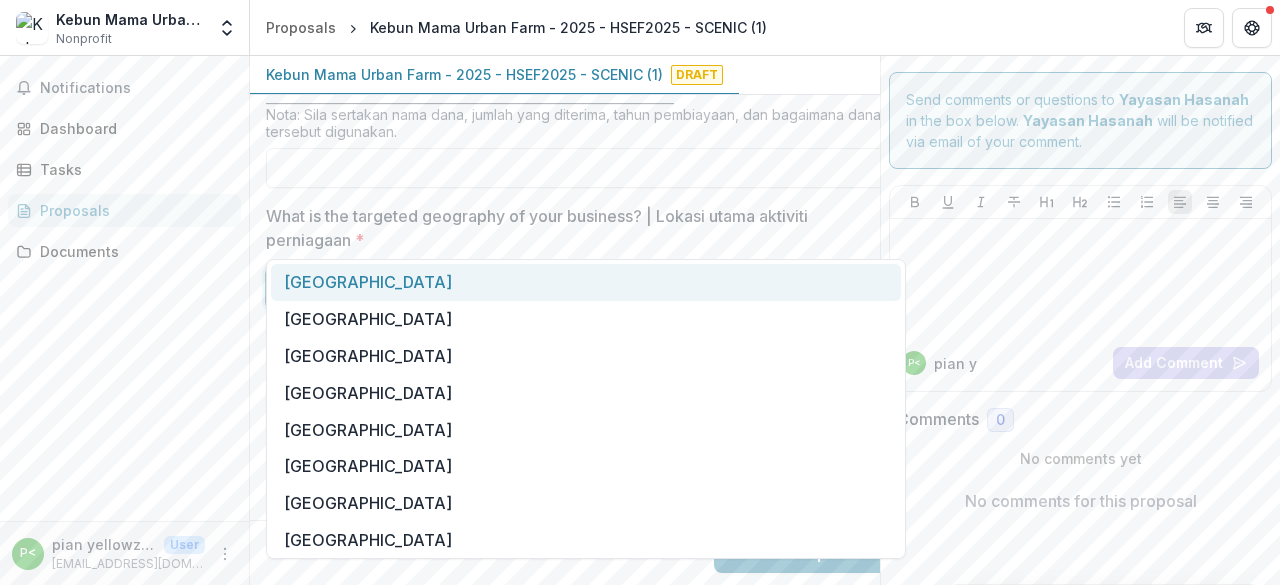 click at bounding box center (568, 288) 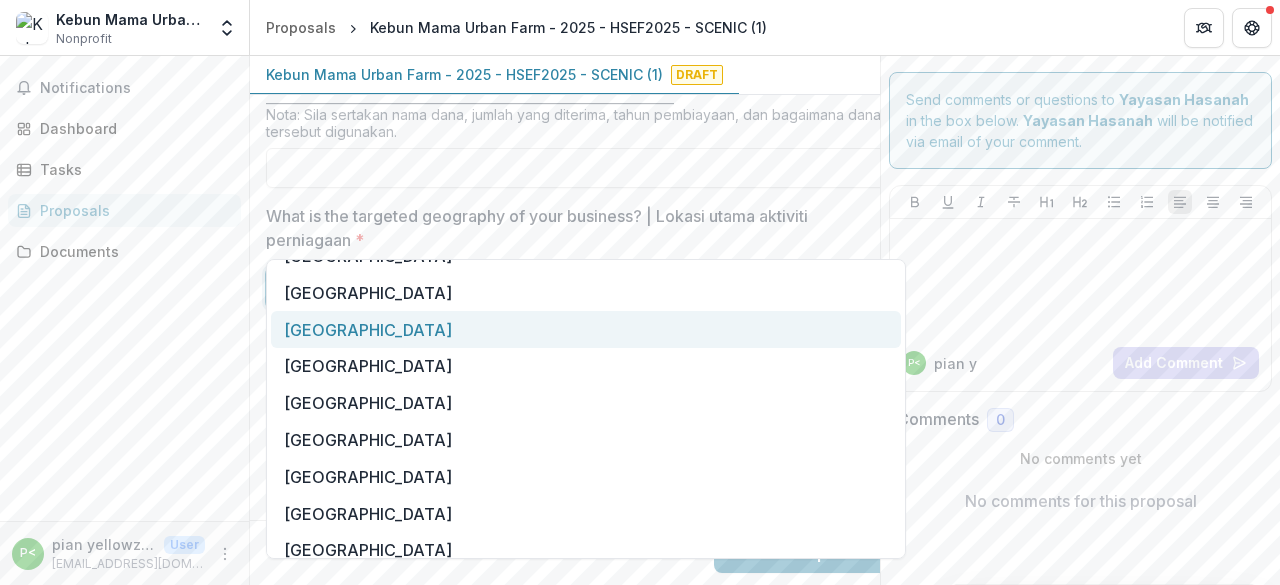 scroll, scrollTop: 200, scrollLeft: 0, axis: vertical 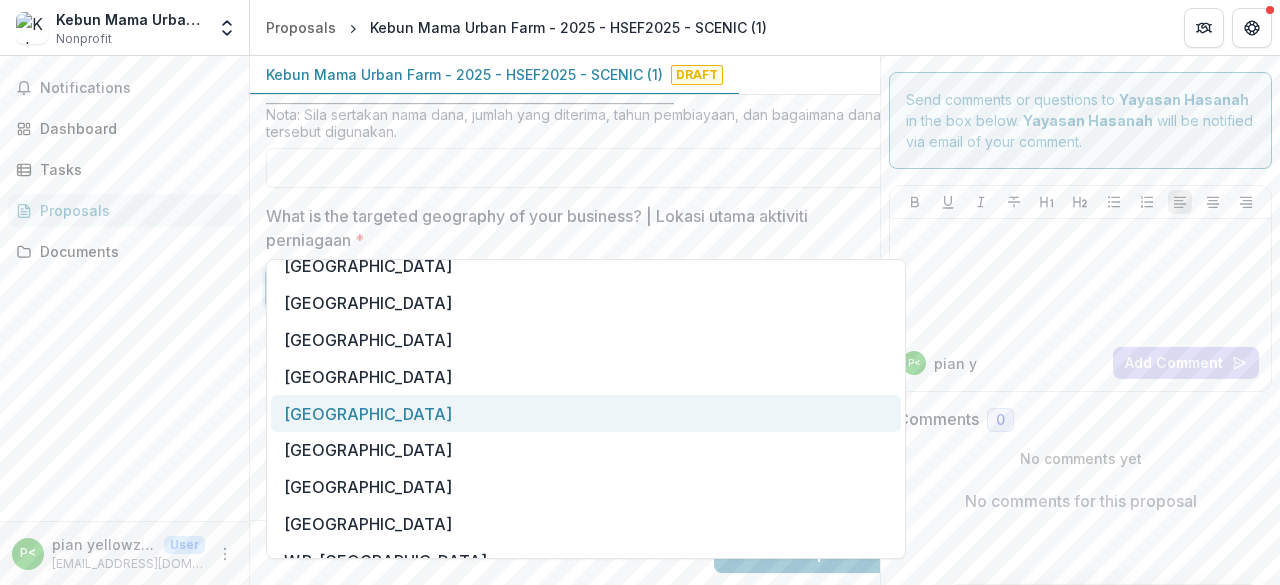 click on "[GEOGRAPHIC_DATA]" at bounding box center [586, 413] 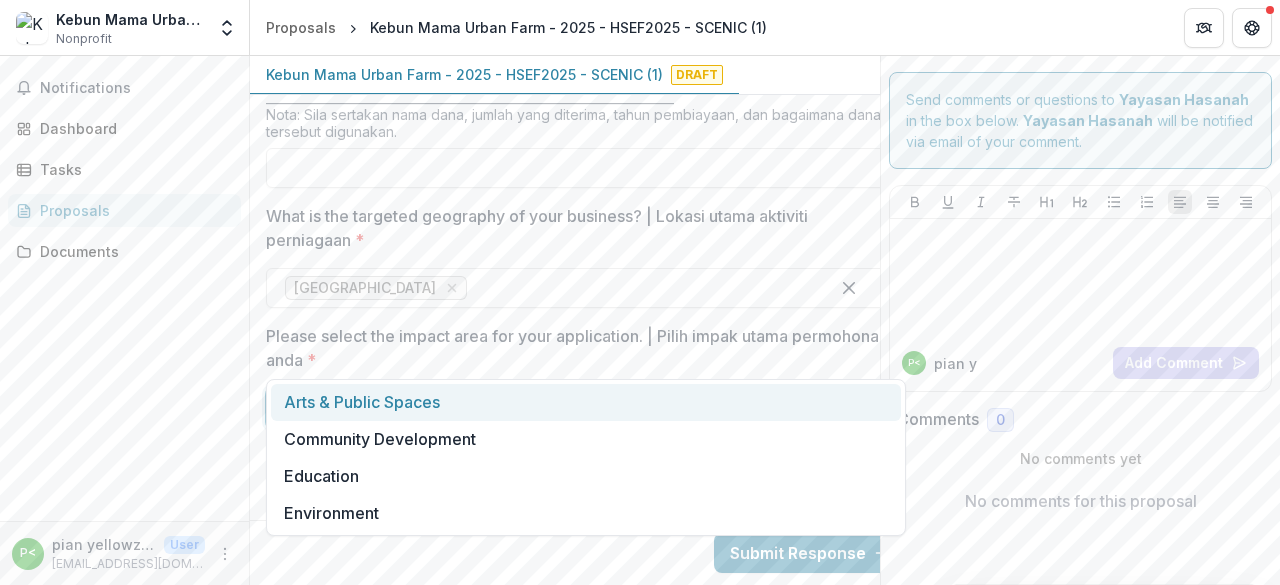 click at bounding box center (568, 408) 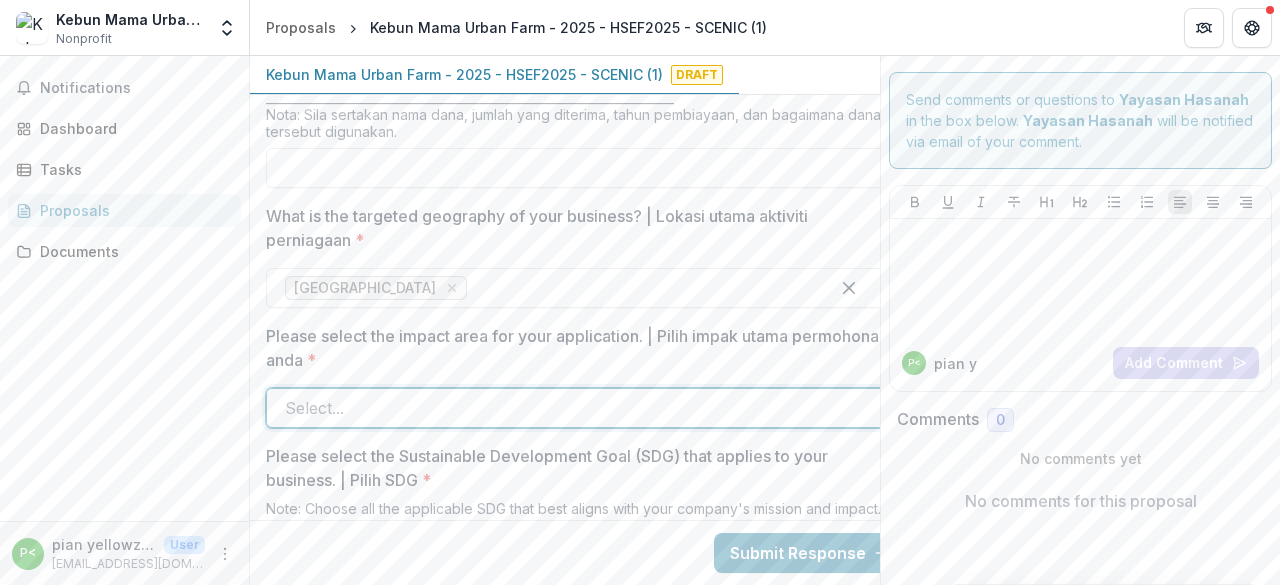 click at bounding box center [568, 408] 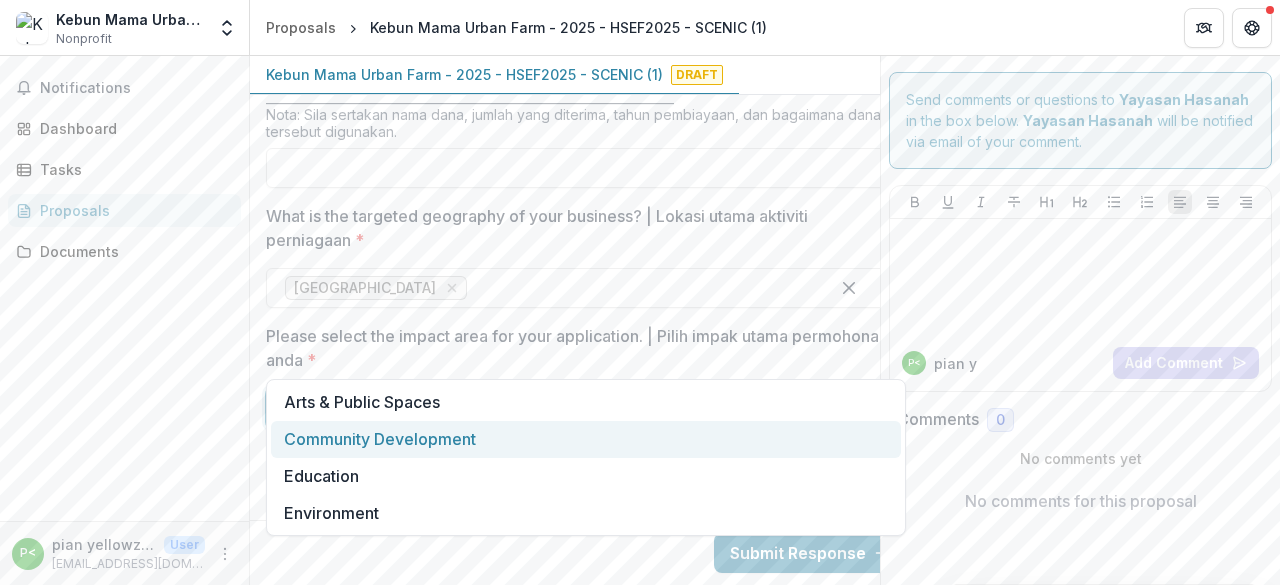 click on "Community Development" at bounding box center (586, 439) 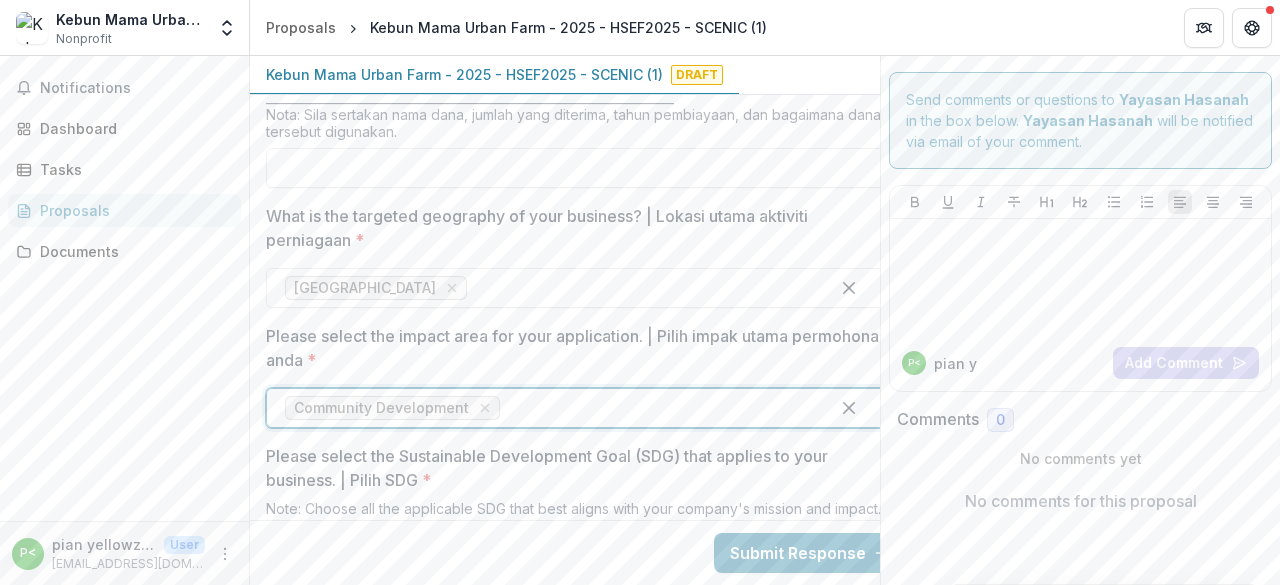 scroll, scrollTop: 2400, scrollLeft: 0, axis: vertical 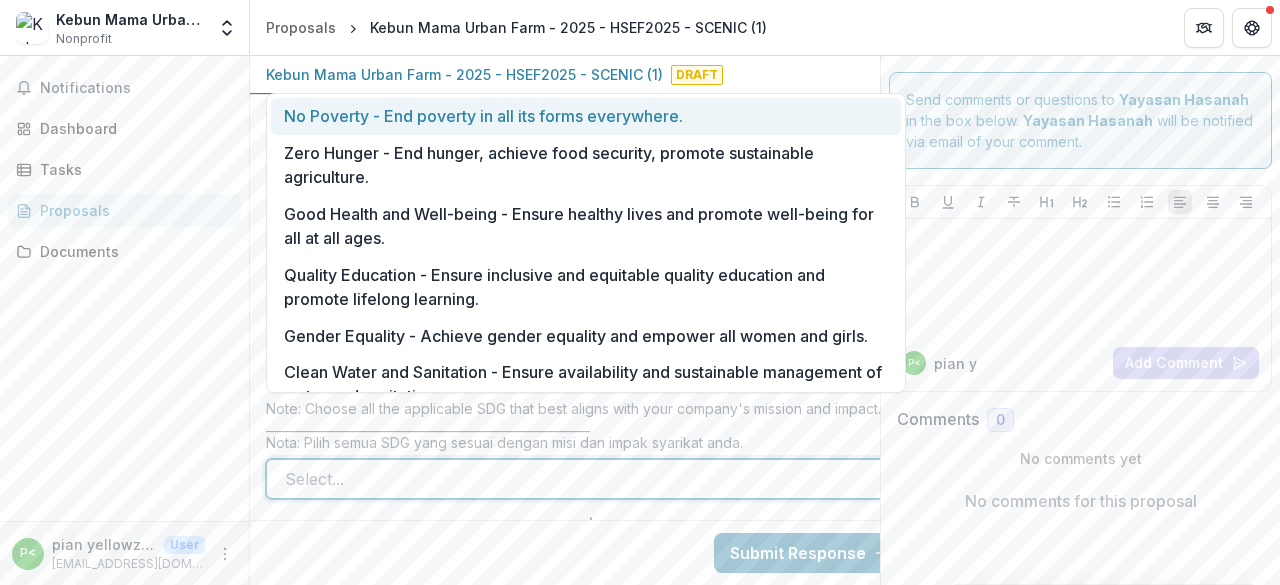 click at bounding box center [568, 479] 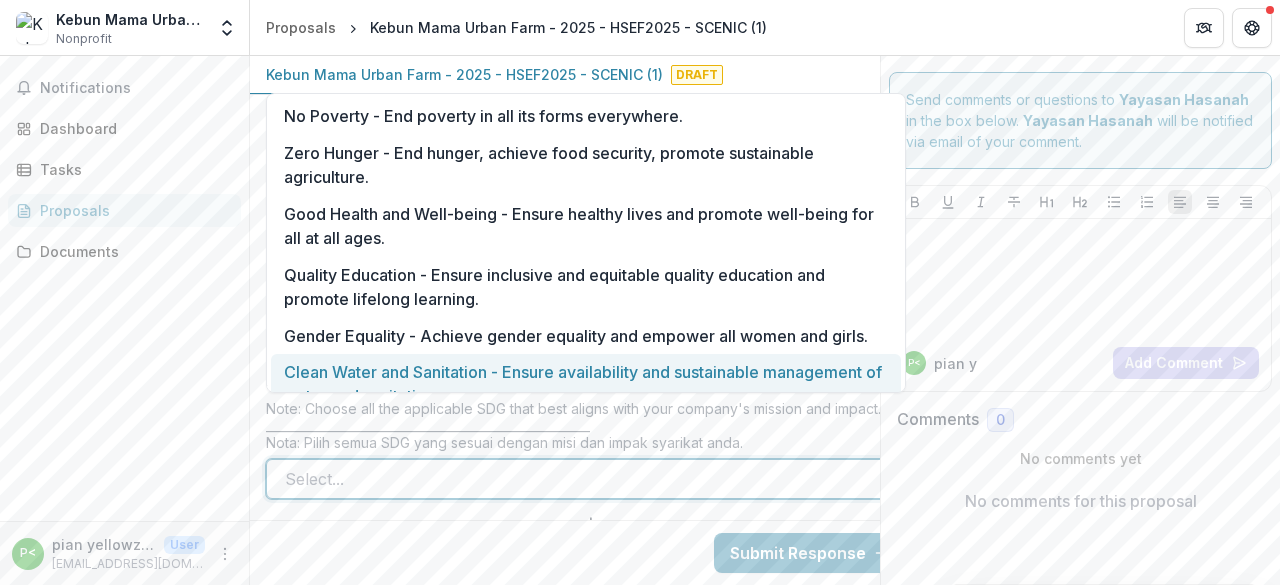 scroll, scrollTop: 41, scrollLeft: 0, axis: vertical 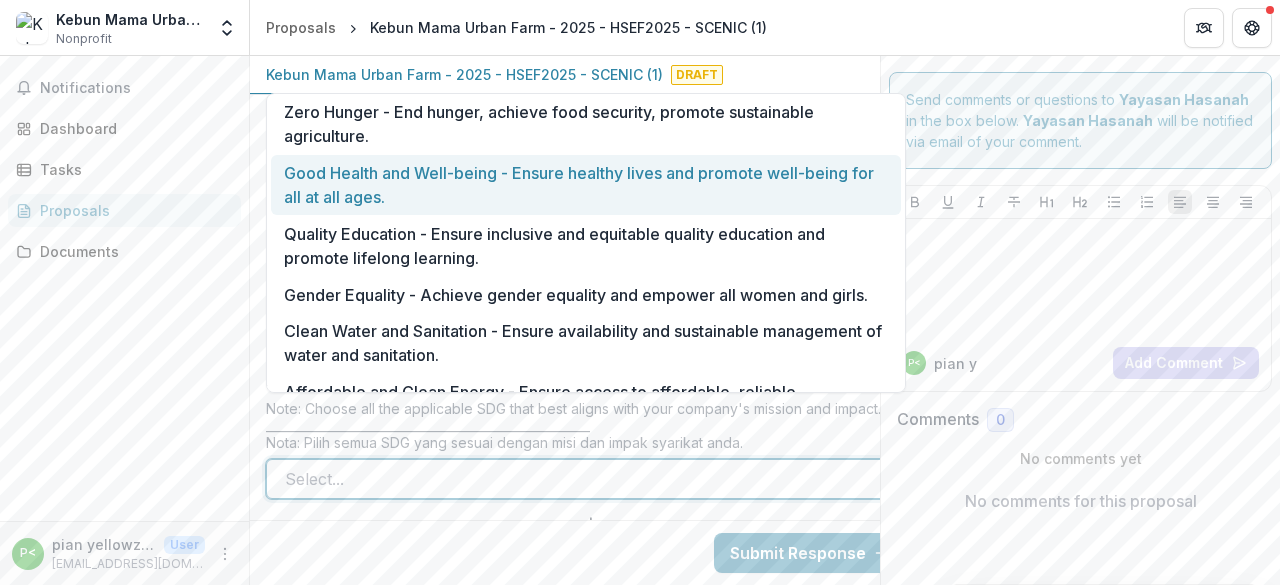 click on "Good Health and Well-being - Ensure healthy lives and promote well-being for all at all ages." at bounding box center [586, 185] 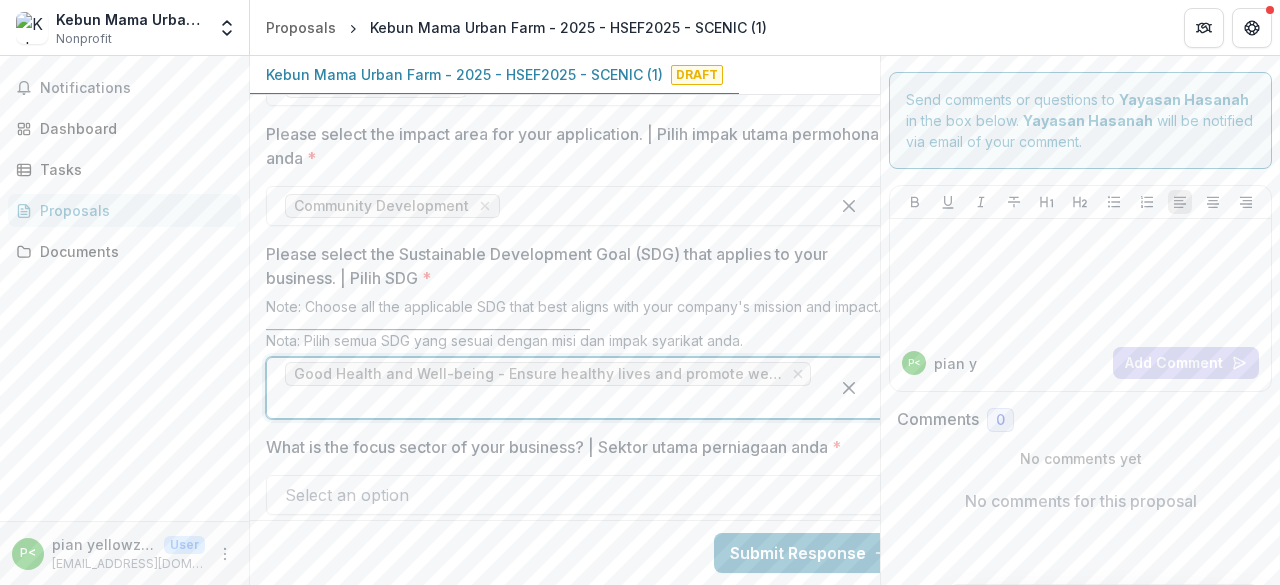 scroll, scrollTop: 2600, scrollLeft: 0, axis: vertical 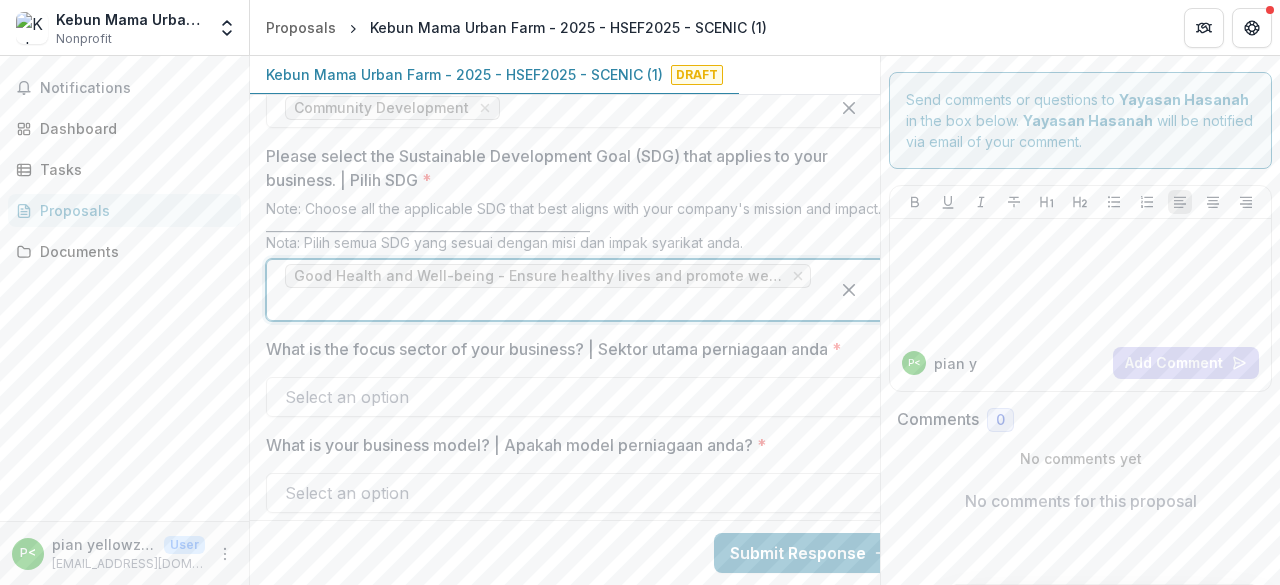 click at bounding box center [568, 397] 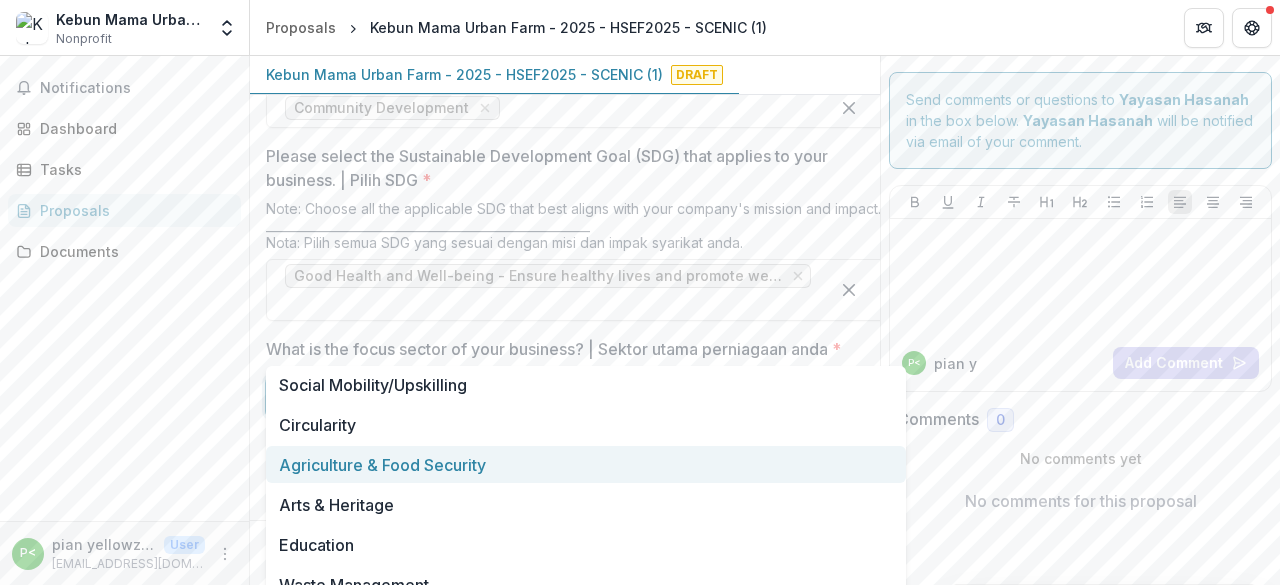 click on "Agriculture & Food Security" at bounding box center (586, 464) 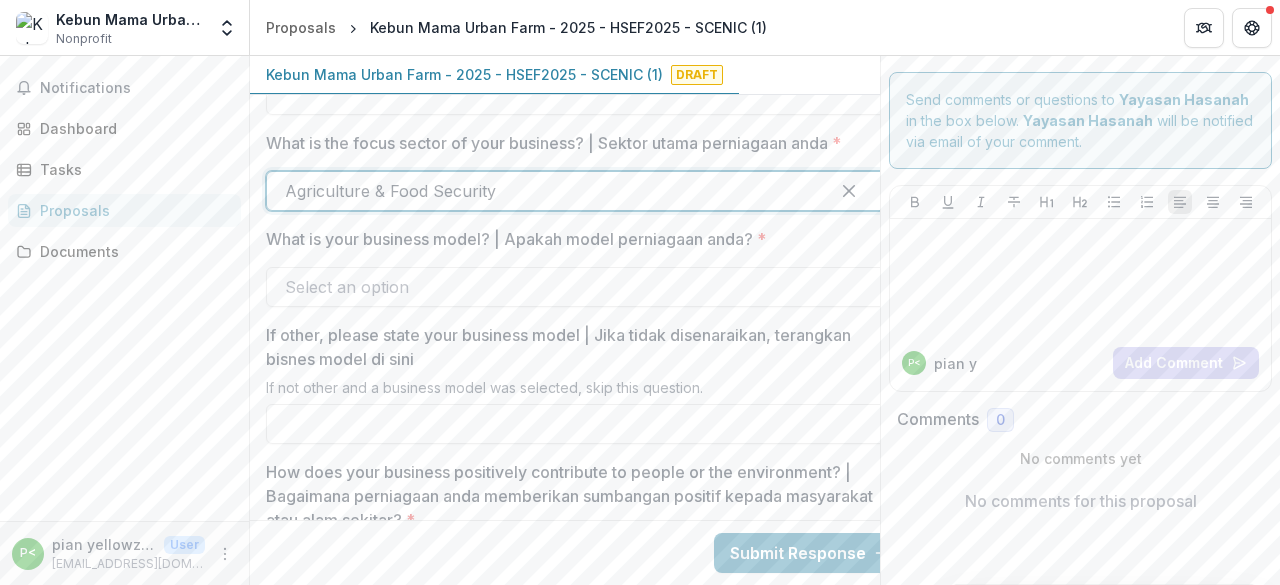 scroll, scrollTop: 2700, scrollLeft: 0, axis: vertical 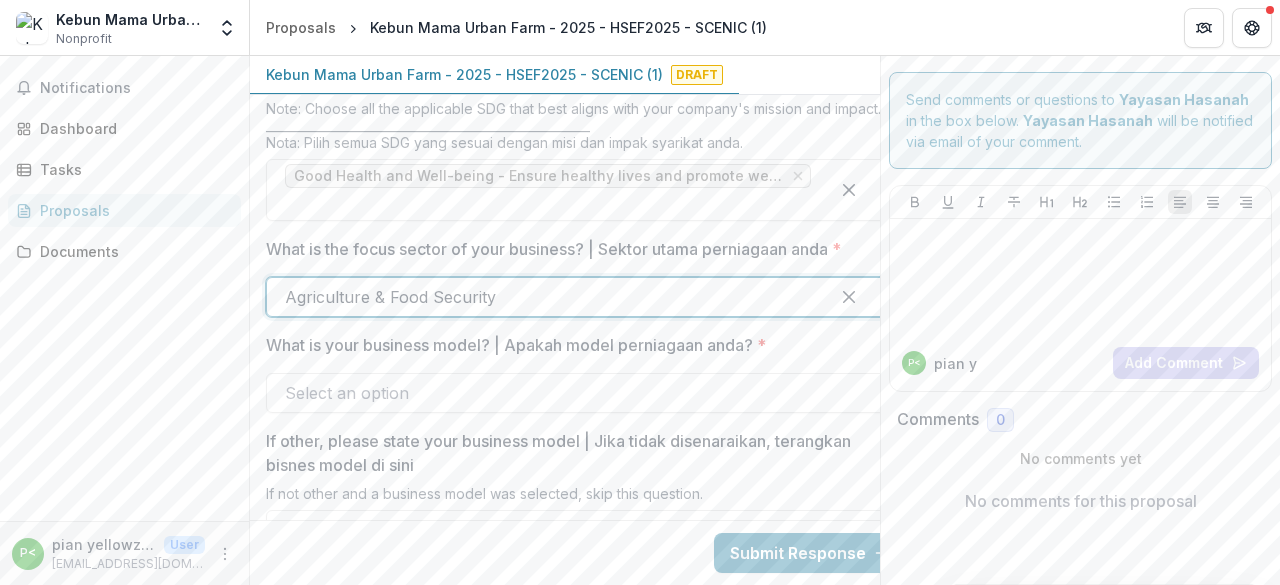 click at bounding box center [568, 393] 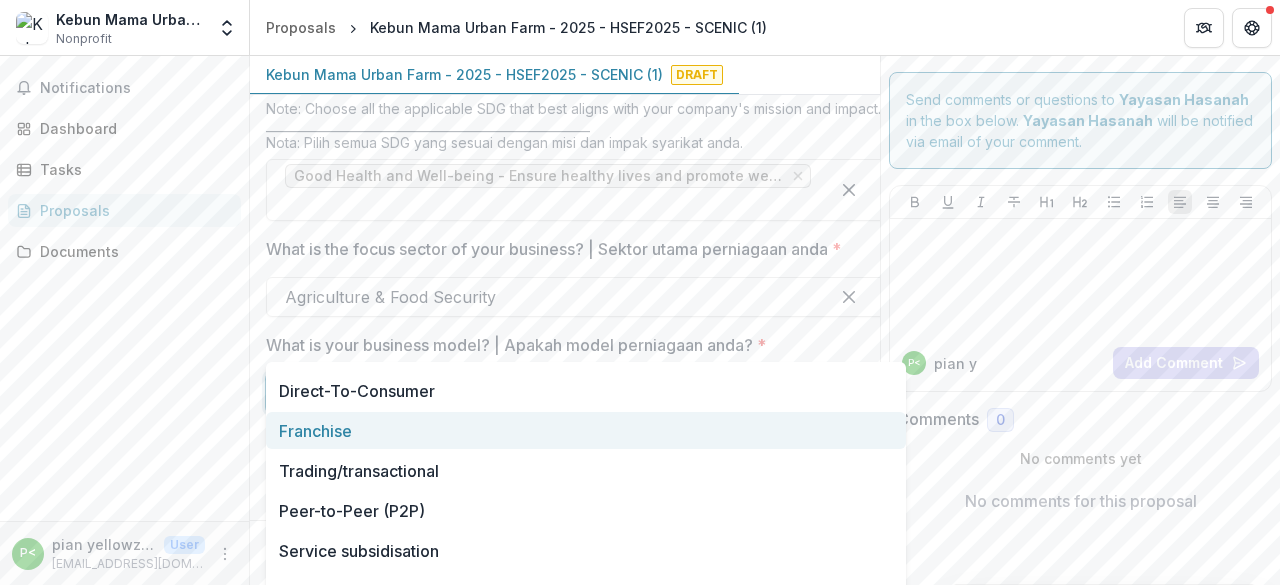 scroll, scrollTop: 200, scrollLeft: 0, axis: vertical 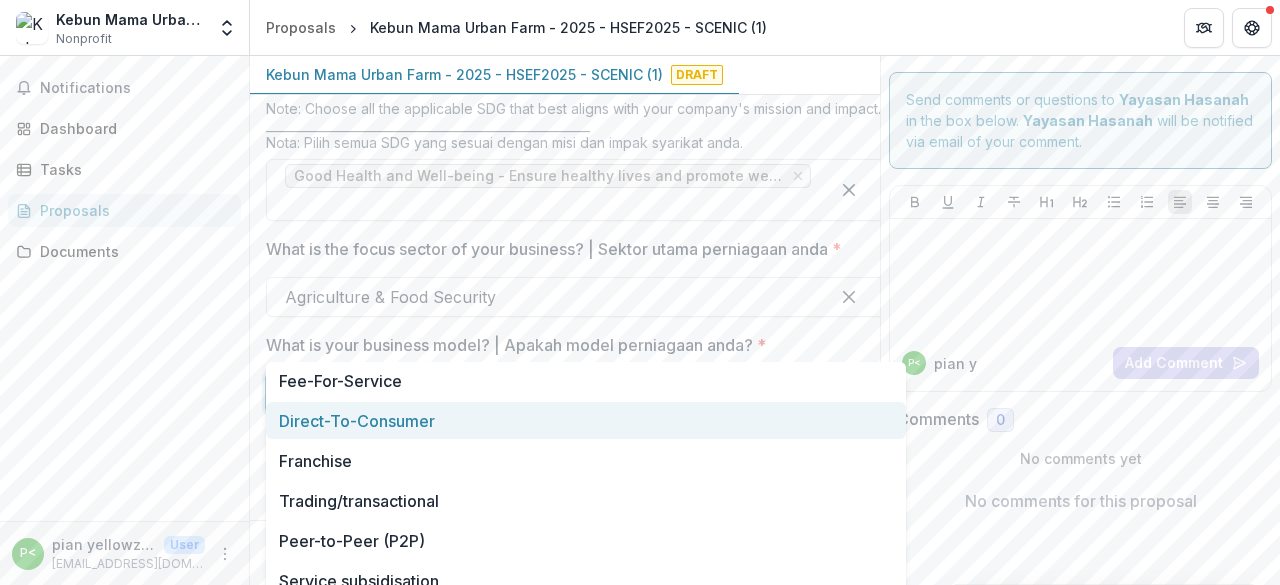 click on "Direct-To-Consumer" at bounding box center [586, 420] 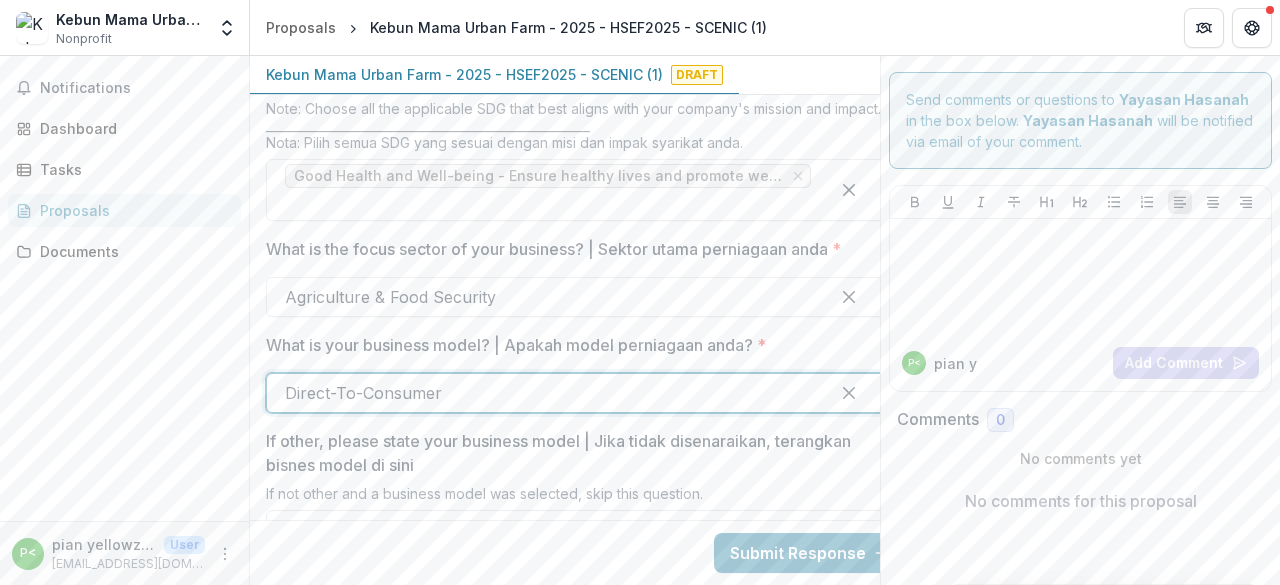click on "If other, please state your business model | Jika tidak disenaraikan, terangkan bisnes model di sini" at bounding box center [586, 530] 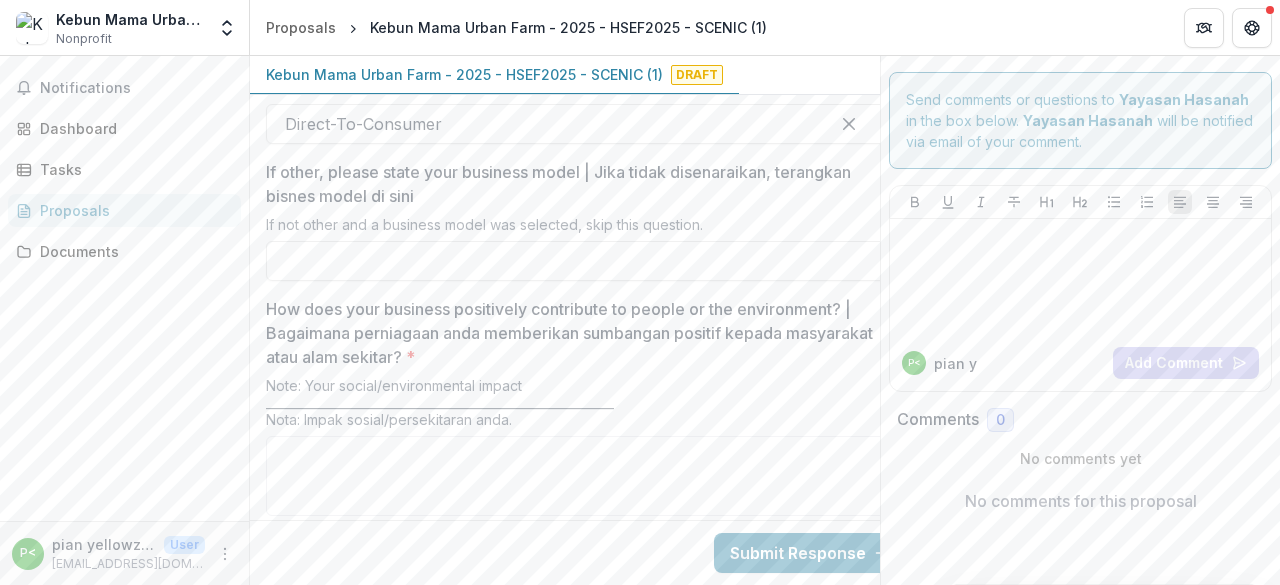 scroll, scrollTop: 3000, scrollLeft: 0, axis: vertical 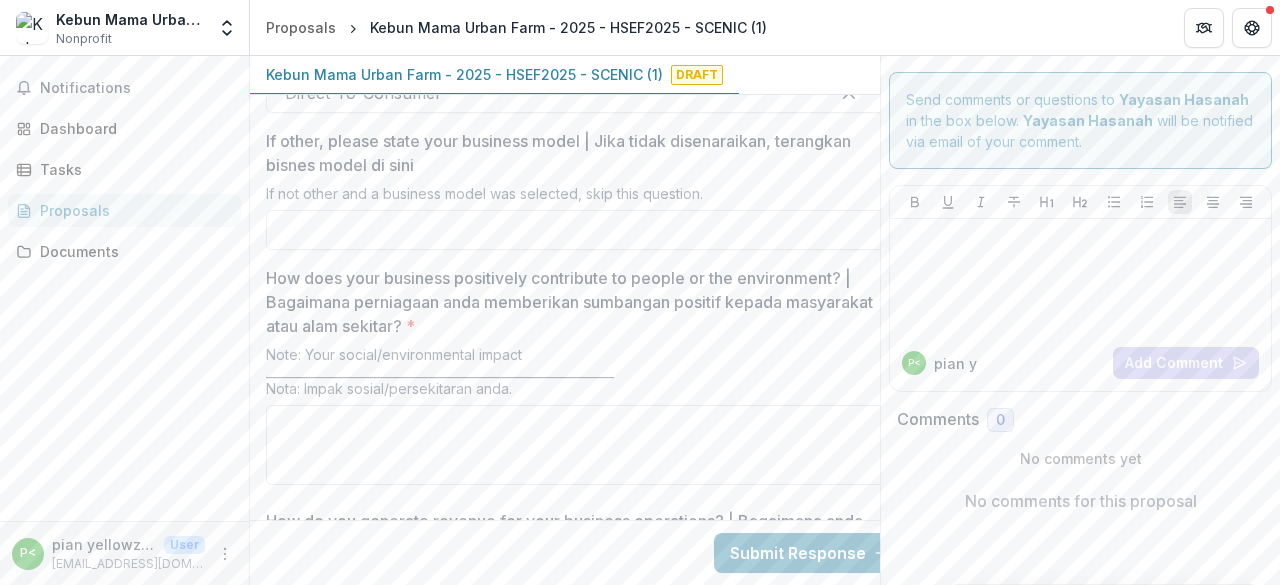 click on "How does your business positively contribute to people or the environment? | Bagaimana perniagaan anda memberikan sumbangan positif kepada masyarakat atau alam sekitar? *" at bounding box center (586, 445) 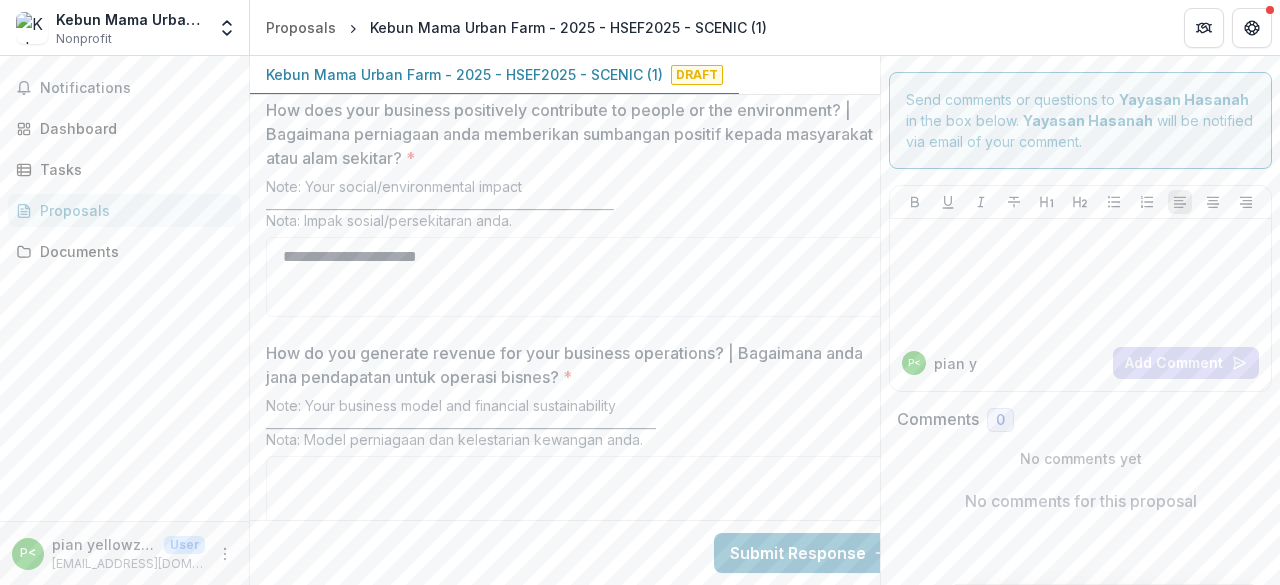 scroll, scrollTop: 3200, scrollLeft: 0, axis: vertical 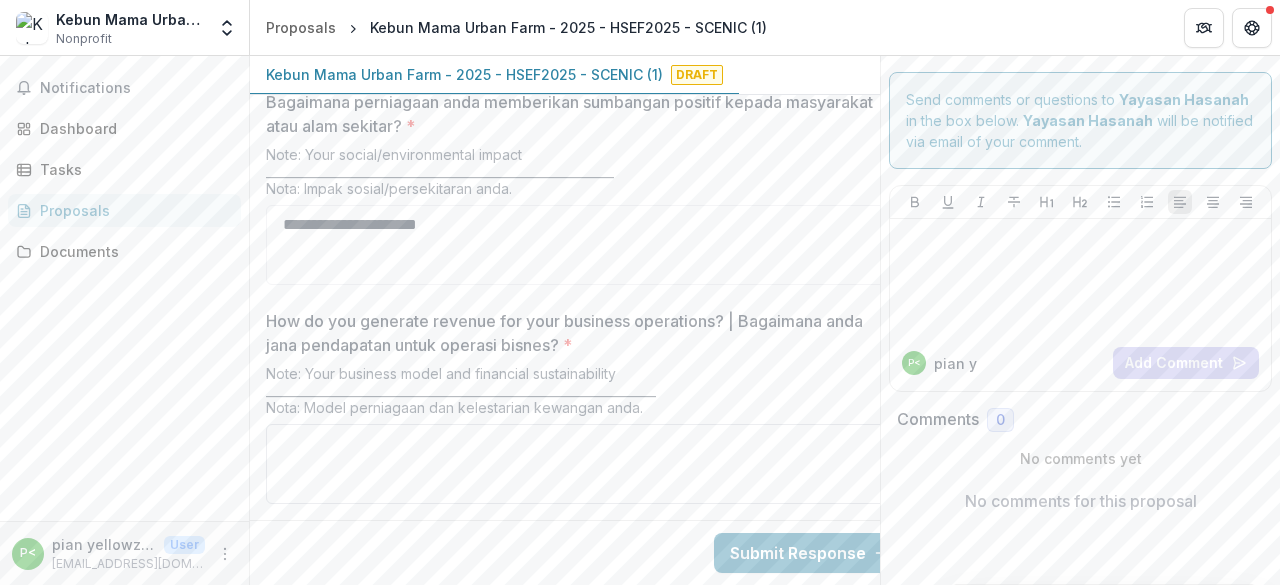 type on "**********" 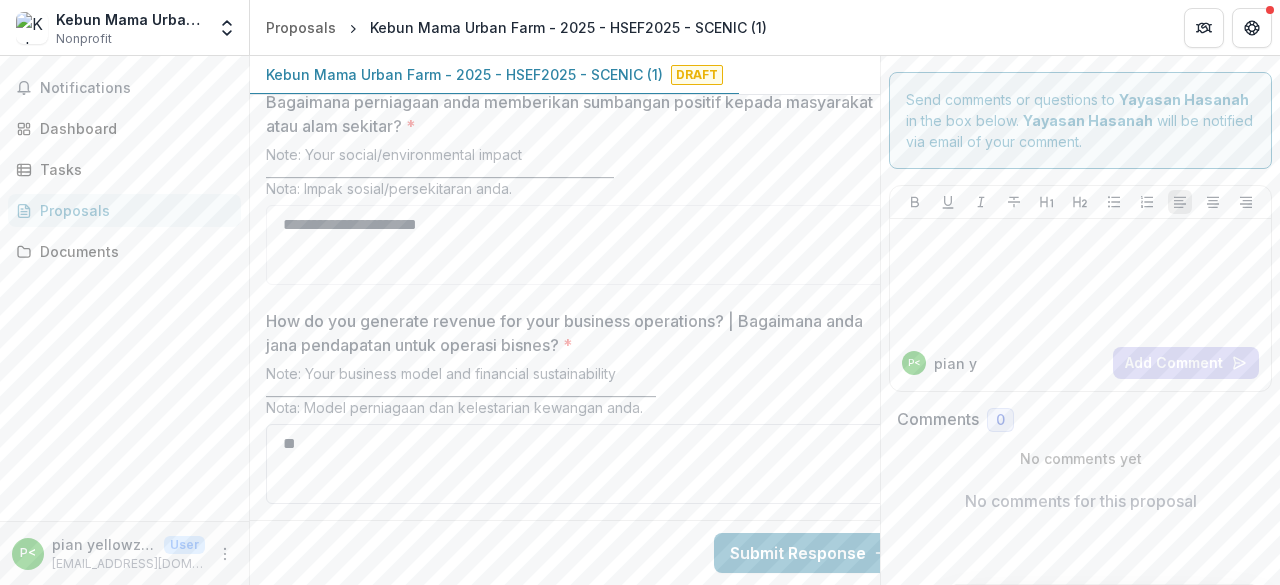 type on "*" 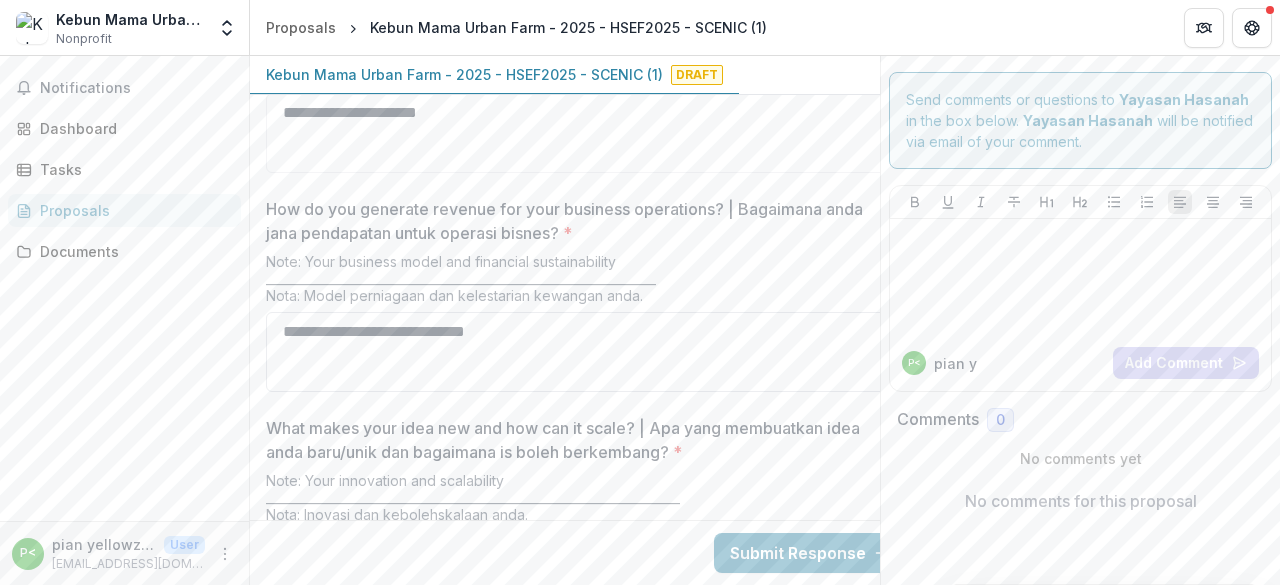 scroll, scrollTop: 3400, scrollLeft: 0, axis: vertical 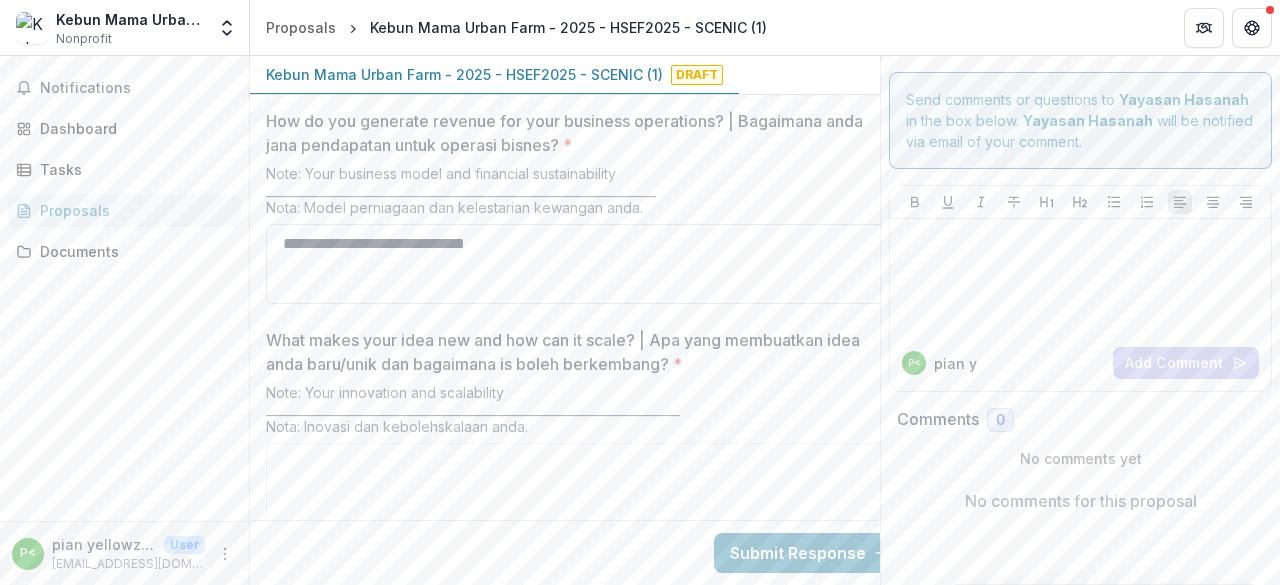 type on "**********" 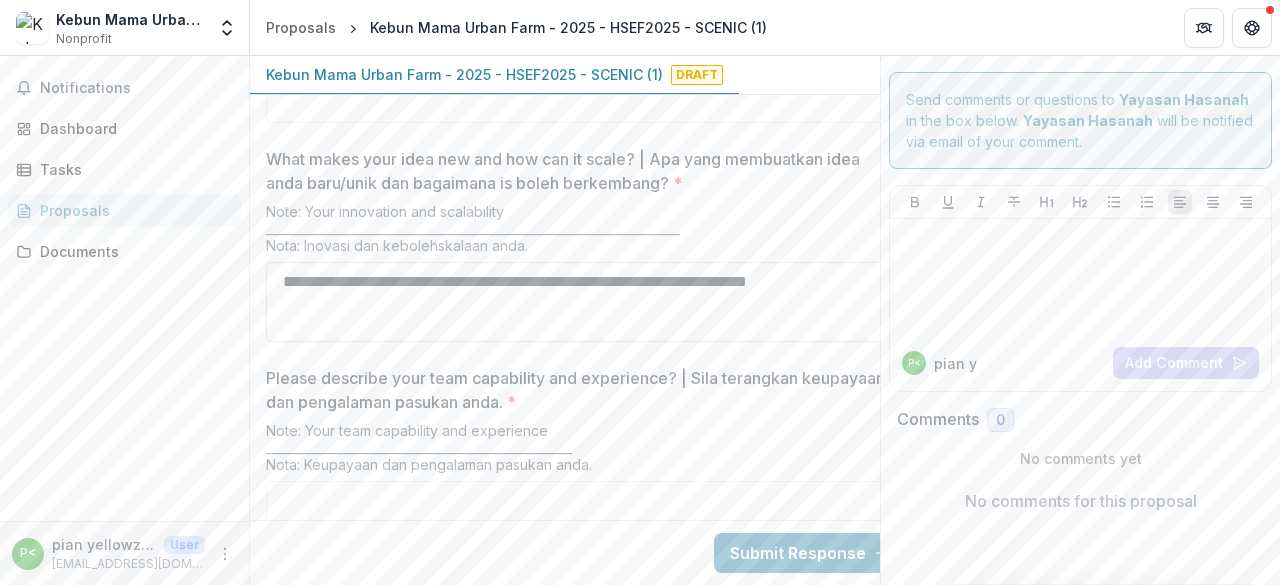 scroll, scrollTop: 3600, scrollLeft: 0, axis: vertical 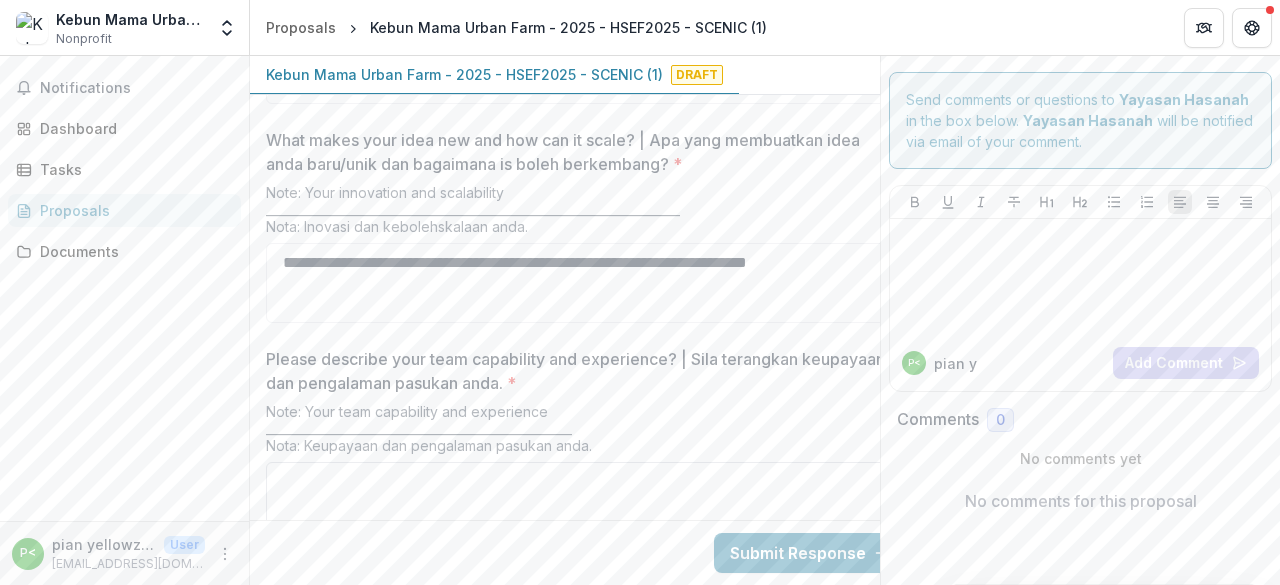 type on "**********" 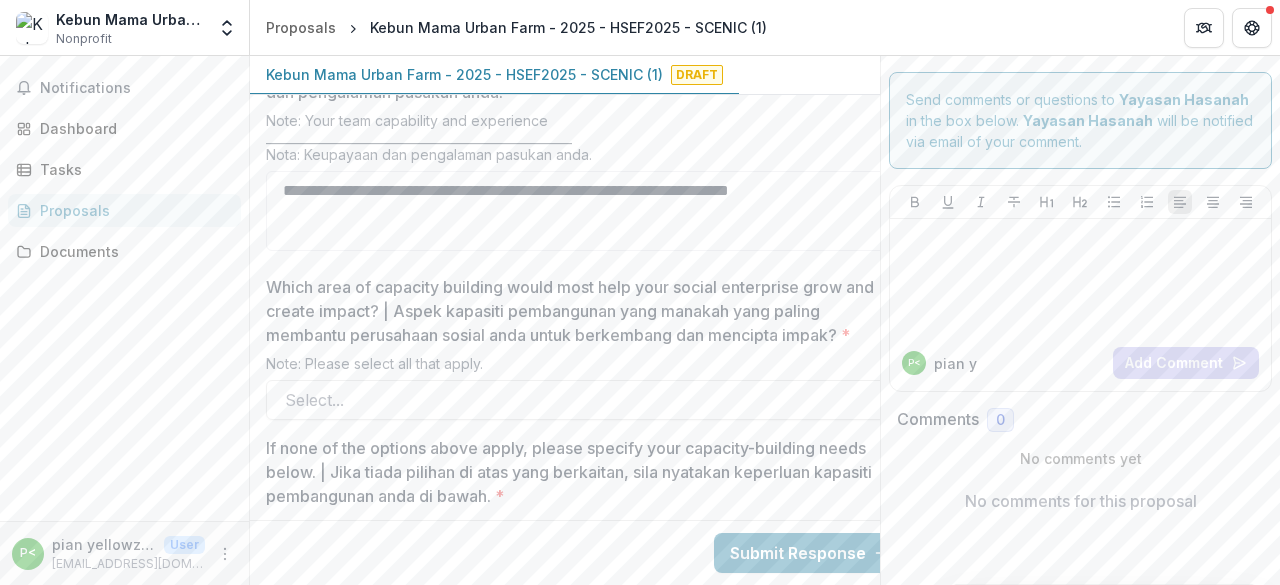 scroll, scrollTop: 4000, scrollLeft: 0, axis: vertical 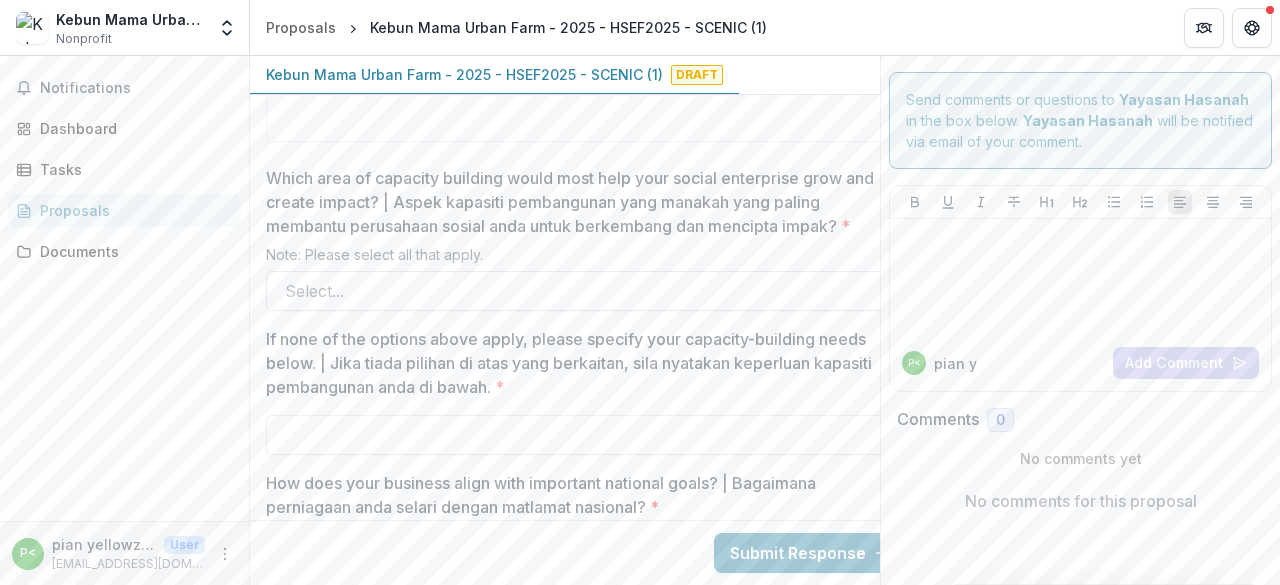 type on "**********" 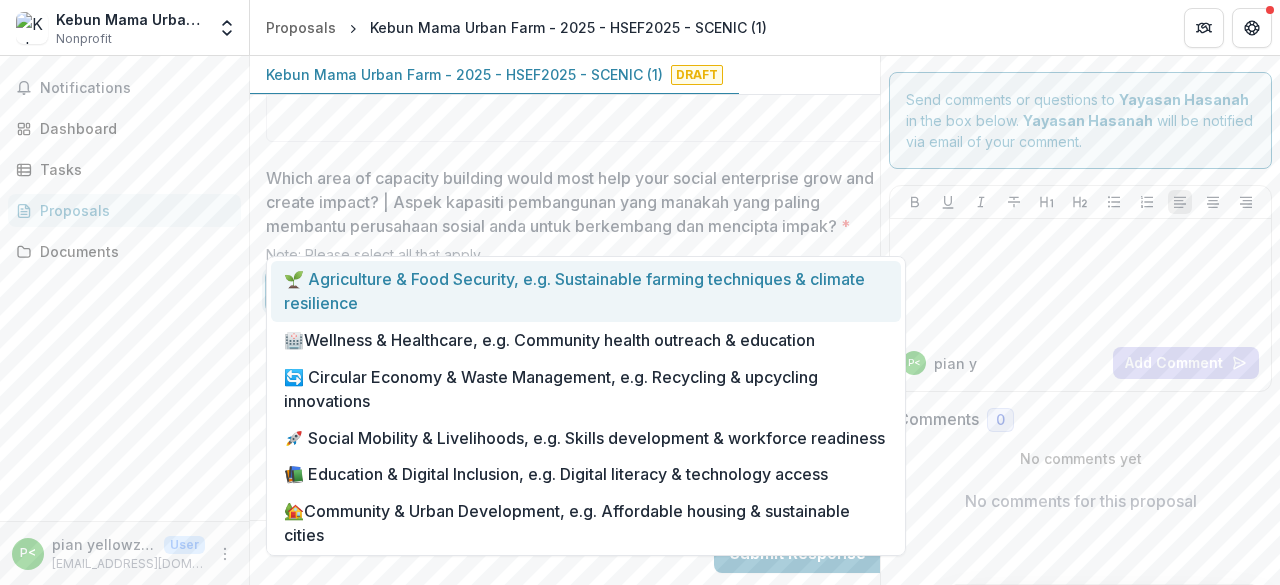 click at bounding box center (568, 291) 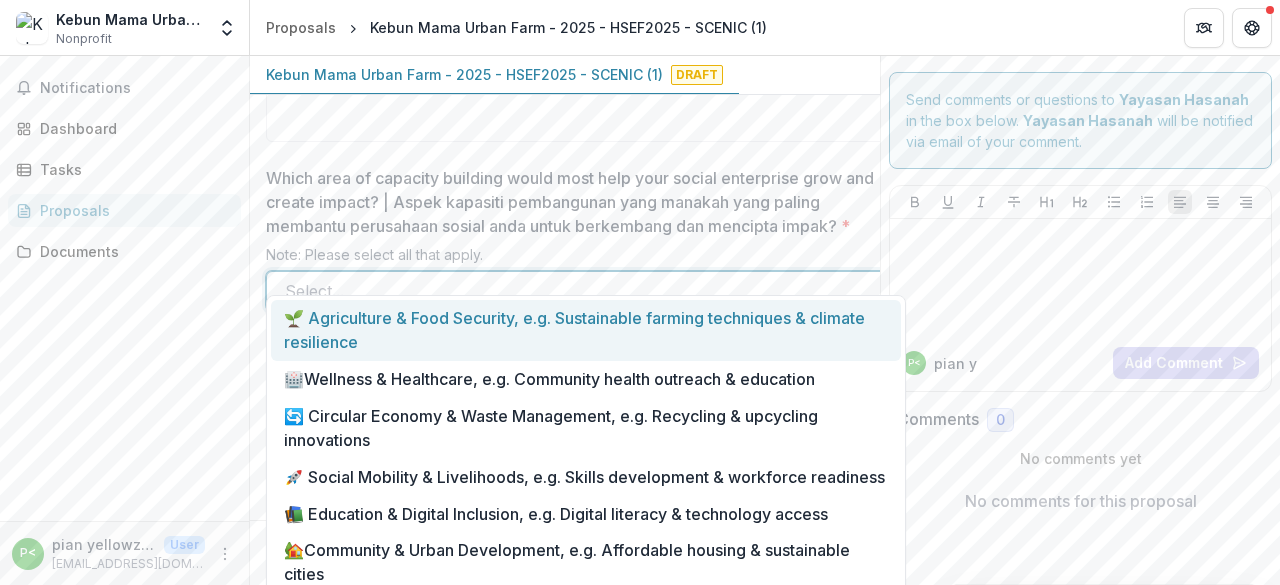 scroll, scrollTop: 3900, scrollLeft: 0, axis: vertical 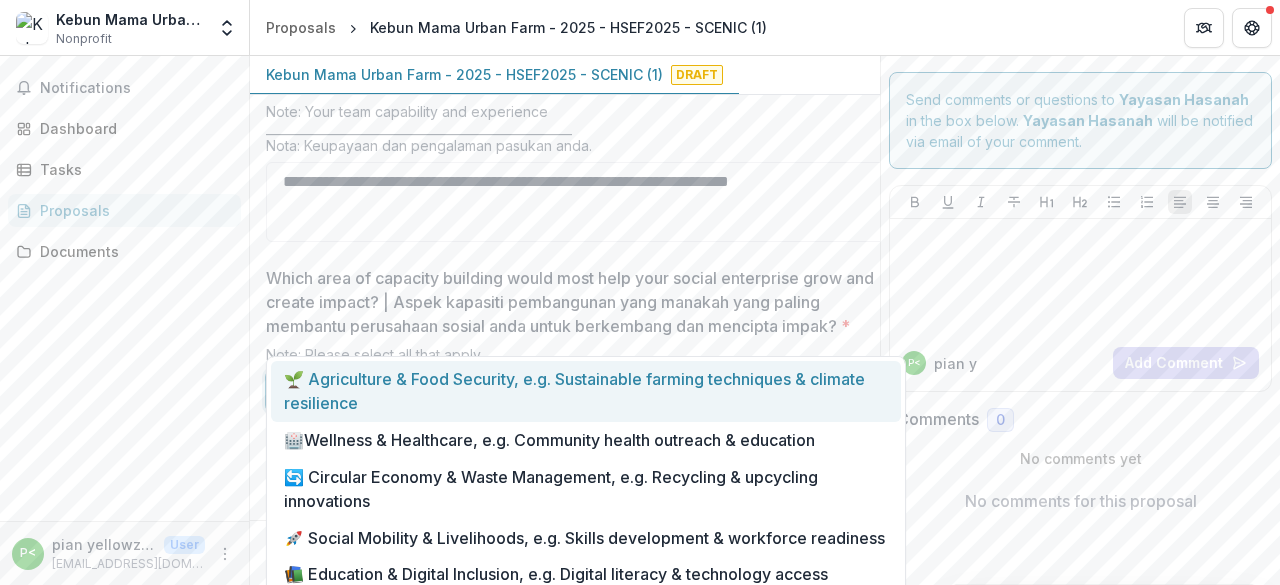 click on "🌱 Agriculture & Food Security, e.g. Sustainable farming techniques & climate resilience" at bounding box center (586, 391) 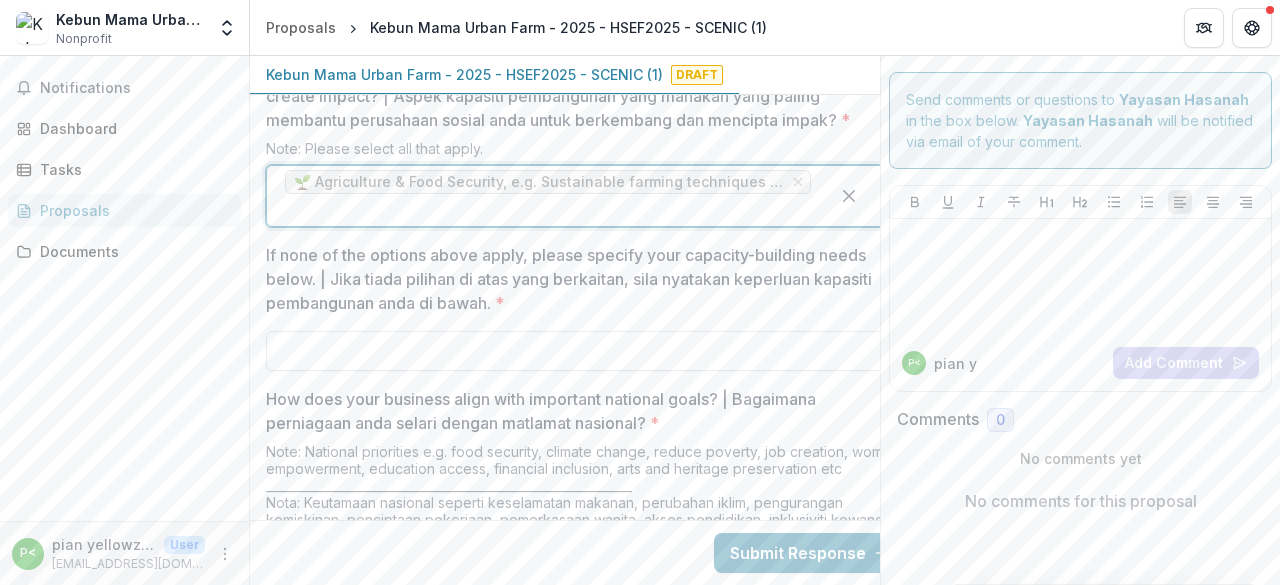scroll, scrollTop: 4200, scrollLeft: 0, axis: vertical 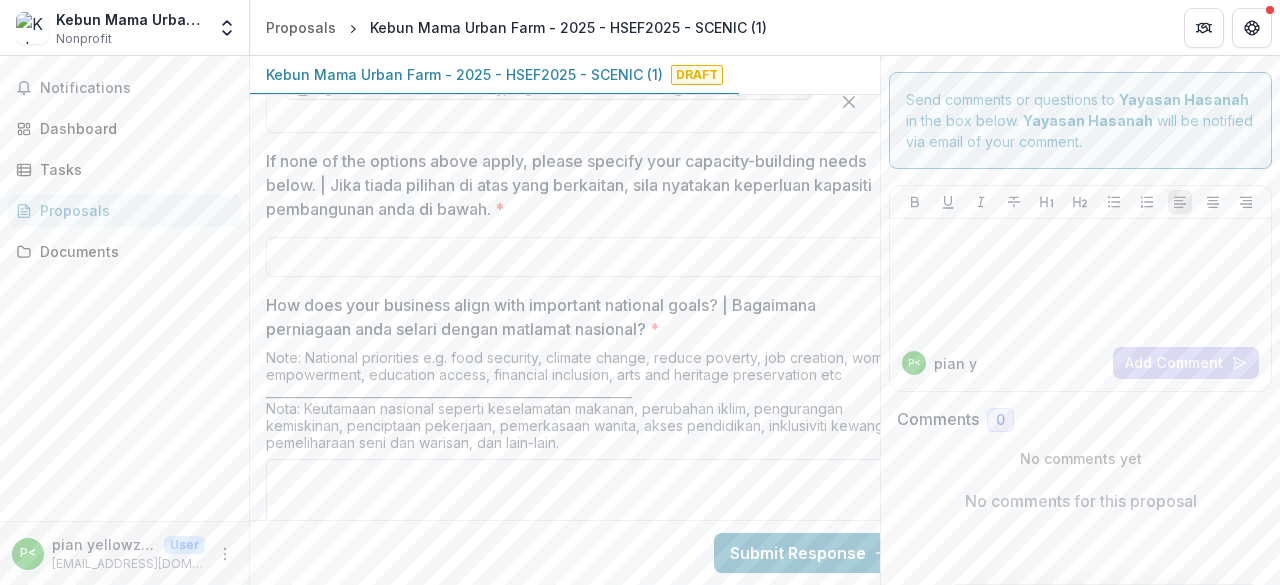 click on "How does your business align with important national goals? | Bagaimana perniagaan anda selari dengan matlamat nasional? *" at bounding box center [586, 499] 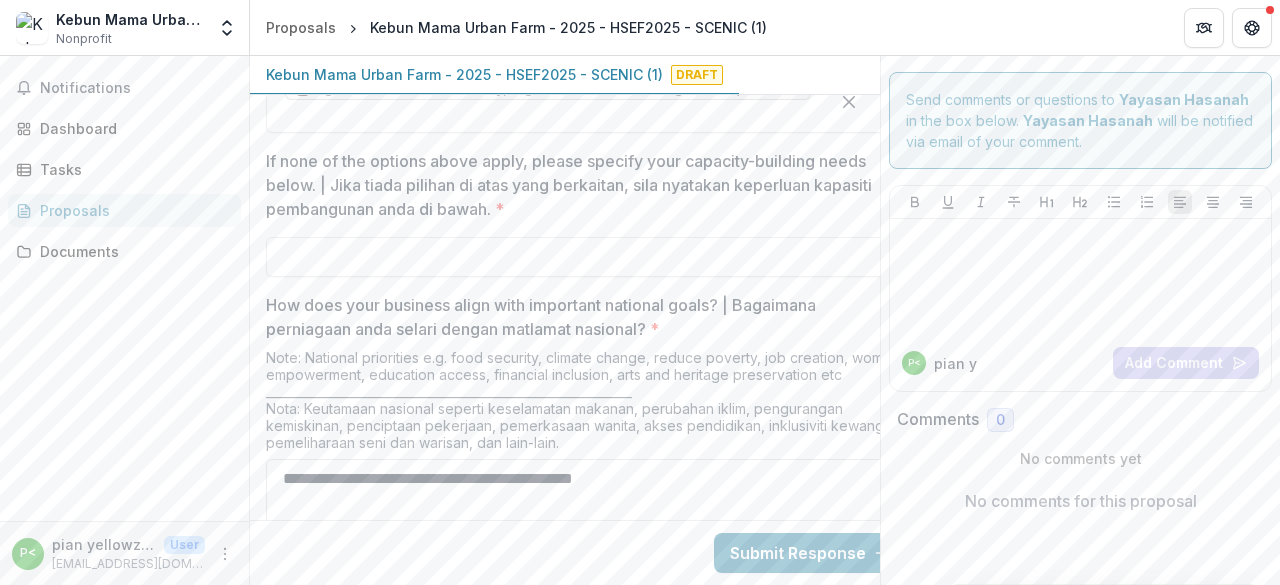 scroll, scrollTop: 4400, scrollLeft: 0, axis: vertical 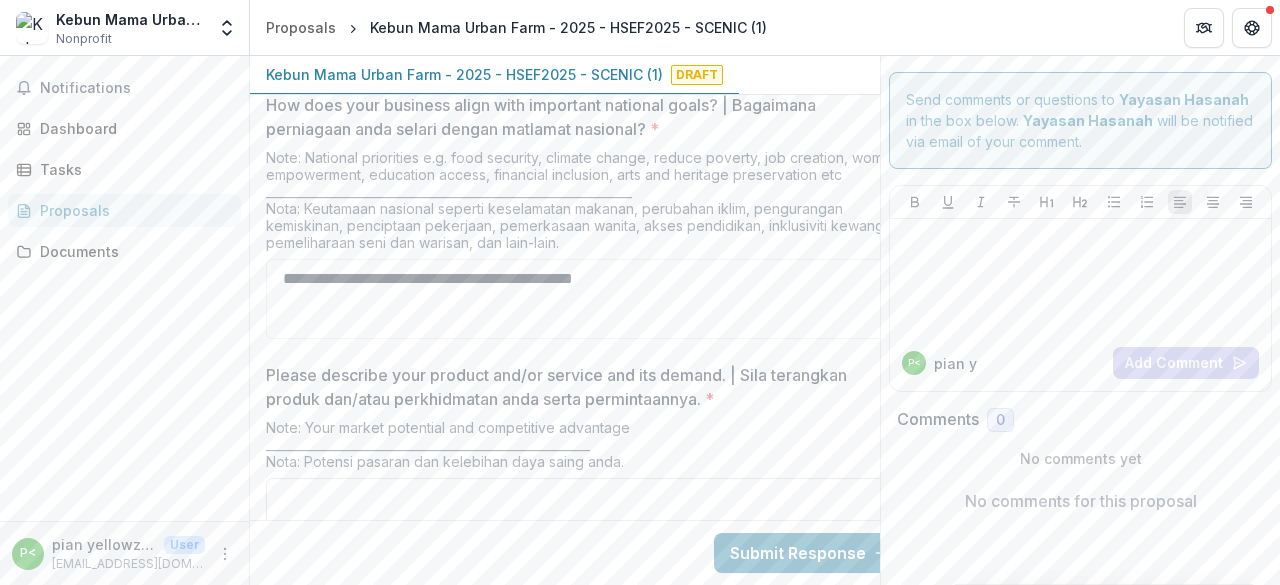 type on "**********" 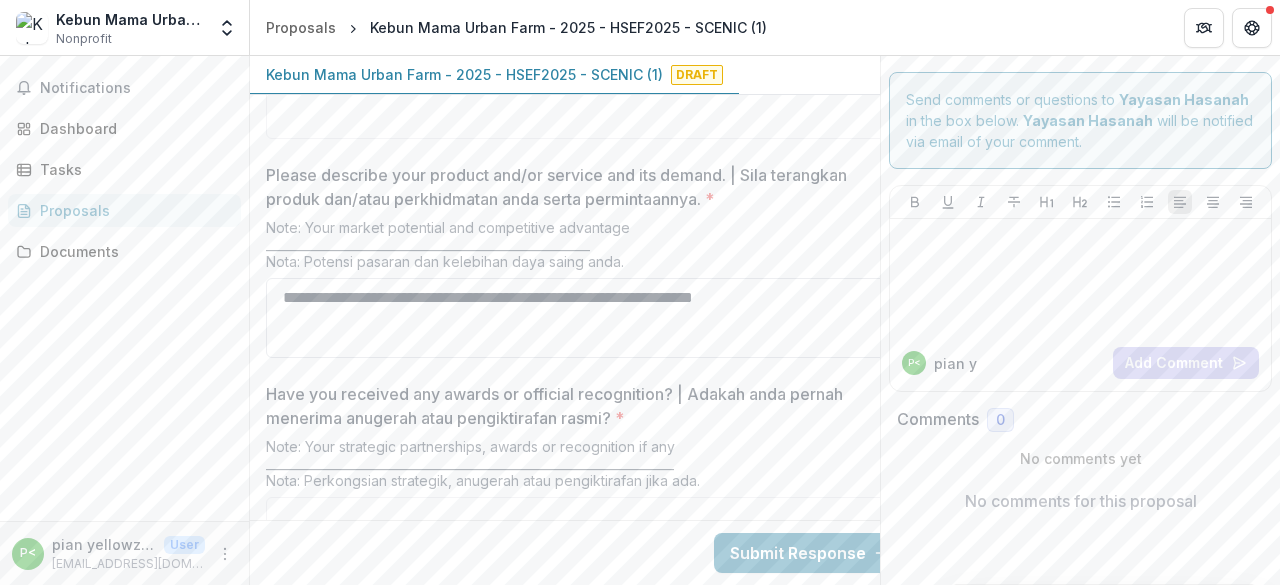 scroll, scrollTop: 4700, scrollLeft: 0, axis: vertical 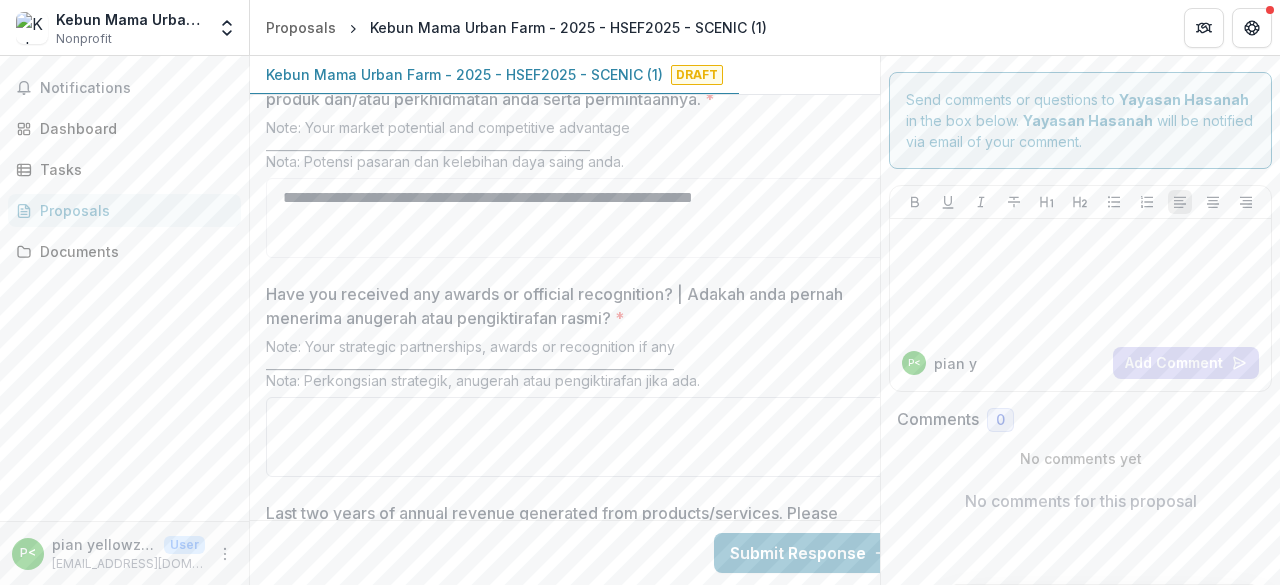 type on "**********" 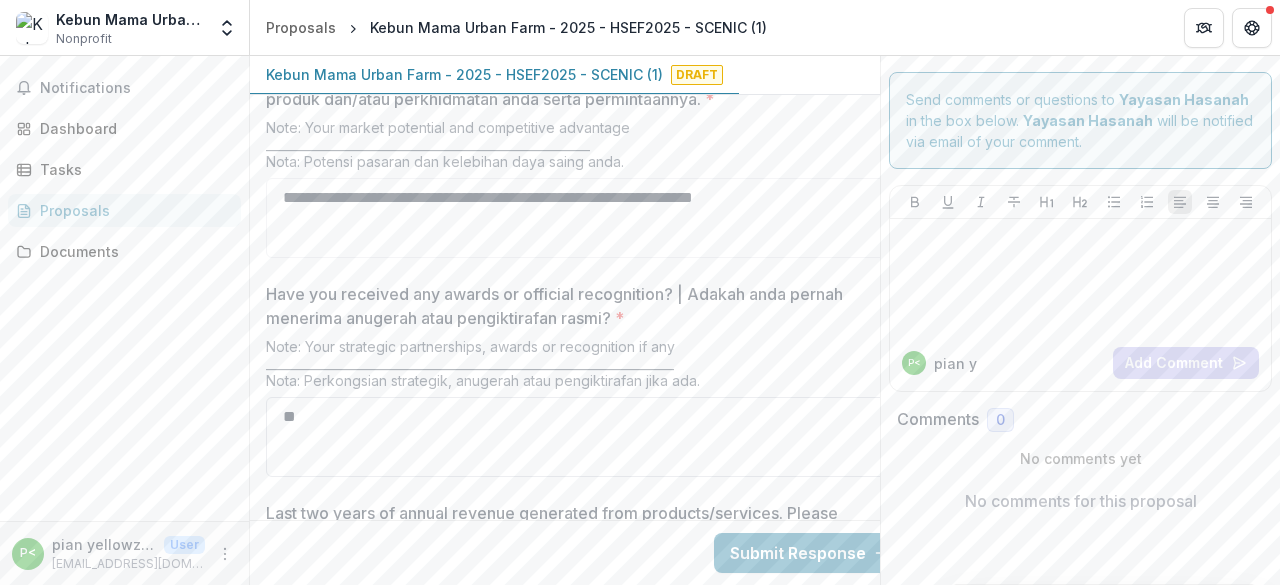 type on "*" 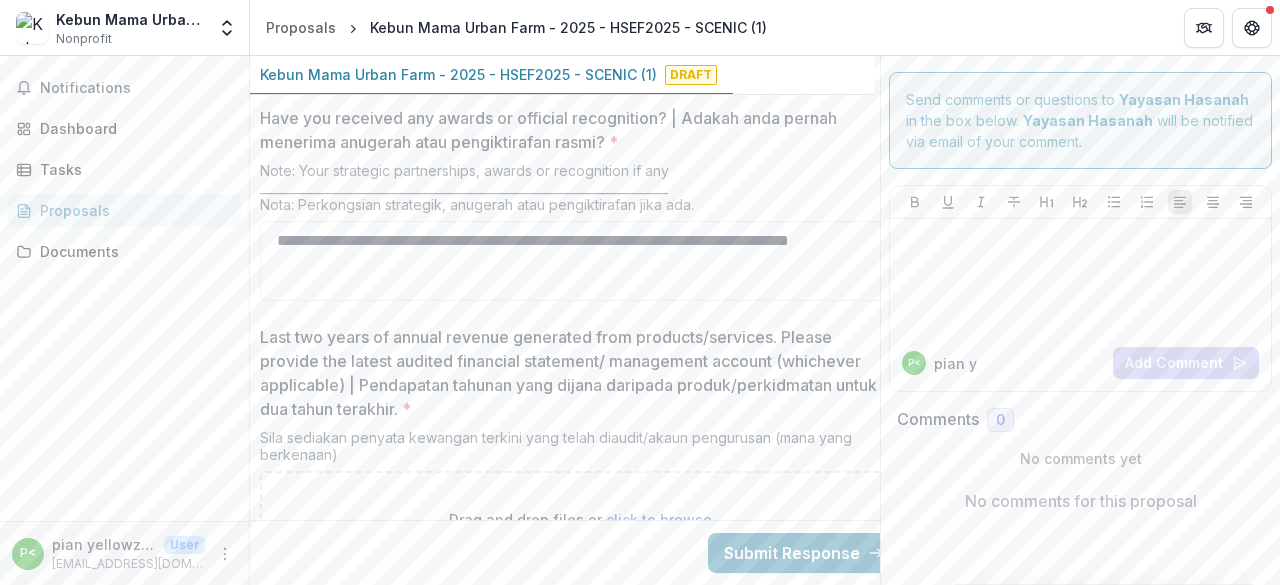 scroll, scrollTop: 5000, scrollLeft: 6, axis: both 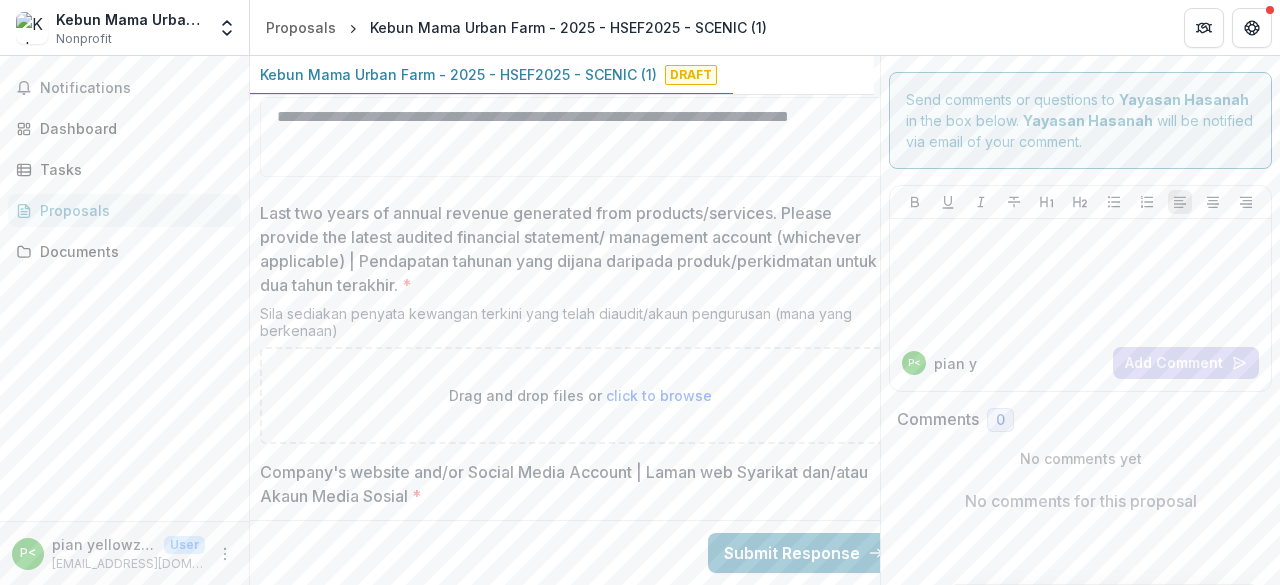 type on "**********" 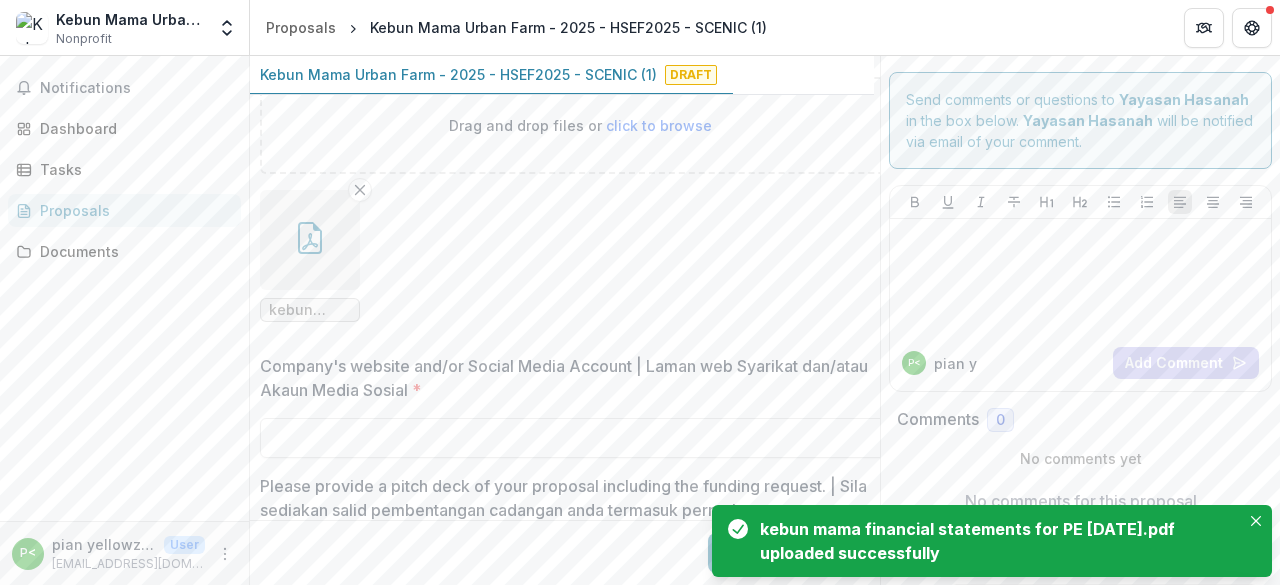 scroll, scrollTop: 5300, scrollLeft: 6, axis: both 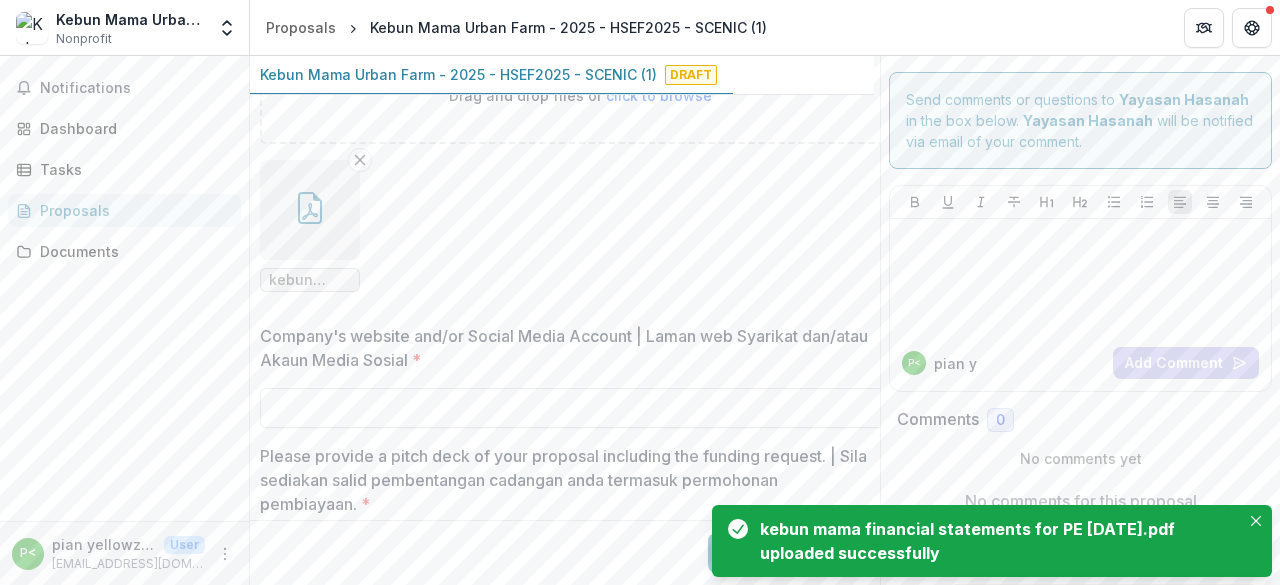 click on "Company's website and/or Social Media Account | Laman web Syarikat dan/atau Akaun Media Sosial *" at bounding box center (580, 408) 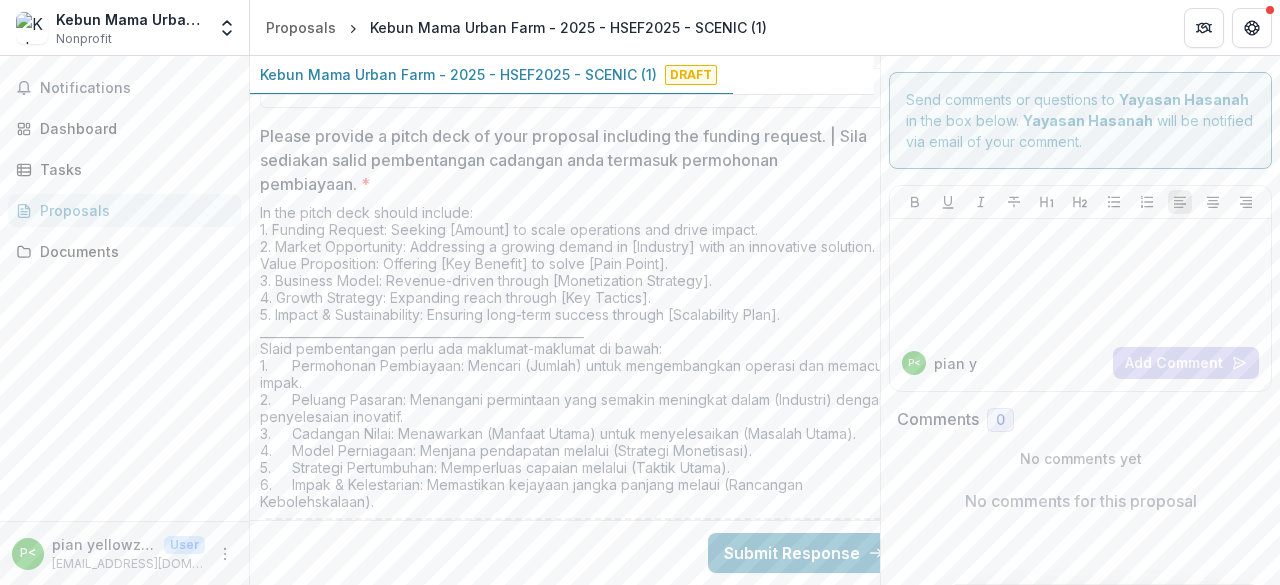 scroll, scrollTop: 5678, scrollLeft: 6, axis: both 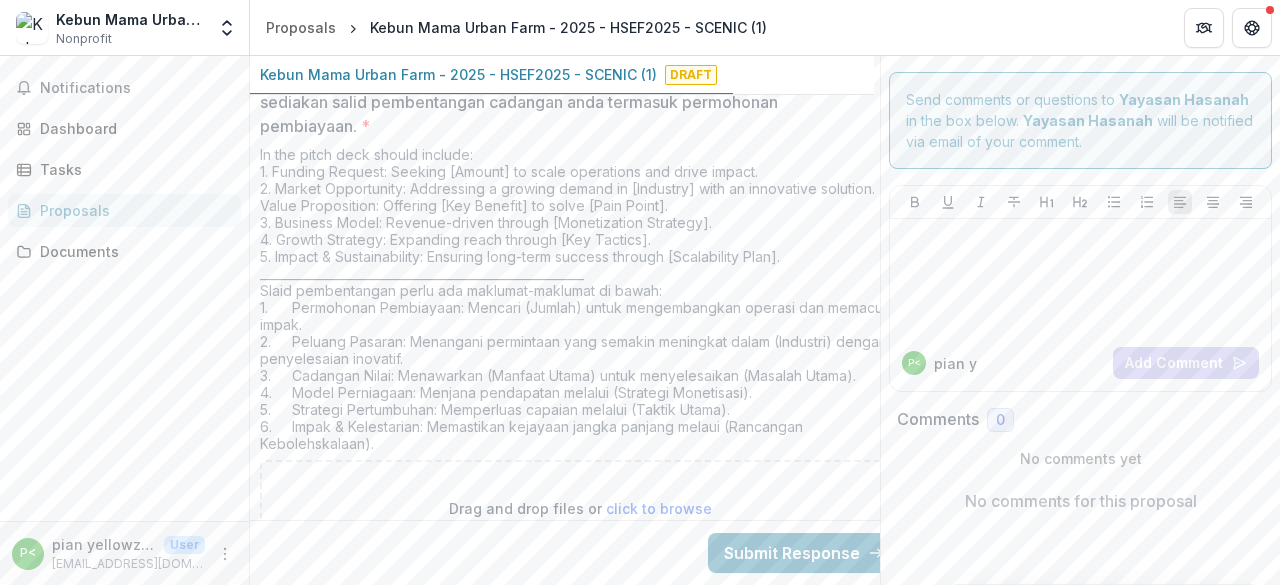 type on "**********" 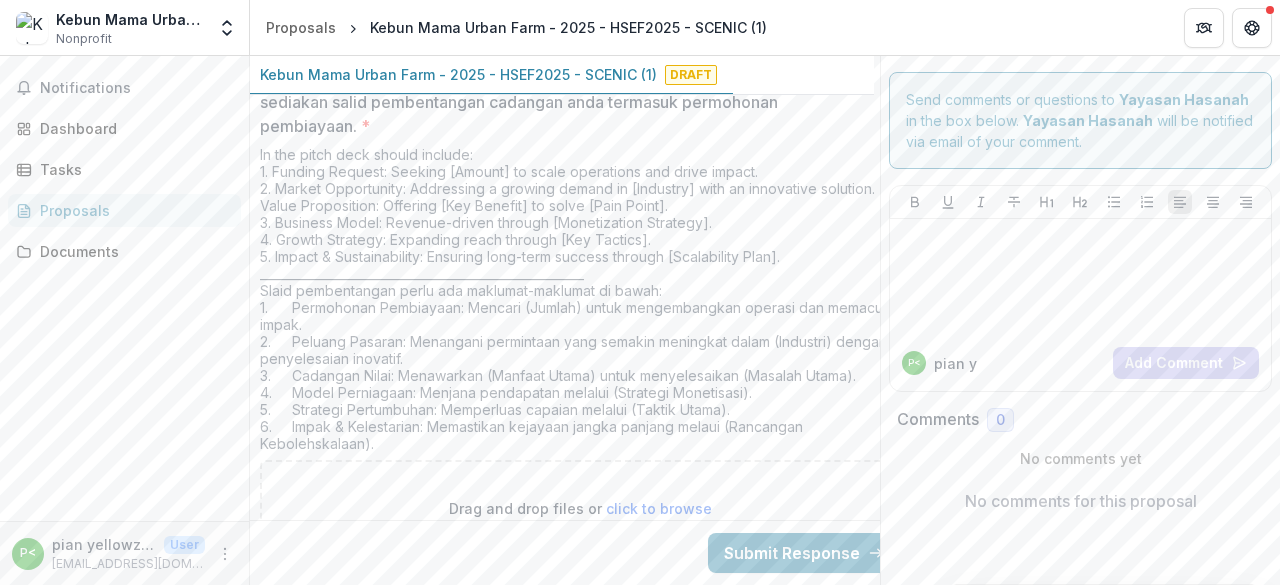 type on "**********" 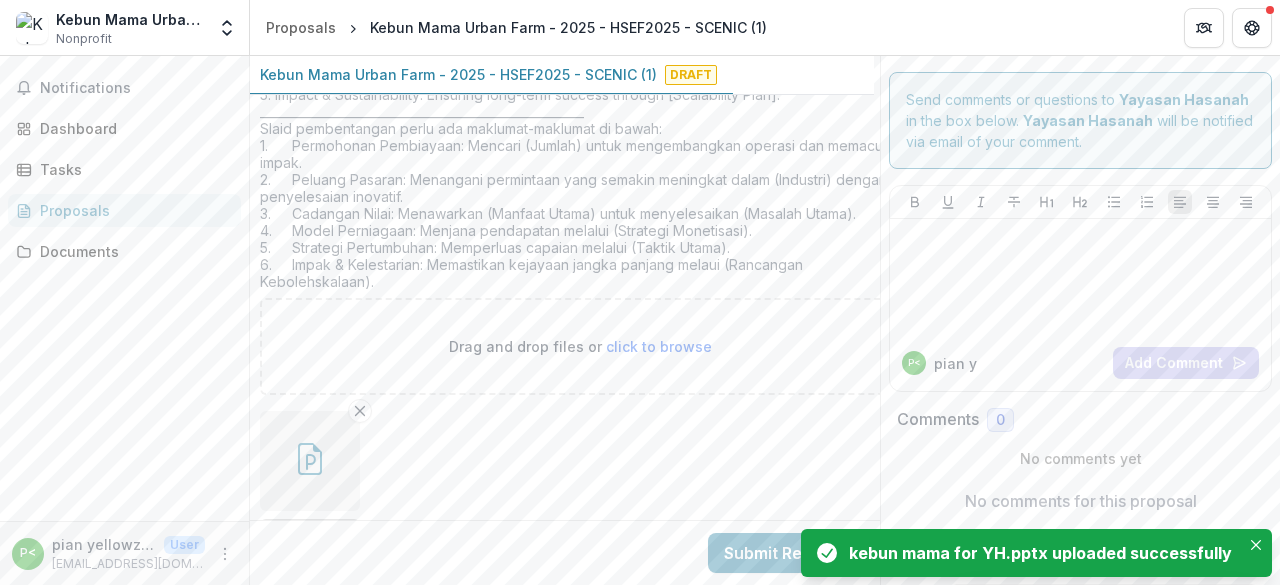 scroll, scrollTop: 5842, scrollLeft: 6, axis: both 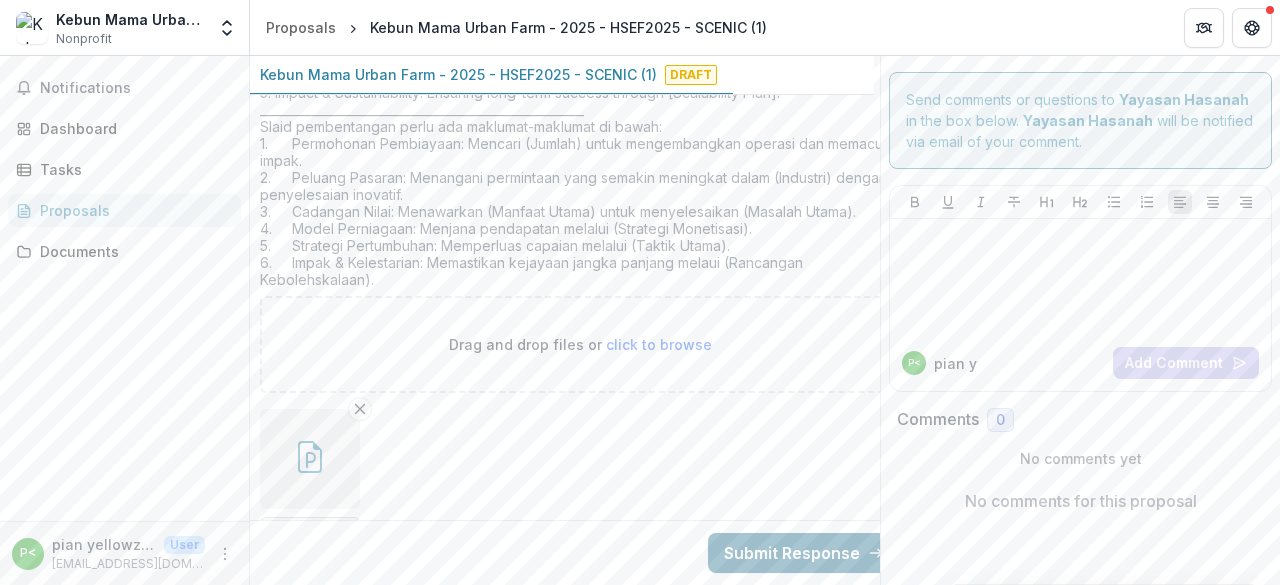 click on "Submit Response" at bounding box center (804, 553) 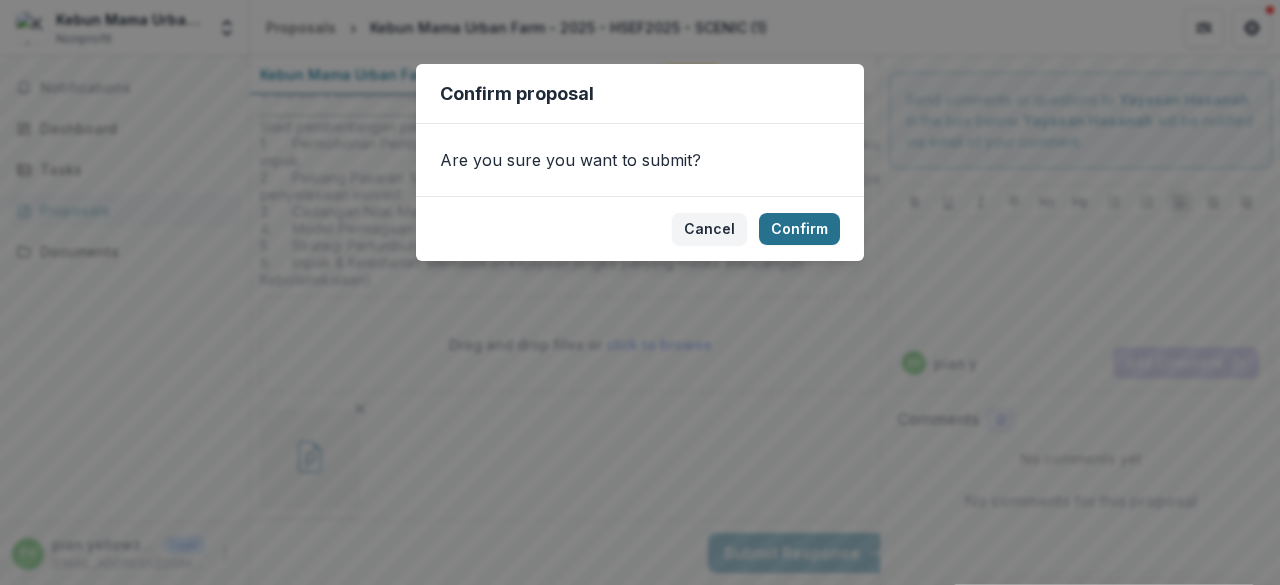 click on "Confirm" at bounding box center (799, 229) 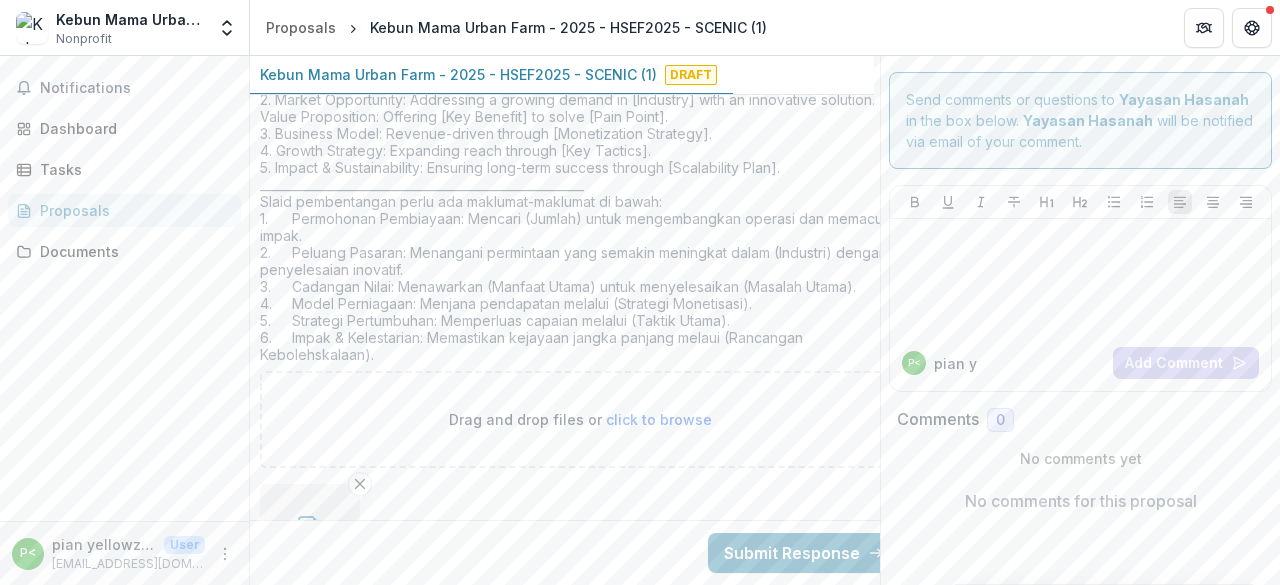 scroll, scrollTop: 5916, scrollLeft: 6, axis: both 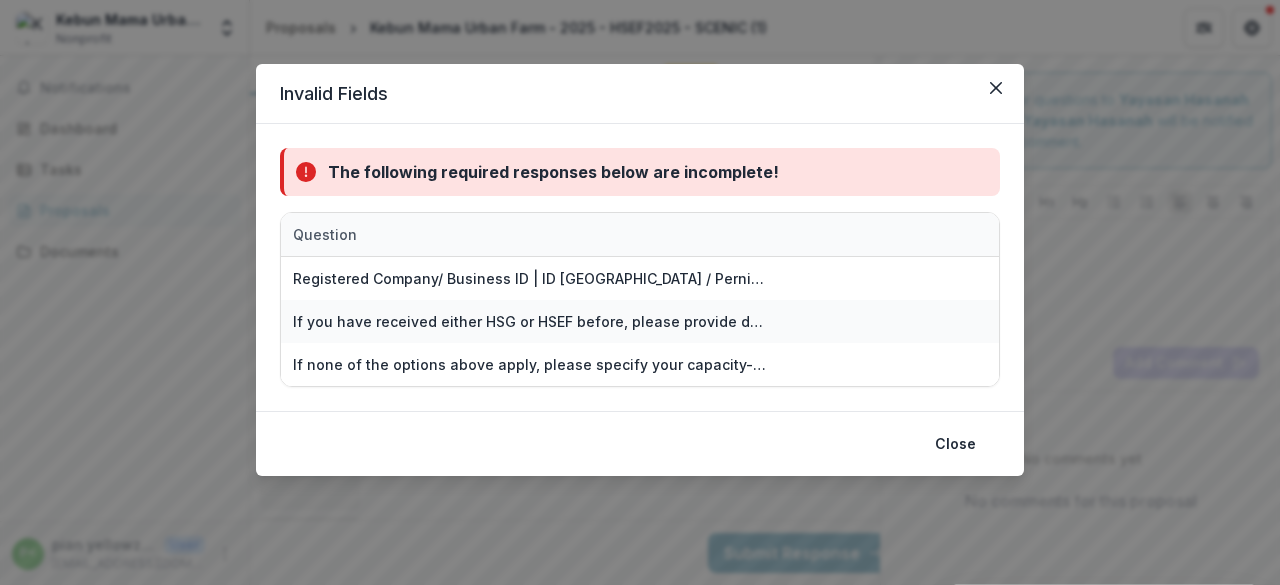 click on "Question" at bounding box center (531, 234) 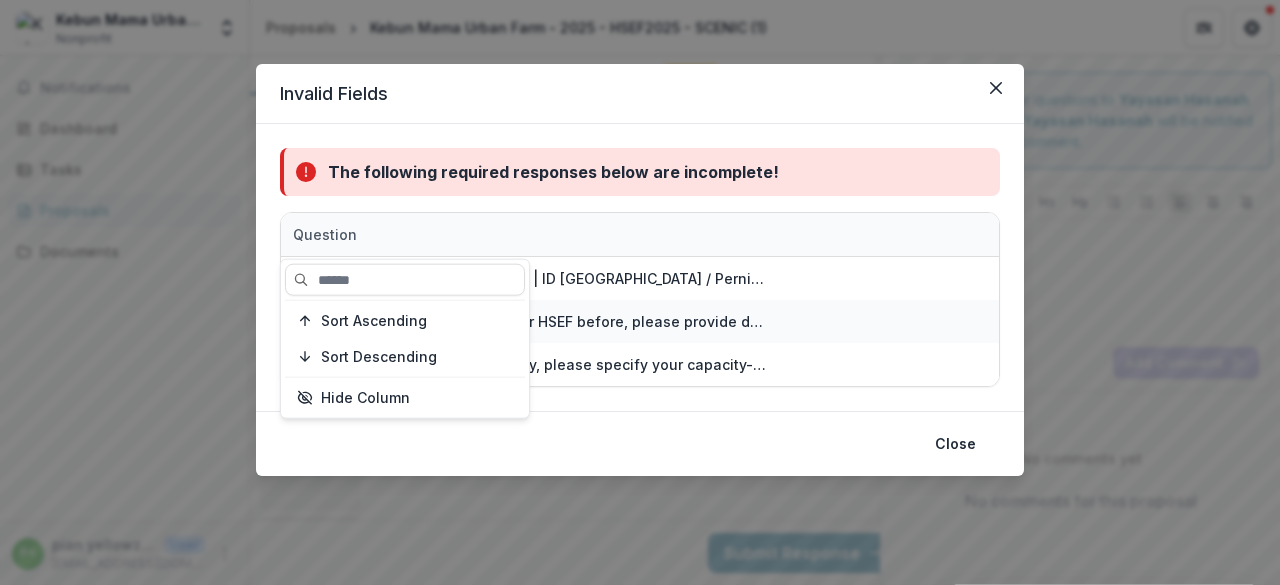 click on "Question" at bounding box center (531, 234) 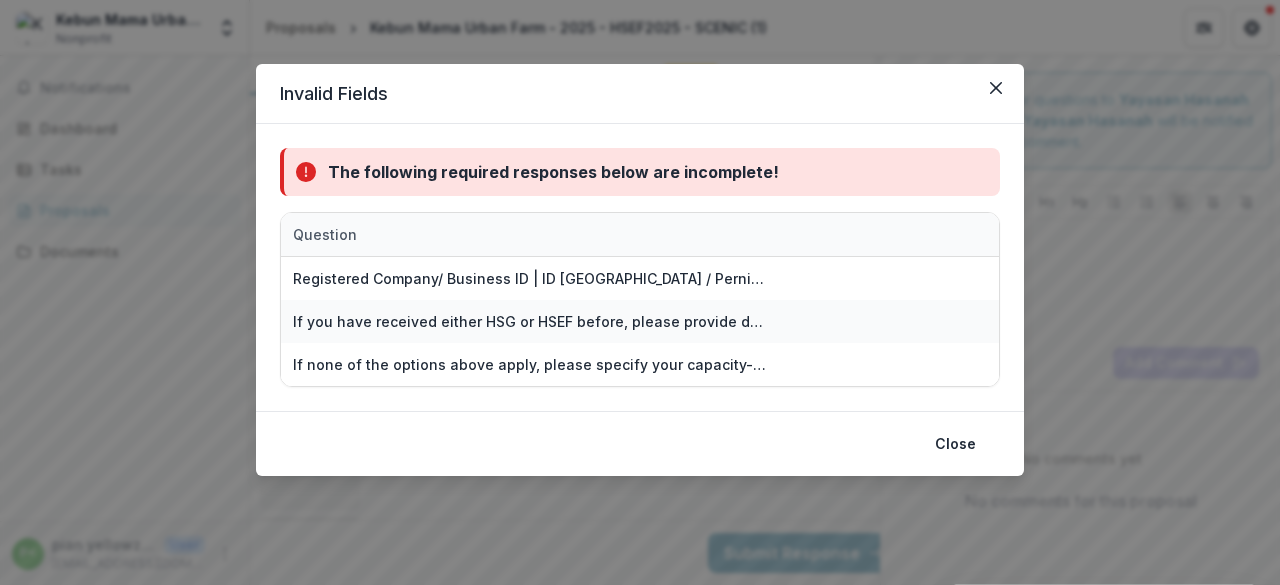 drag, startPoint x: 956, startPoint y: 433, endPoint x: 956, endPoint y: 421, distance: 12 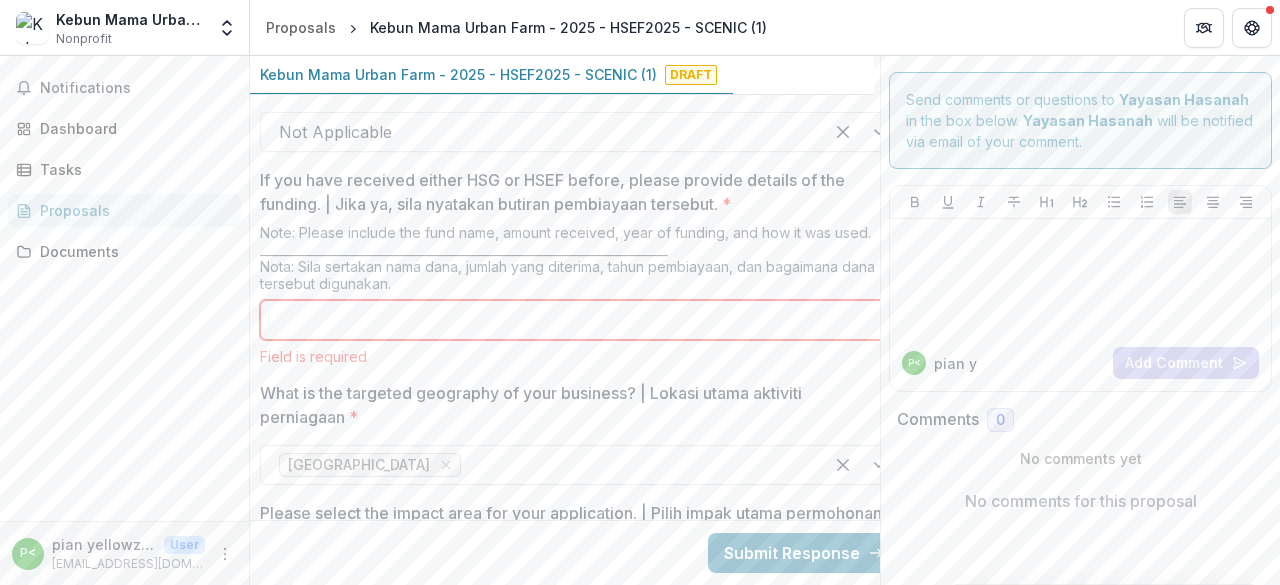 scroll, scrollTop: 2216, scrollLeft: 6, axis: both 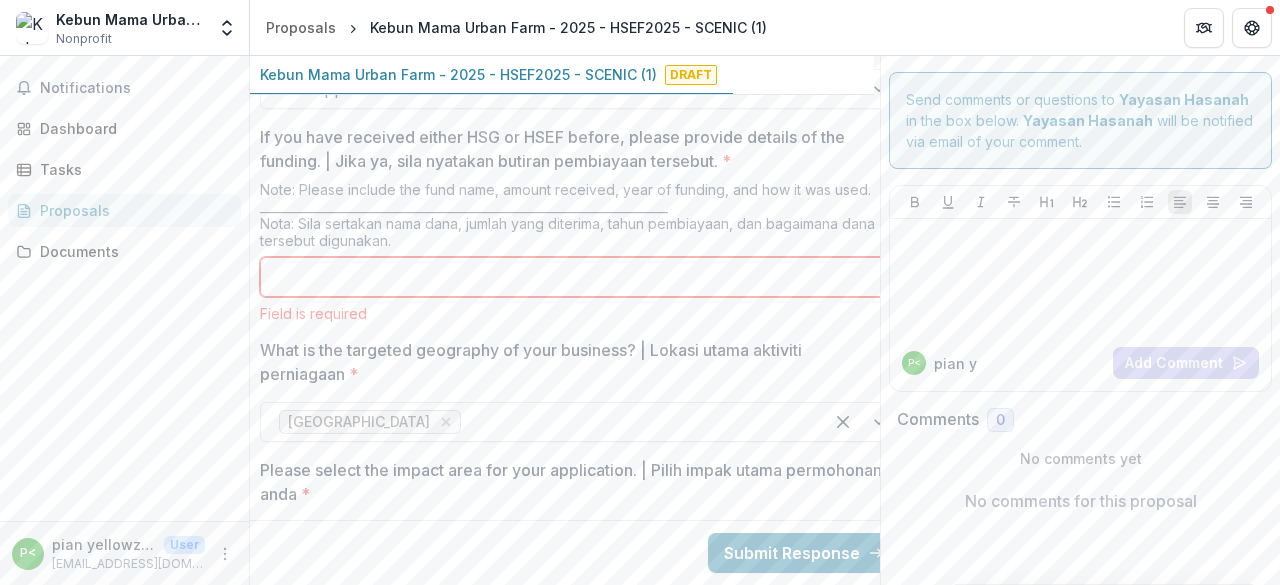 click on "If you have received either HSG or HSEF before, please provide details of the funding. | Jika ya, sila nyatakan butiran pembiayaan tersebut. *" at bounding box center (580, 277) 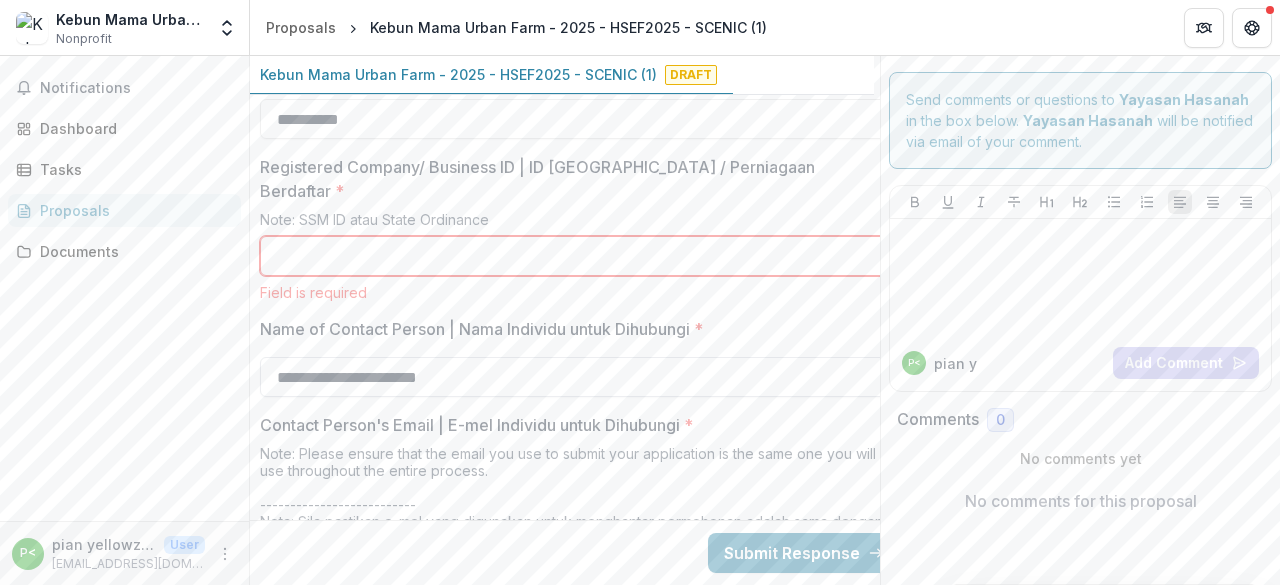 scroll, scrollTop: 1016, scrollLeft: 6, axis: both 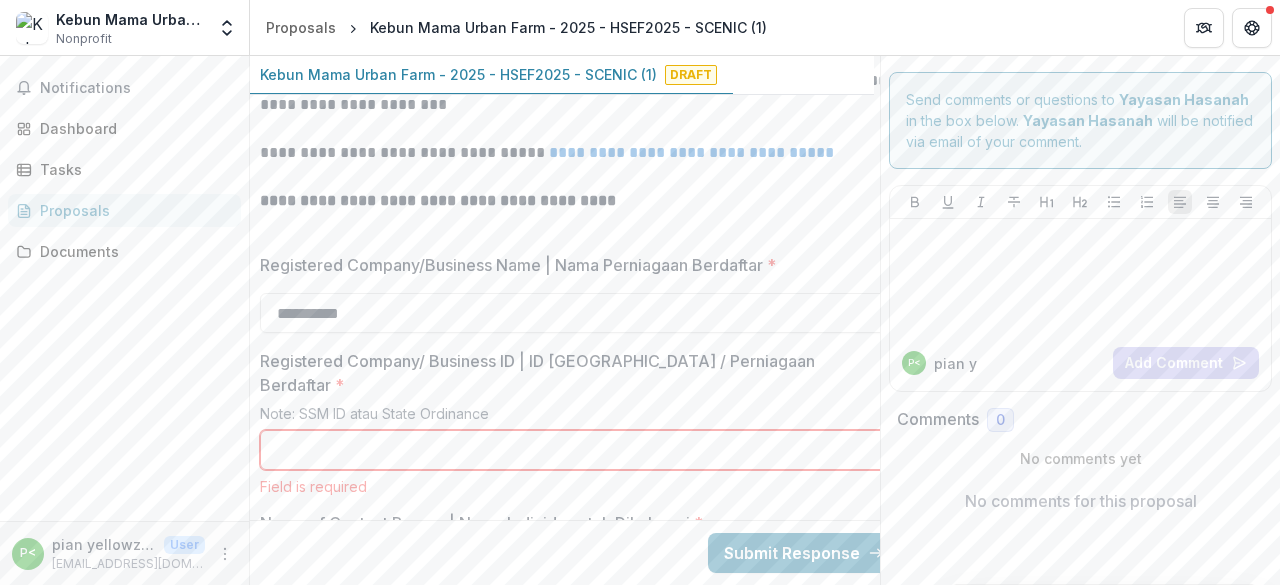 click on "Registered Company/ Business ID | ID [GEOGRAPHIC_DATA] / Perniagaan Berdaftar *" at bounding box center (580, 450) 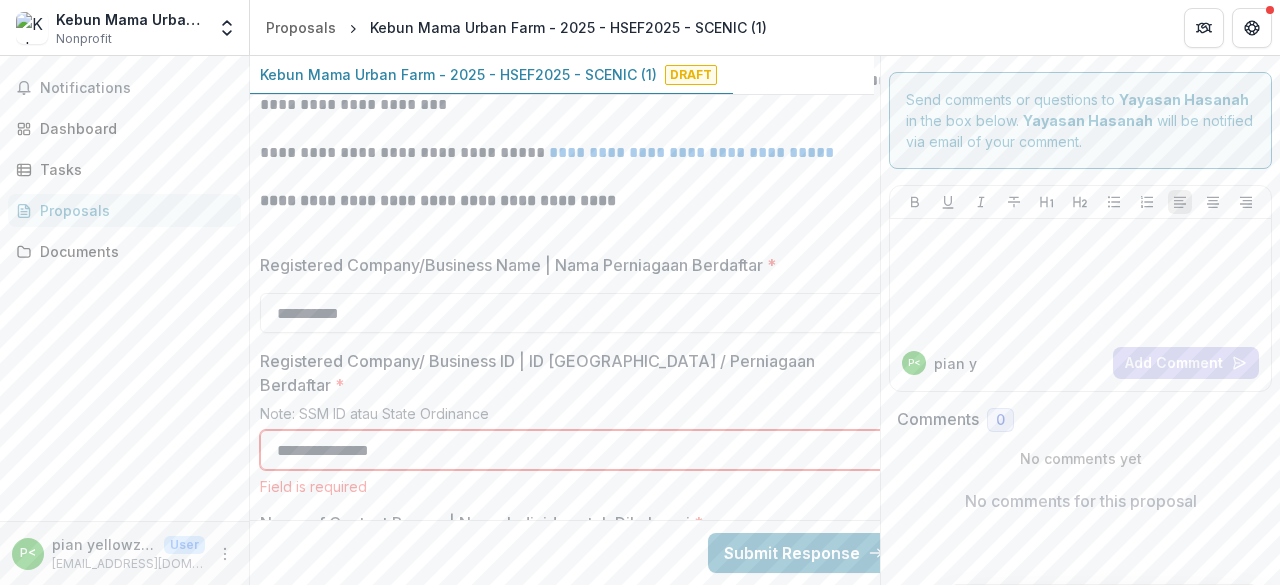 paste on "**********" 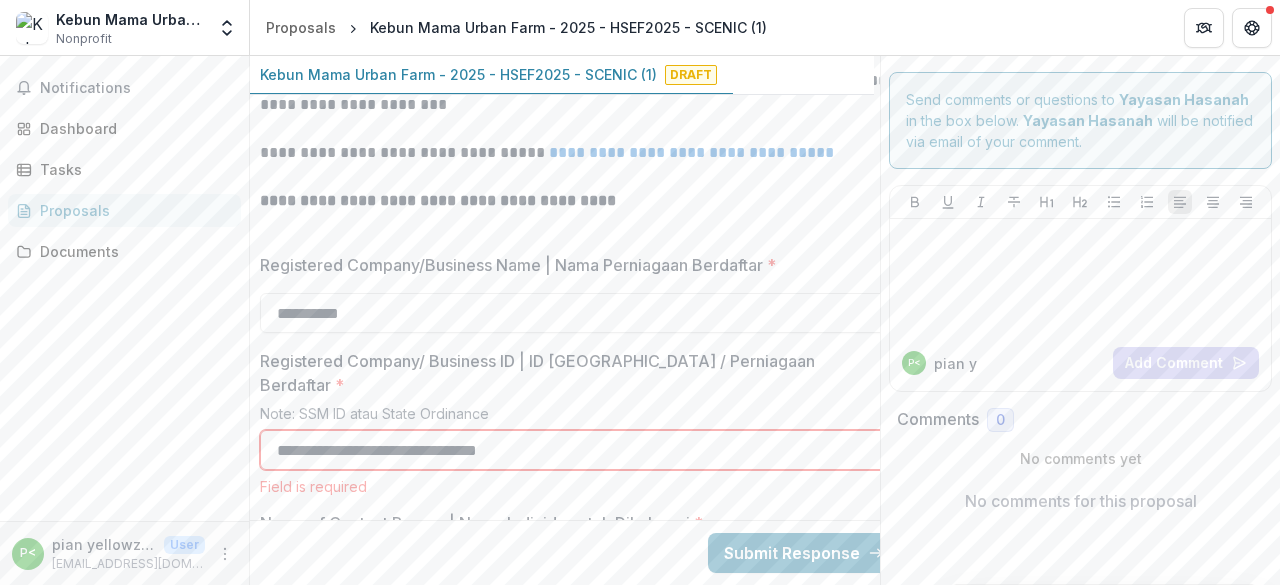 click on "**********" at bounding box center [580, 450] 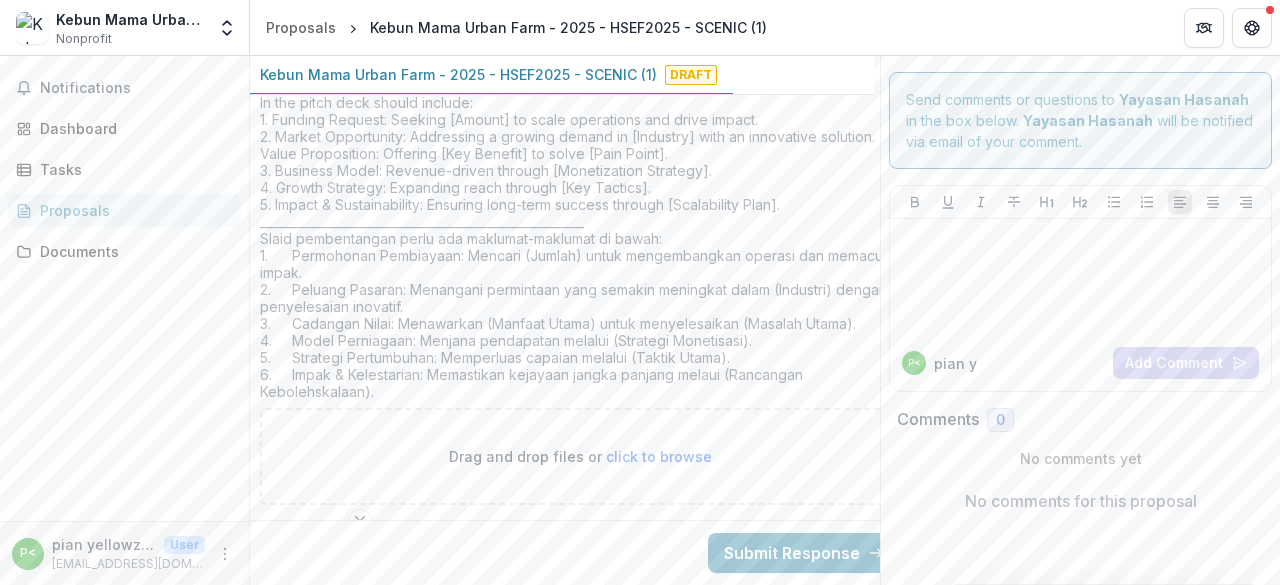 scroll, scrollTop: 5916, scrollLeft: 6, axis: both 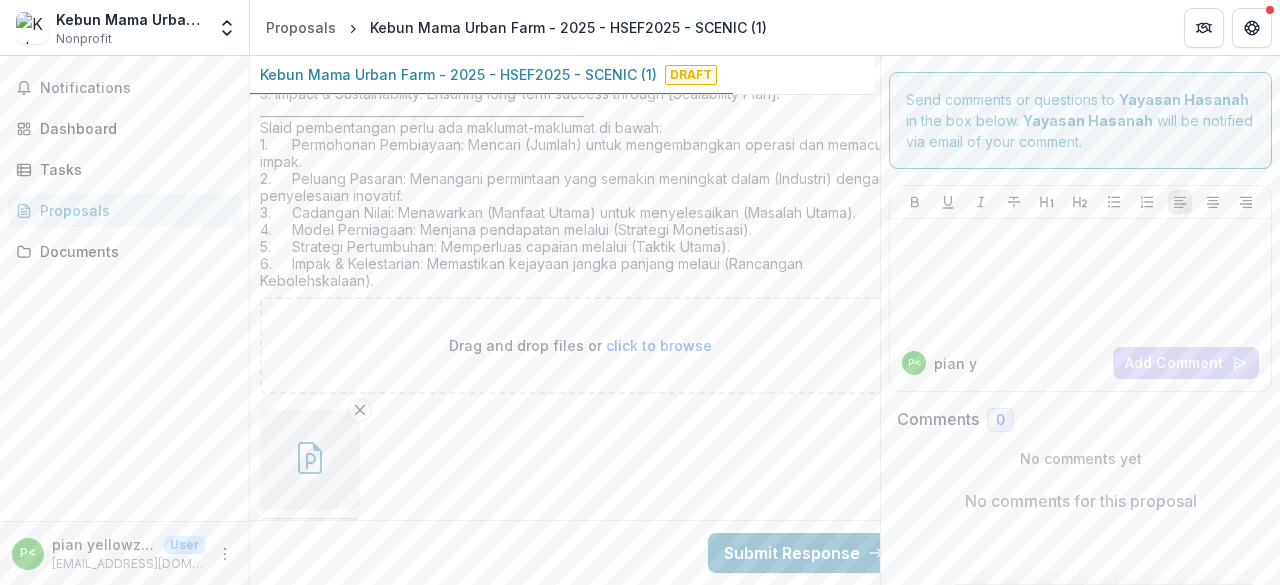 type on "**********" 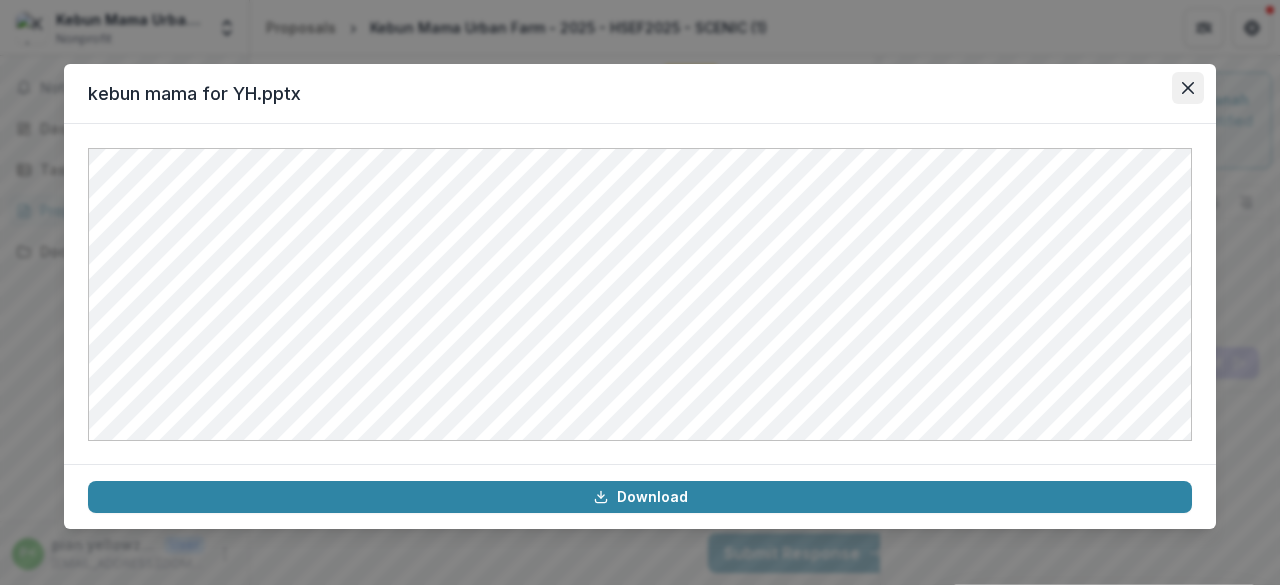 click at bounding box center (1188, 88) 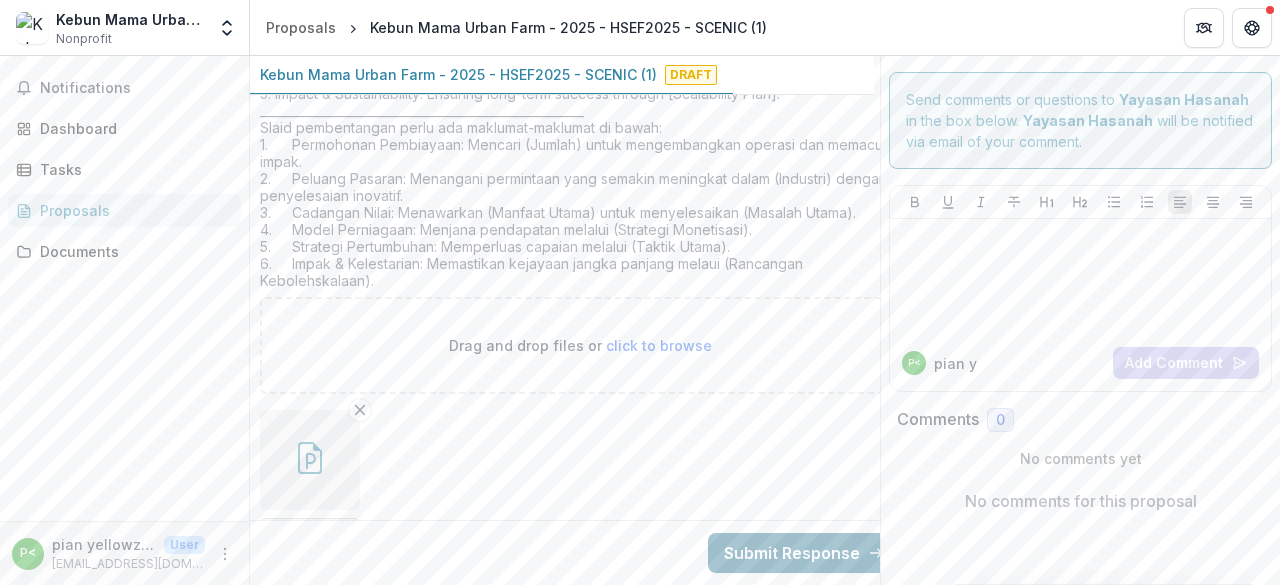 click on "Submit Response" at bounding box center [804, 553] 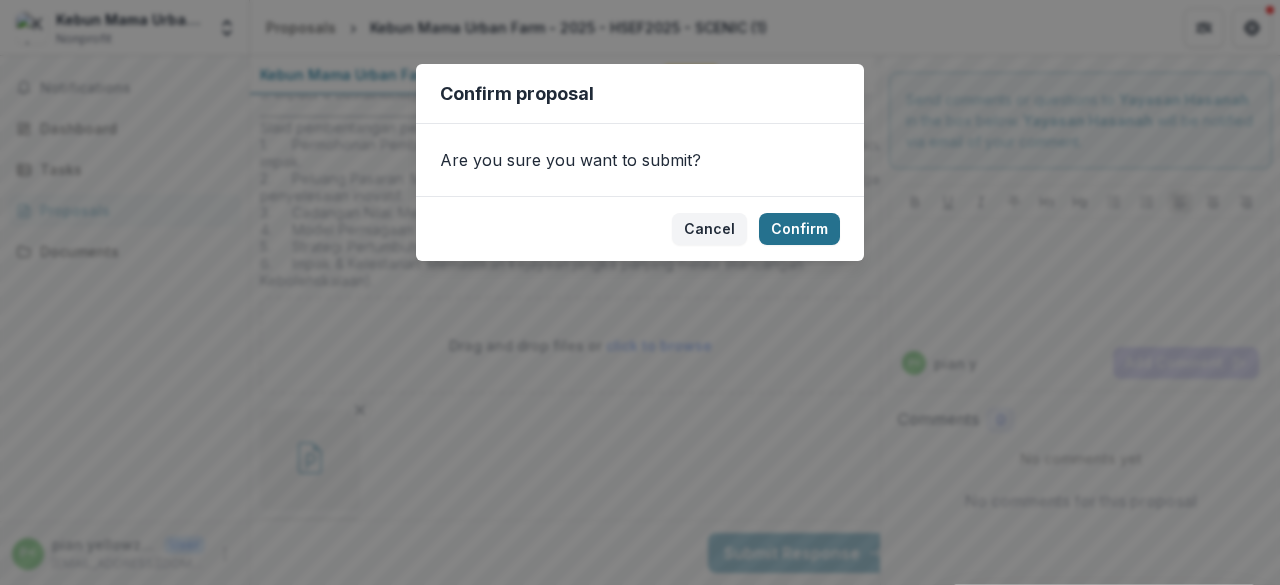 click on "Confirm" at bounding box center [799, 229] 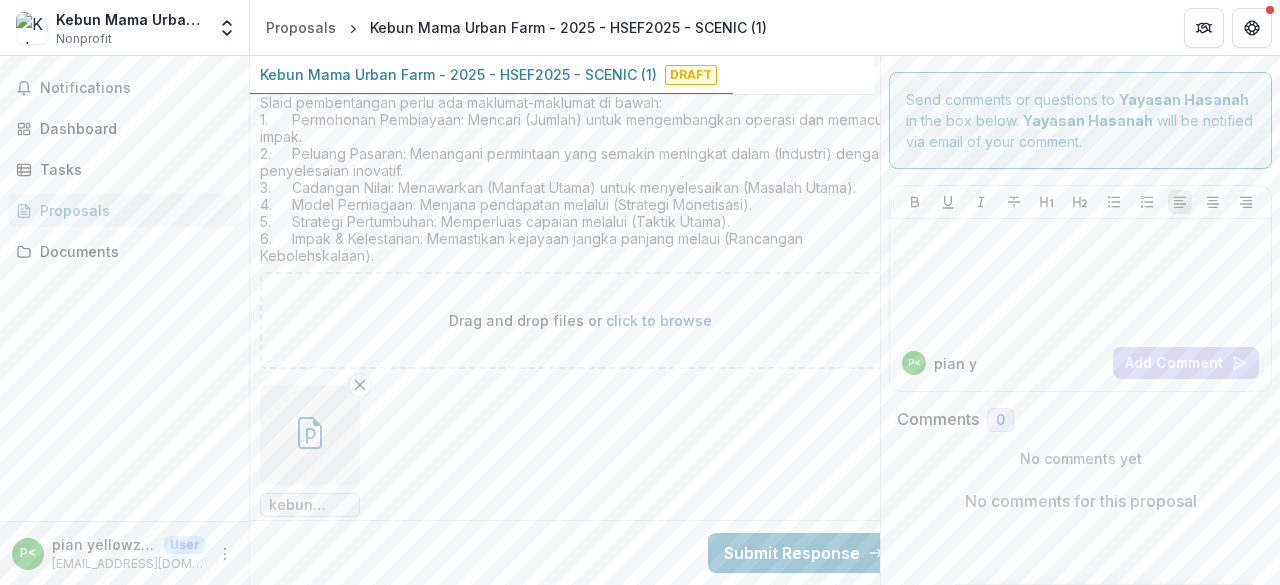 scroll, scrollTop: 5892, scrollLeft: 6, axis: both 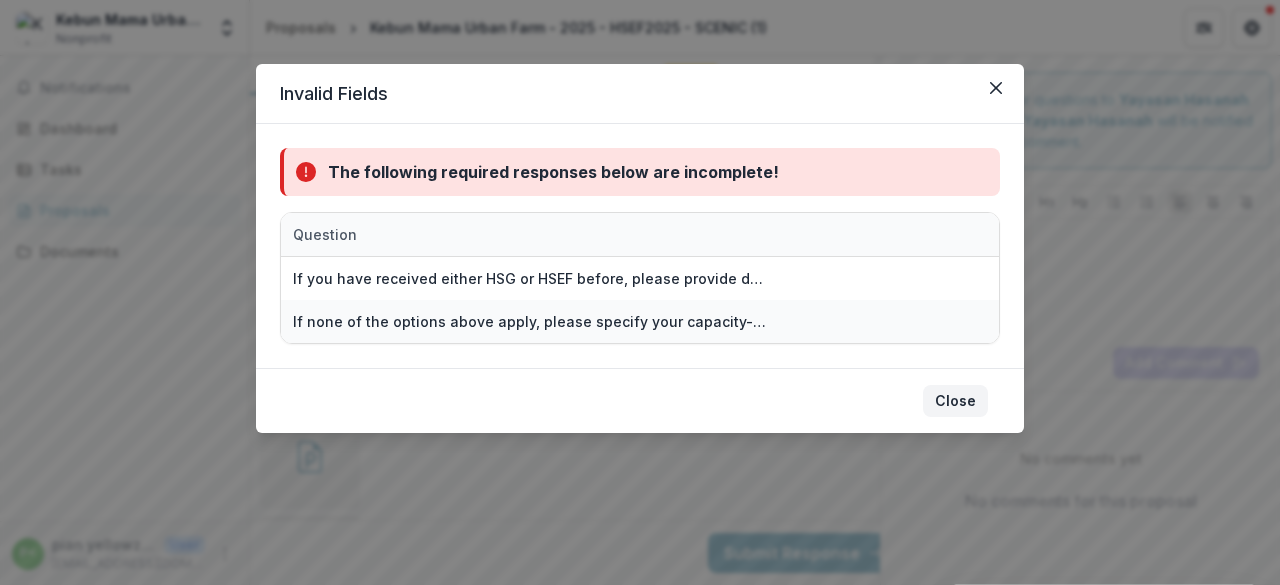 click on "Close" at bounding box center (955, 401) 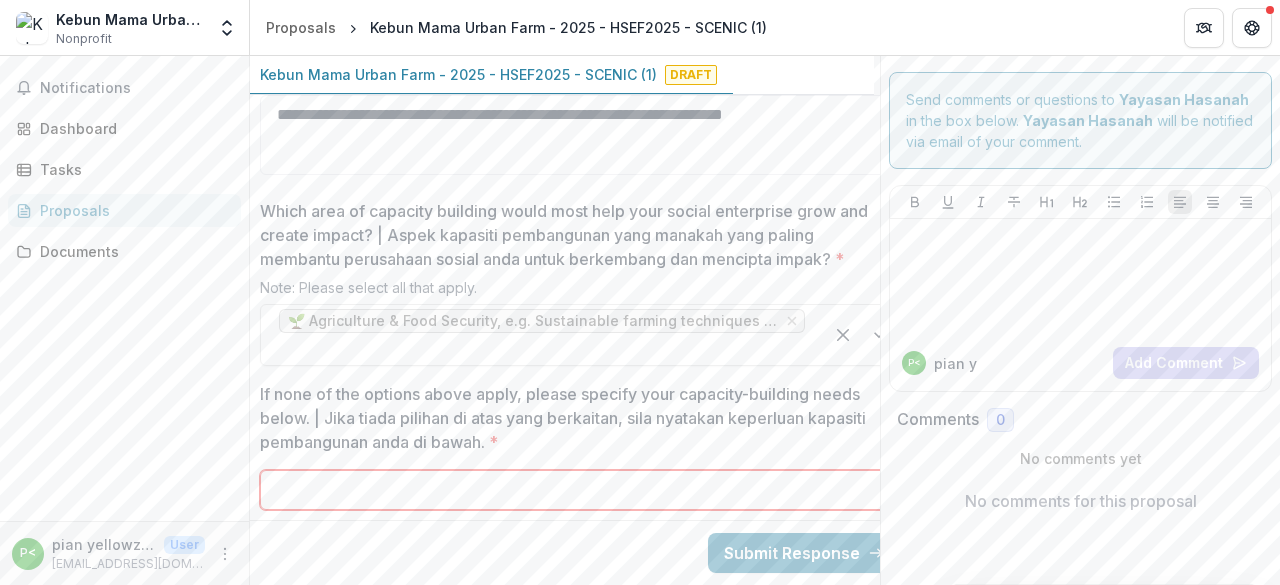 scroll, scrollTop: 4192, scrollLeft: 6, axis: both 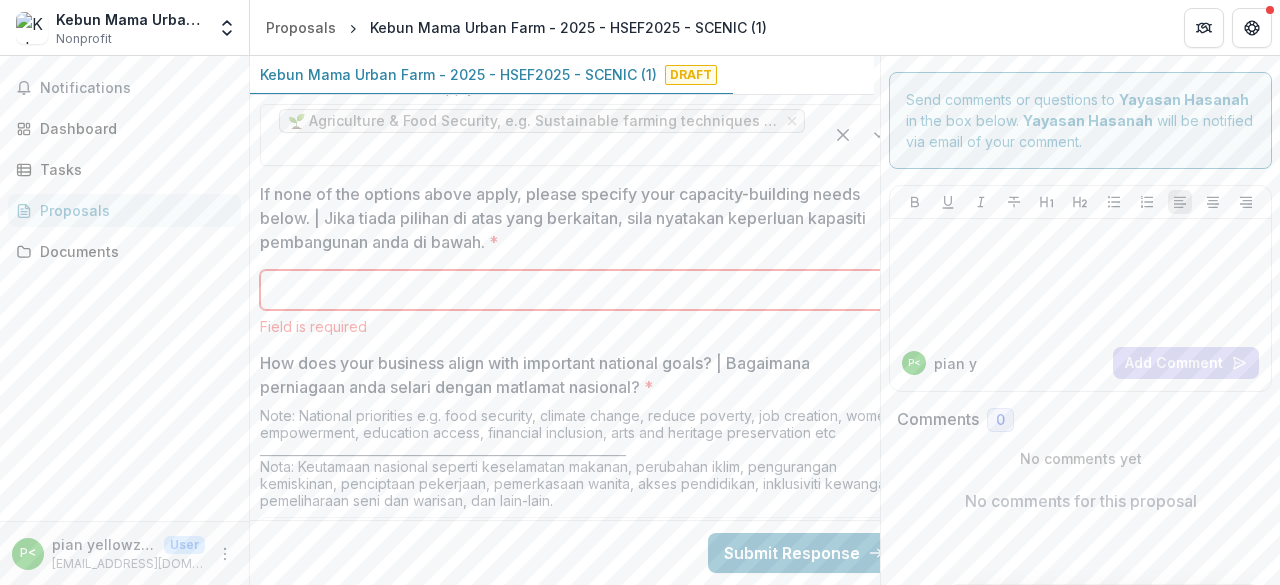 click on "If none of the options above apply, please specify your capacity-building needs below. | Jika tiada pilihan di atas yang berkaitan, sila nyatakan keperluan kapasiti pembangunan anda di bawah. *" at bounding box center (580, 290) 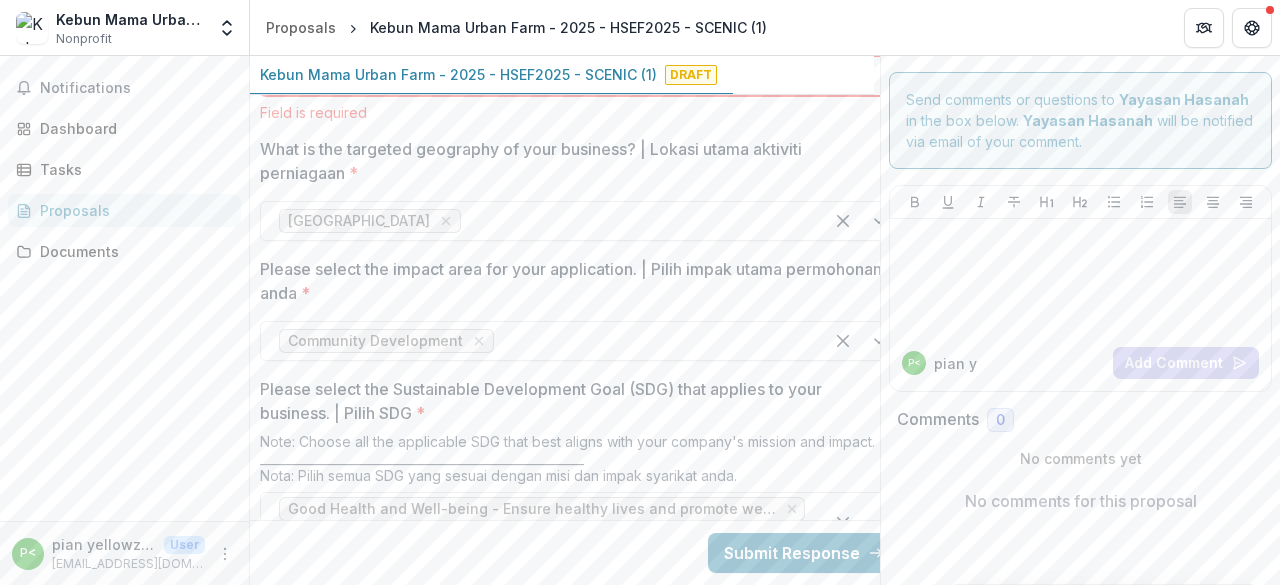 scroll, scrollTop: 1992, scrollLeft: 6, axis: both 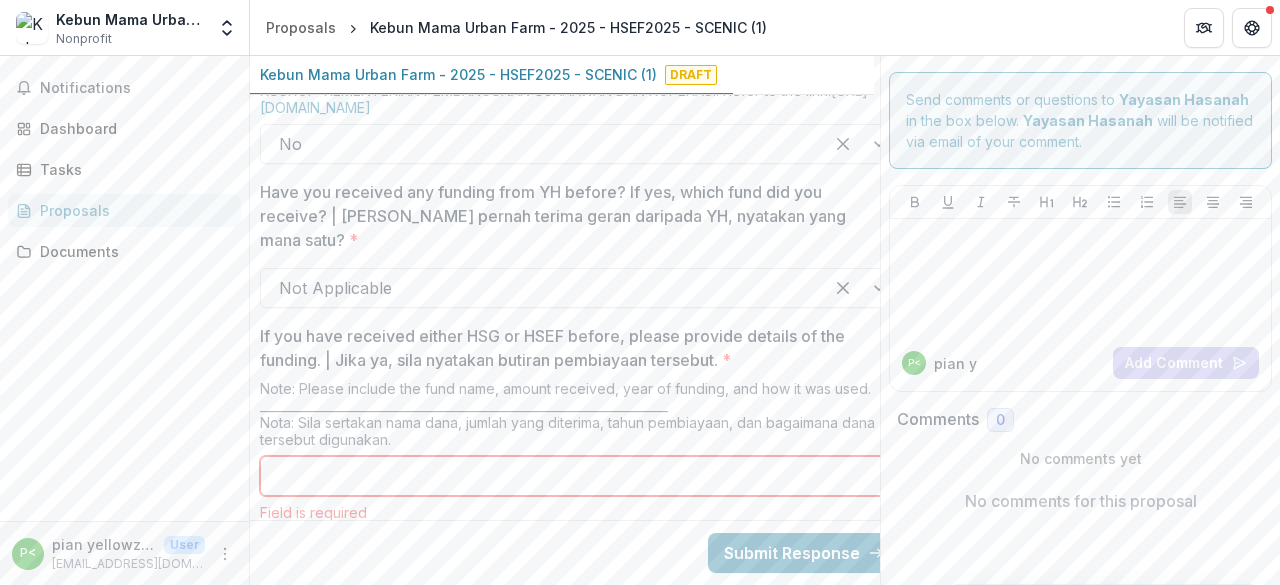 click on "If you have received either HSG or HSEF before, please provide details of the funding. | Jika ya, sila nyatakan butiran pembiayaan tersebut. *" at bounding box center (580, 476) 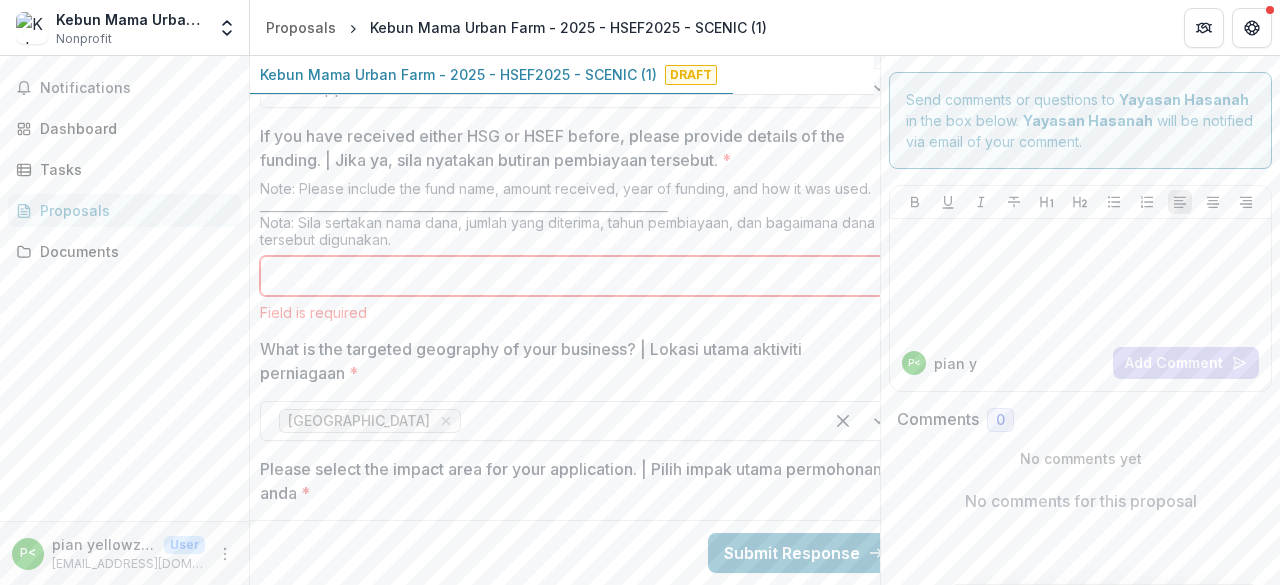 scroll, scrollTop: 2092, scrollLeft: 6, axis: both 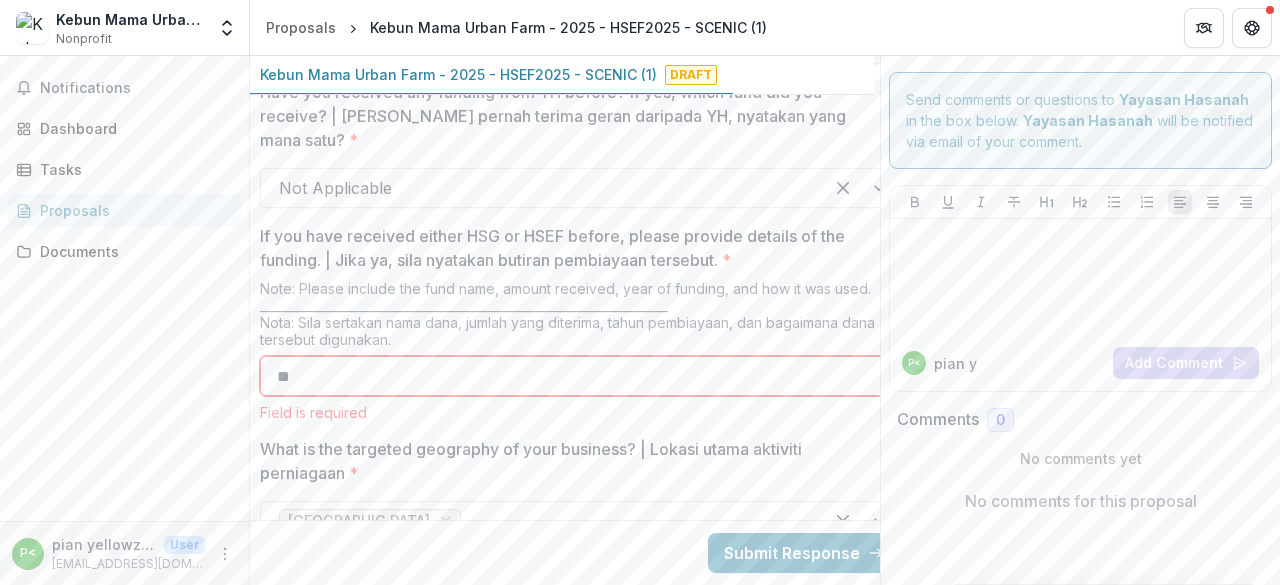 click on "What is the targeted geography of your business? | Lokasi utama aktiviti perniagaan *" at bounding box center [574, 461] 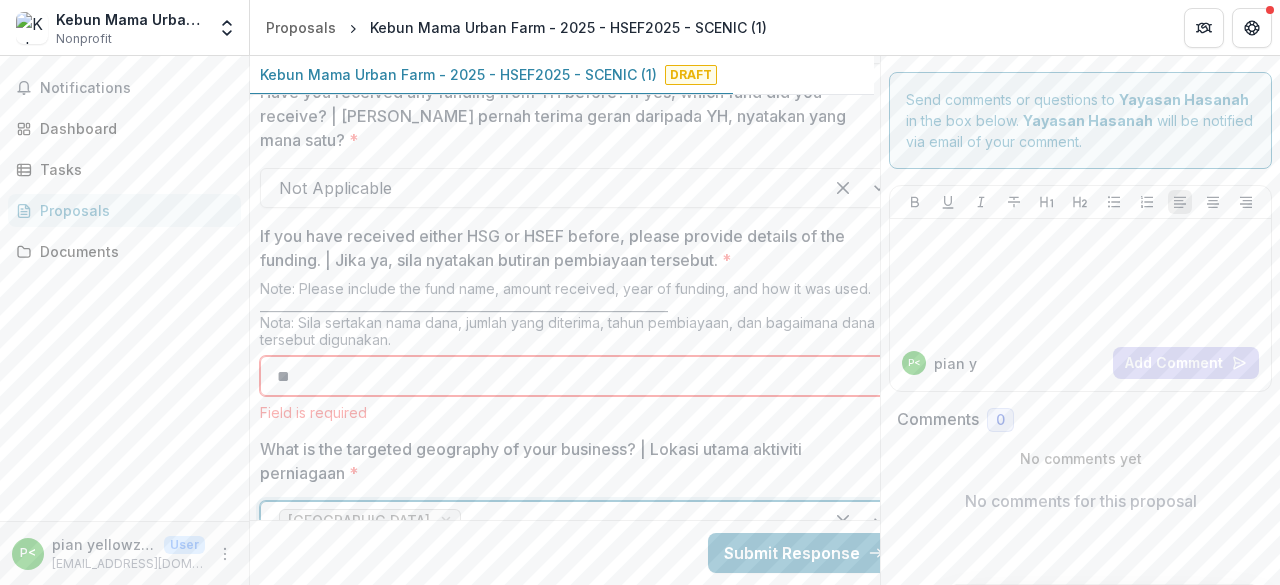 click on "Field is required" at bounding box center [580, 412] 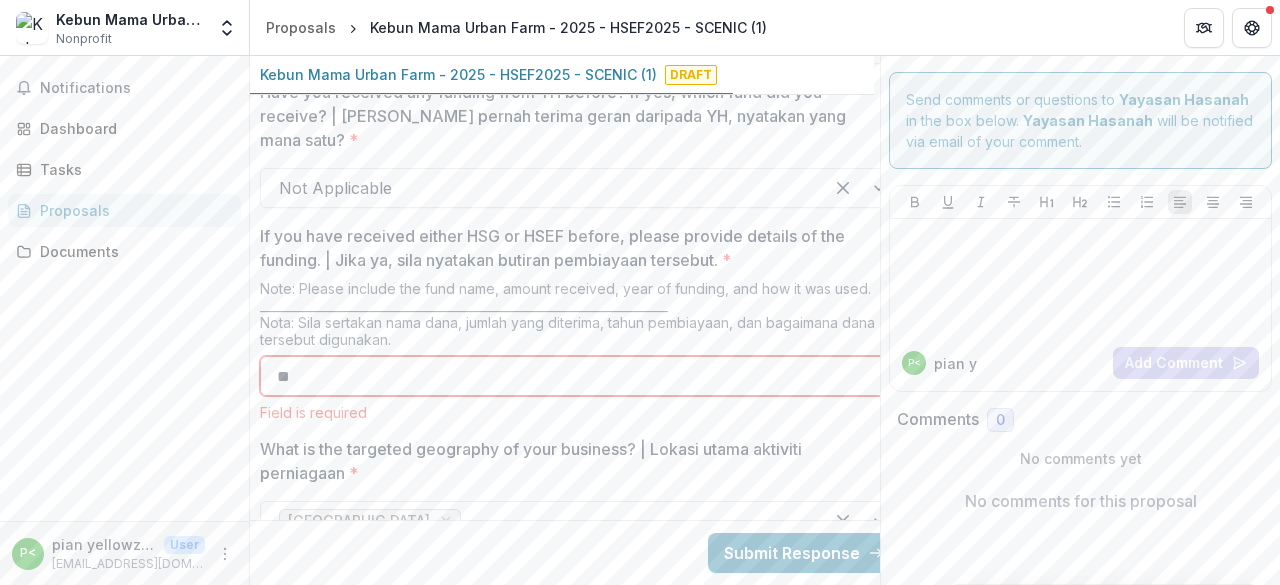 click on "**" at bounding box center (580, 376) 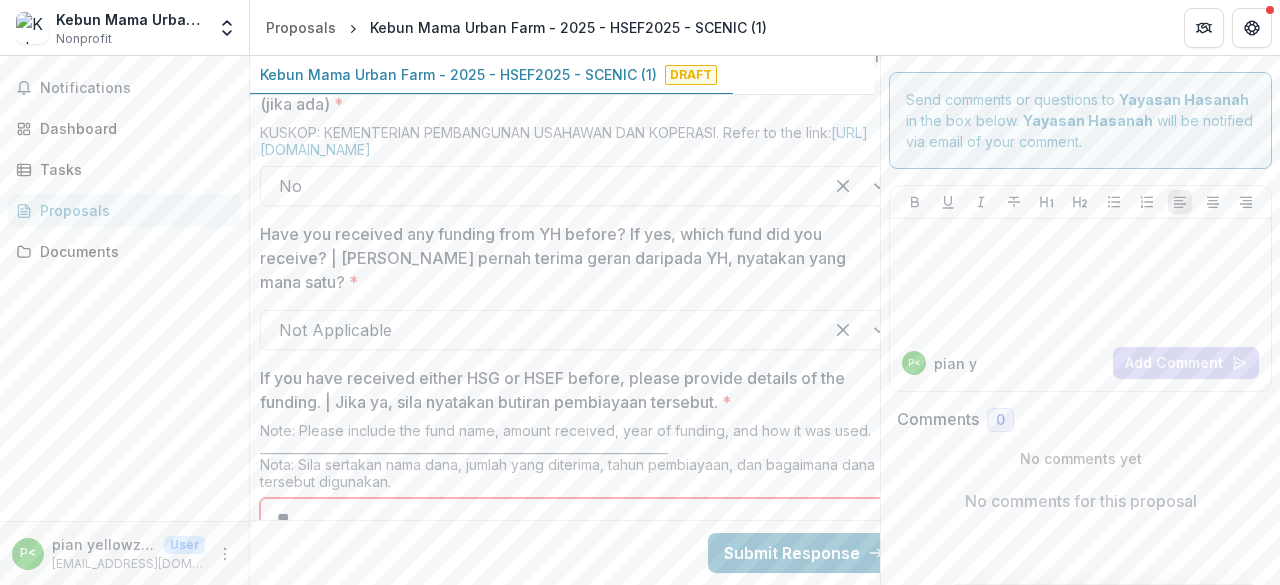 scroll, scrollTop: 1892, scrollLeft: 6, axis: both 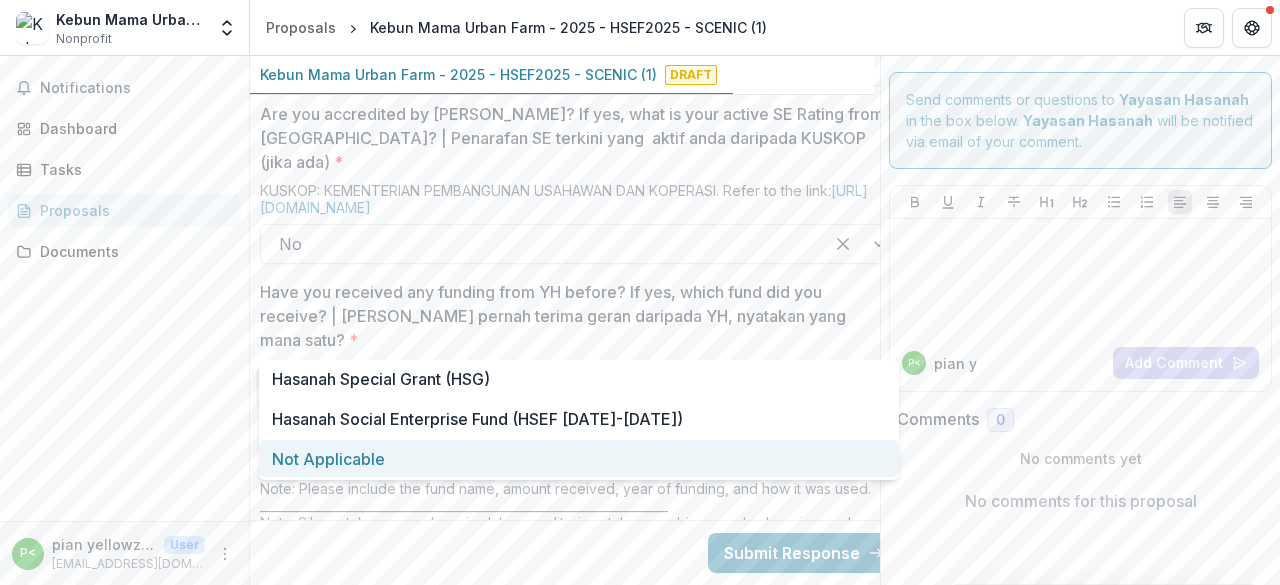 click at bounding box center [542, 388] 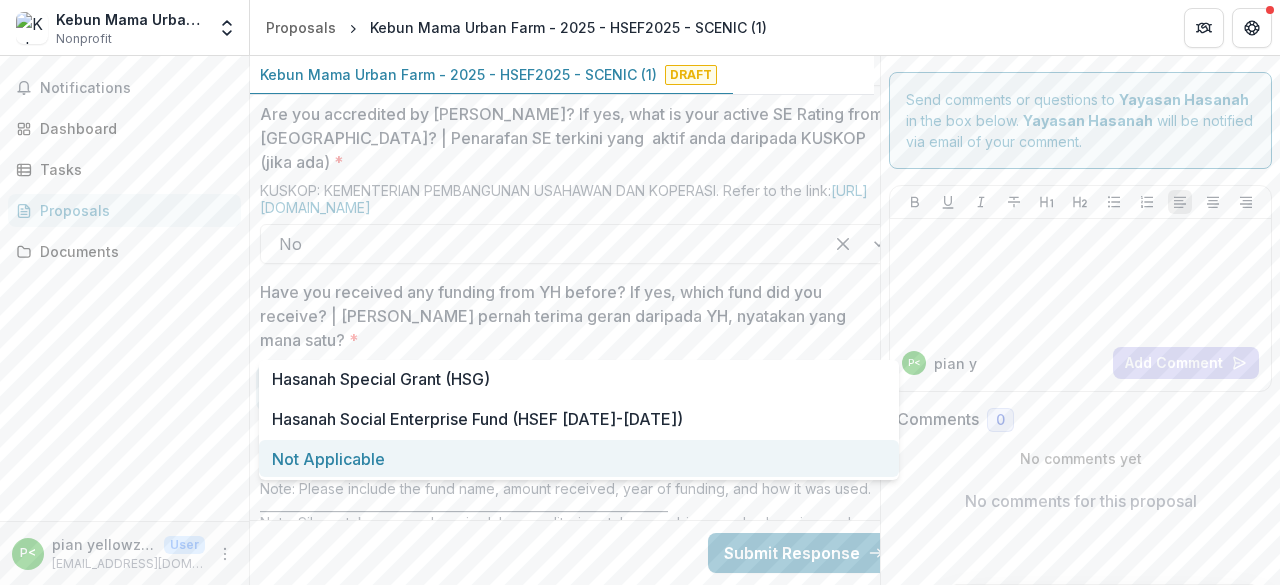 click on "Not Applicable" at bounding box center [579, 458] 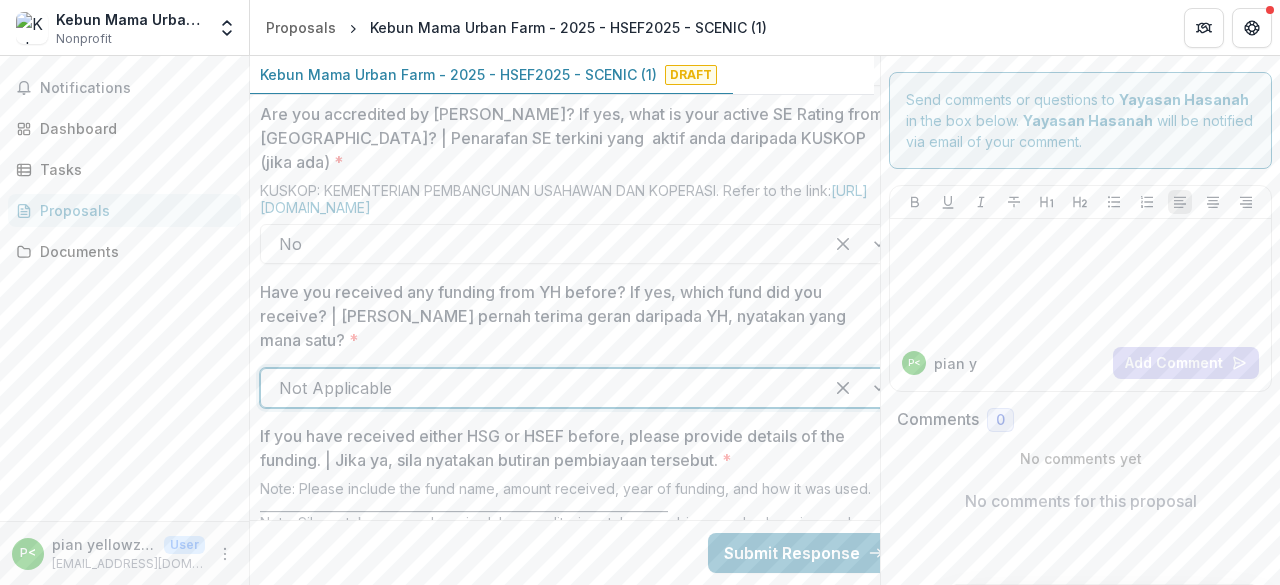 scroll, scrollTop: 2092, scrollLeft: 6, axis: both 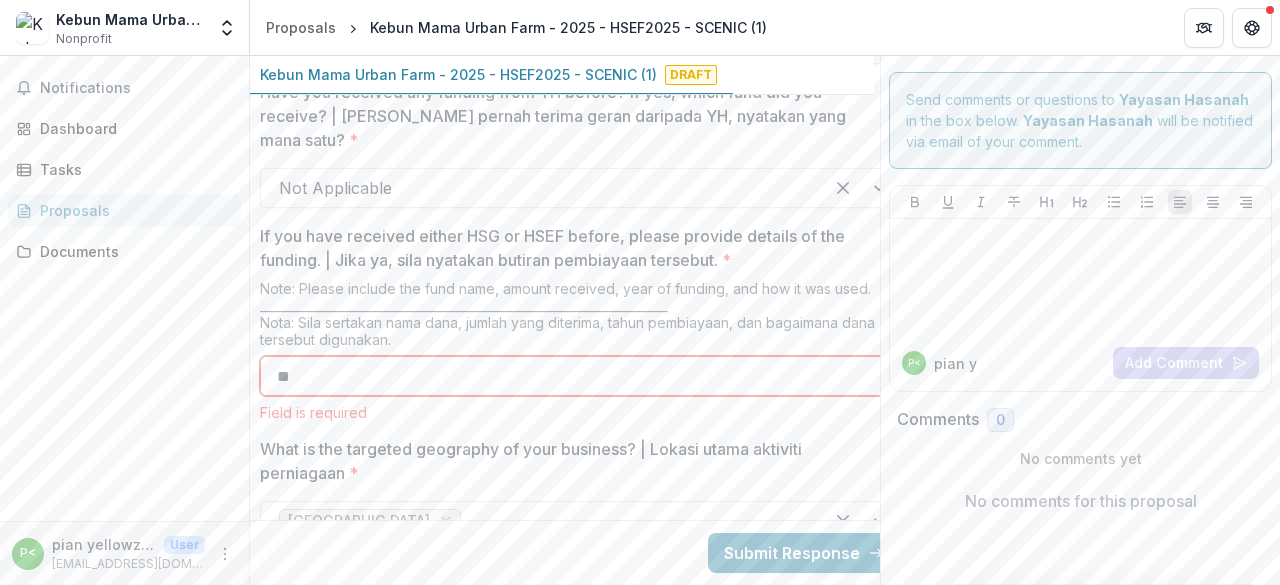 click on "**" at bounding box center [580, 376] 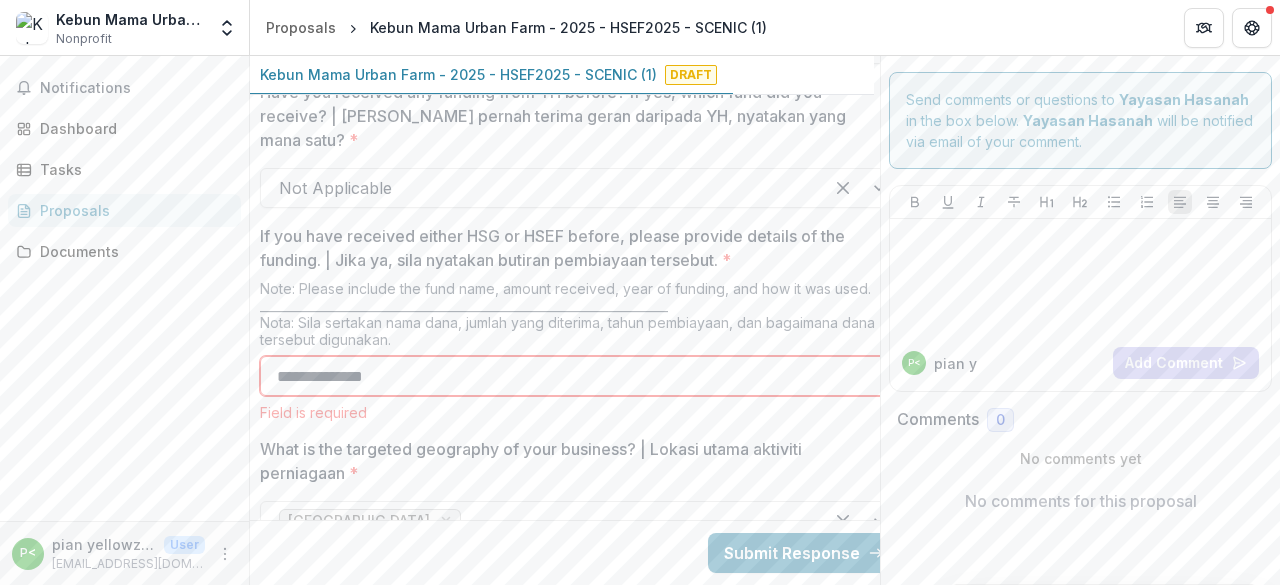 type on "**********" 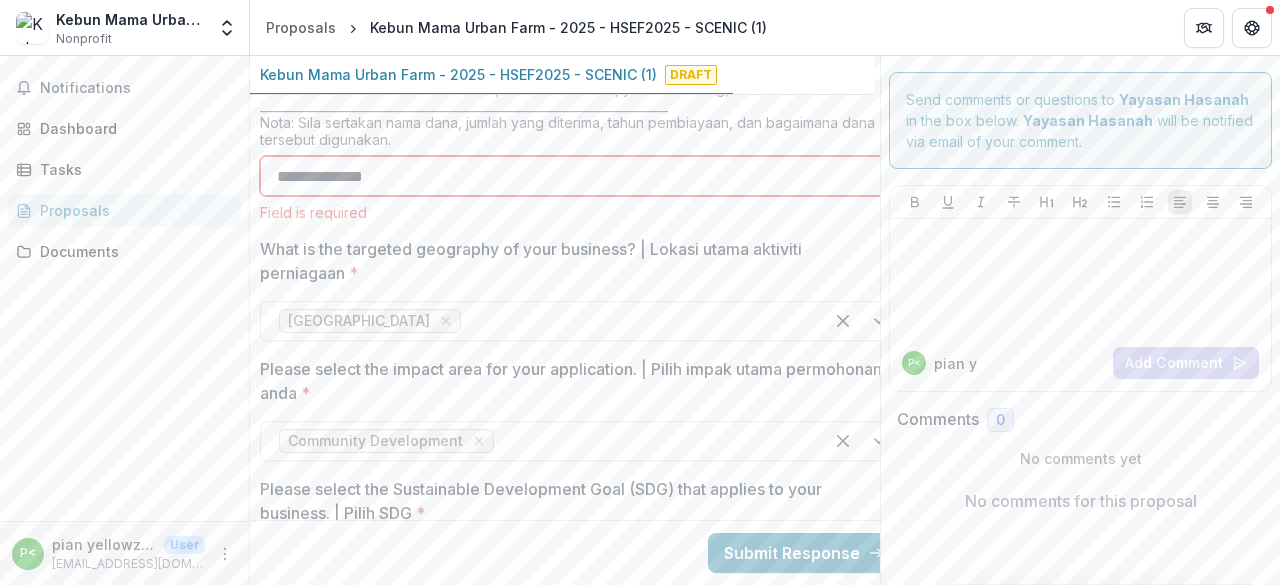 scroll, scrollTop: 2092, scrollLeft: 6, axis: both 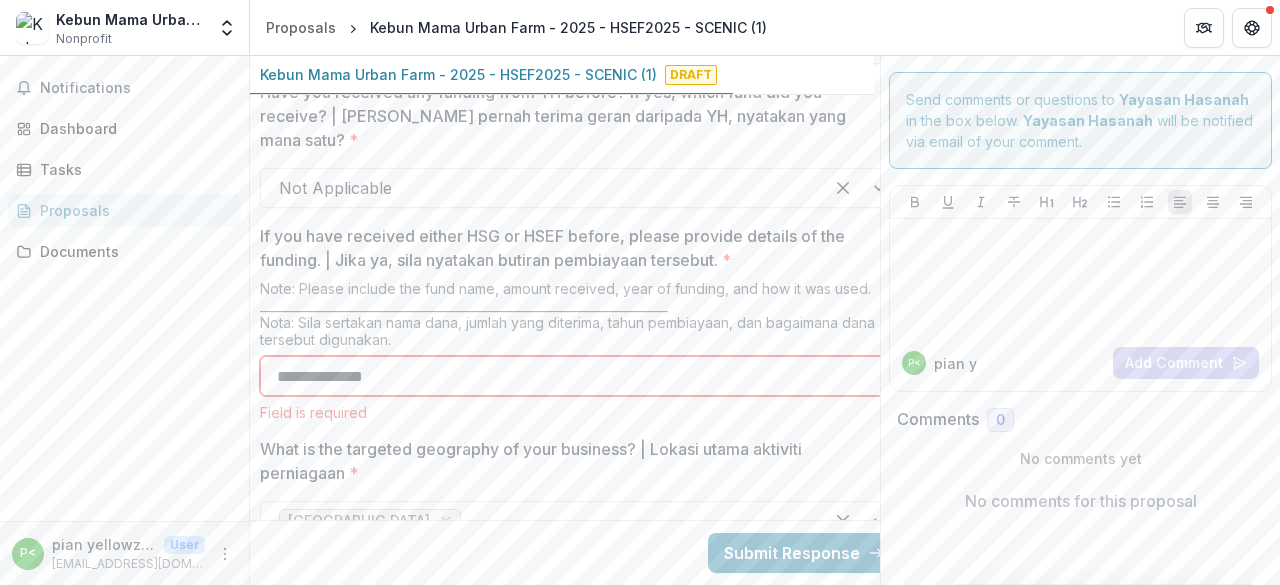 click on "**********" at bounding box center [580, 376] 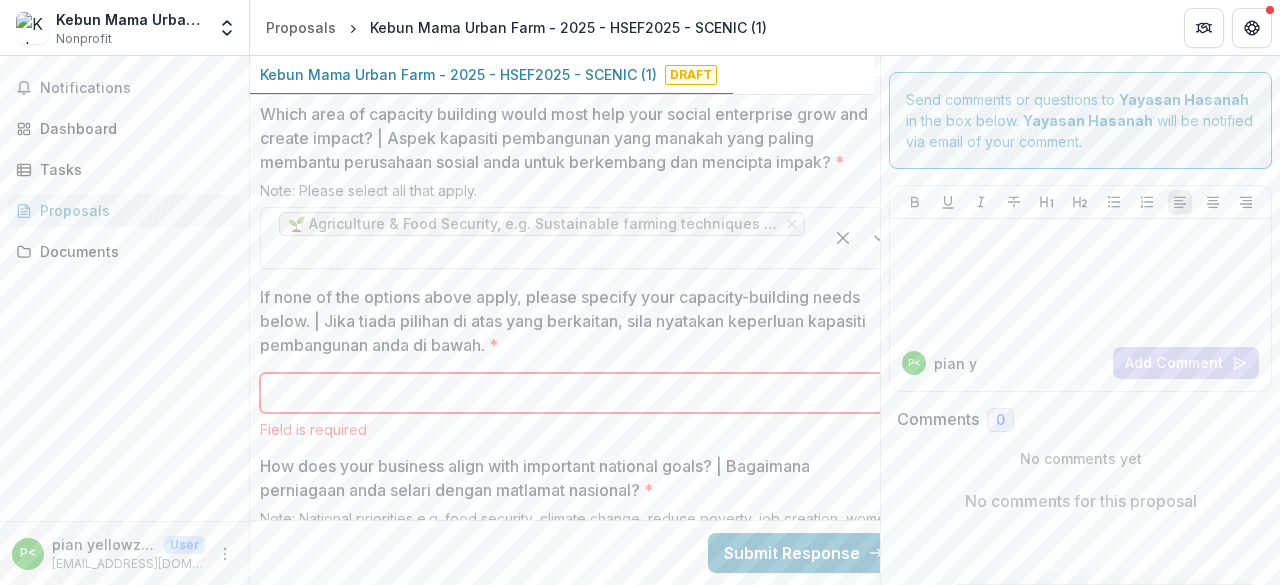 scroll, scrollTop: 3992, scrollLeft: 6, axis: both 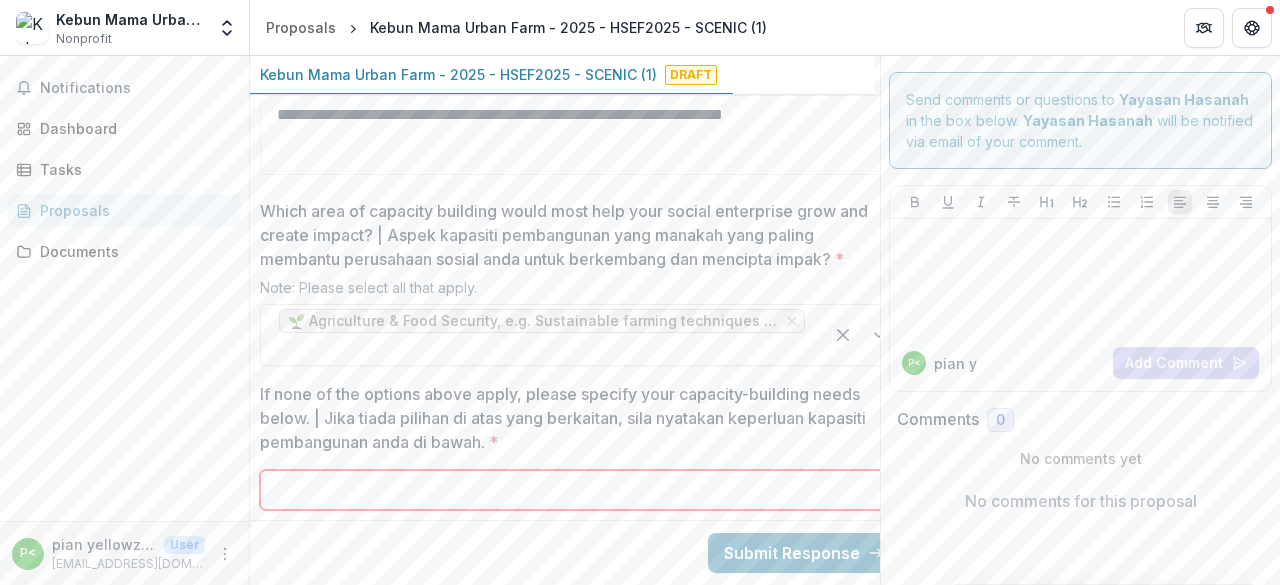 click on "If none of the options above apply, please specify your capacity-building needs below. | Jika tiada pilihan di atas yang berkaitan, sila nyatakan keperluan kapasiti pembangunan anda di bawah. *" at bounding box center (580, 490) 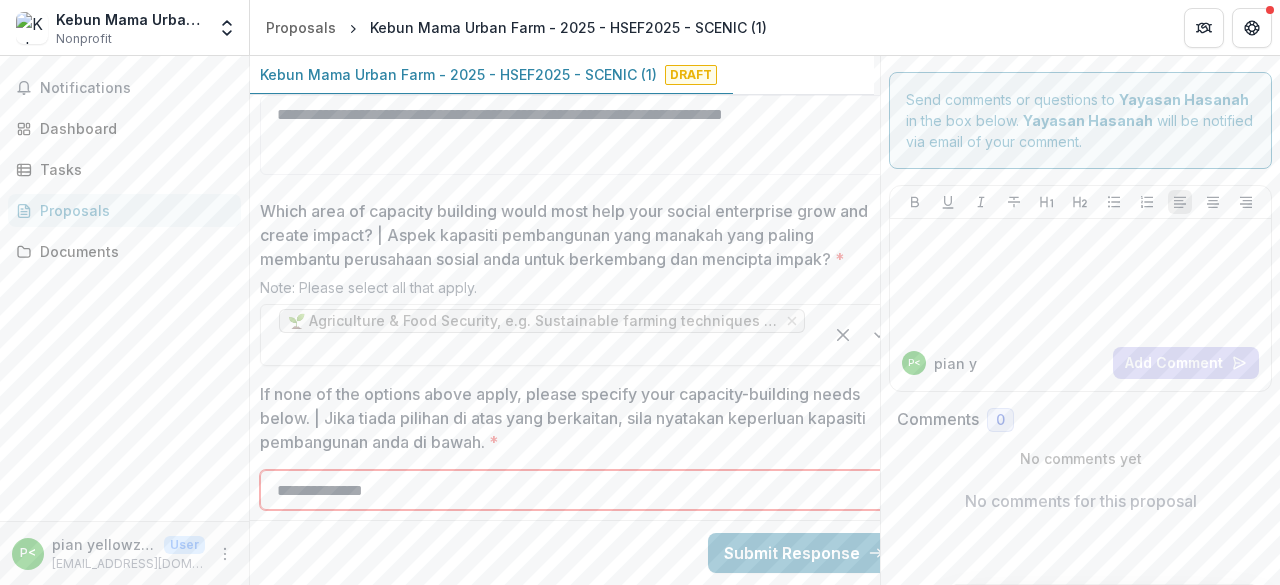 type on "**********" 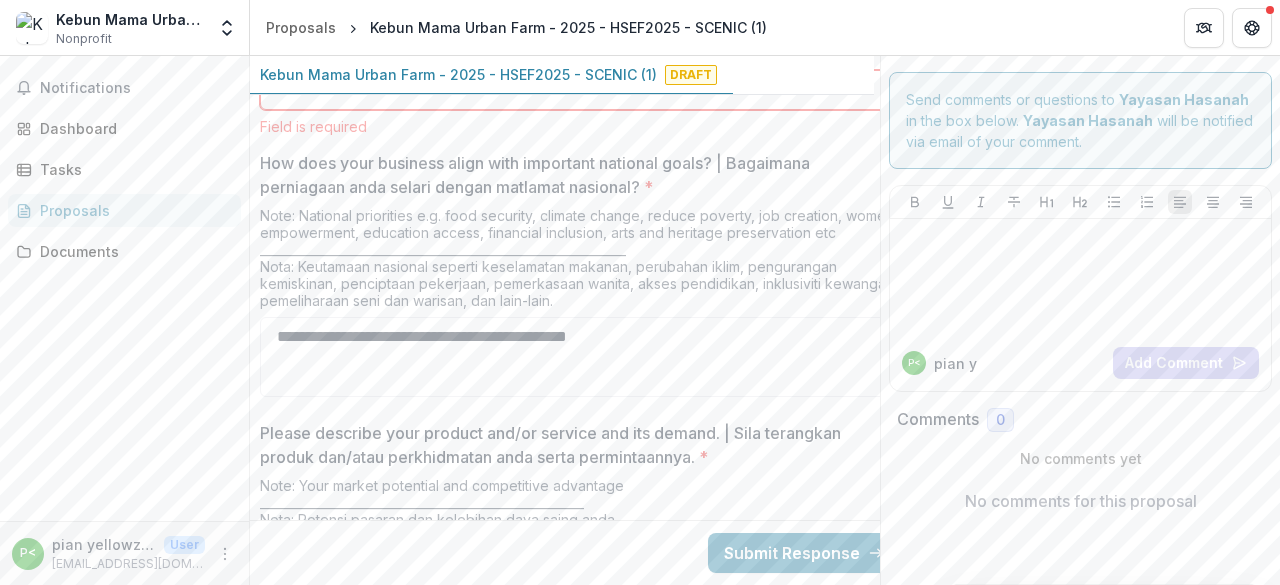 scroll, scrollTop: 4892, scrollLeft: 6, axis: both 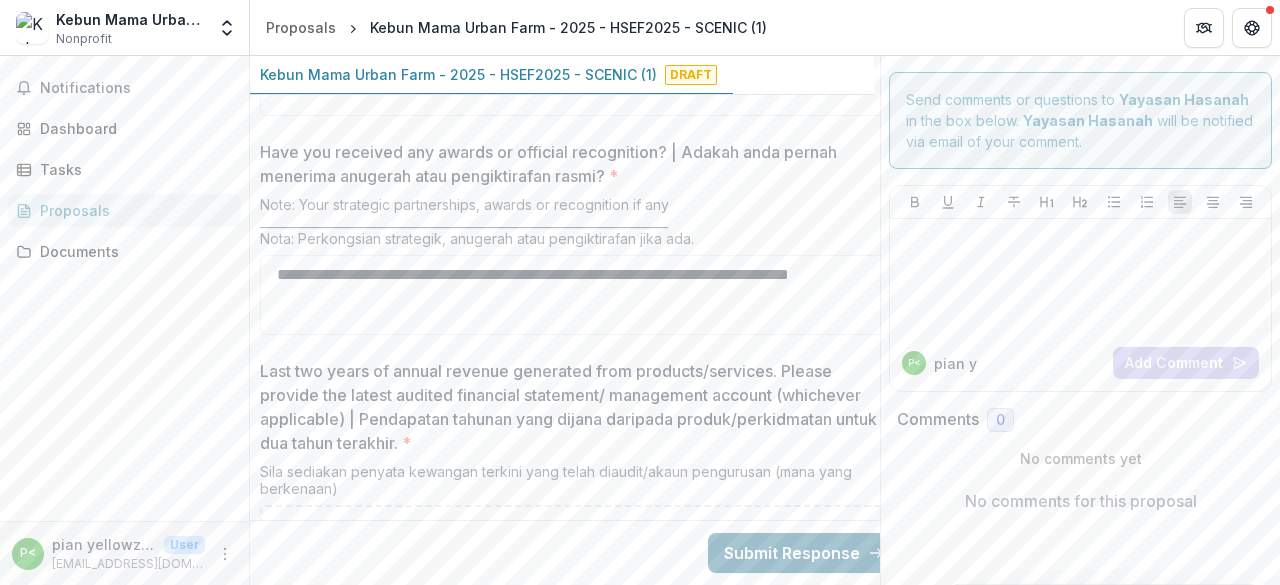 click on "Submit Response" at bounding box center (804, 553) 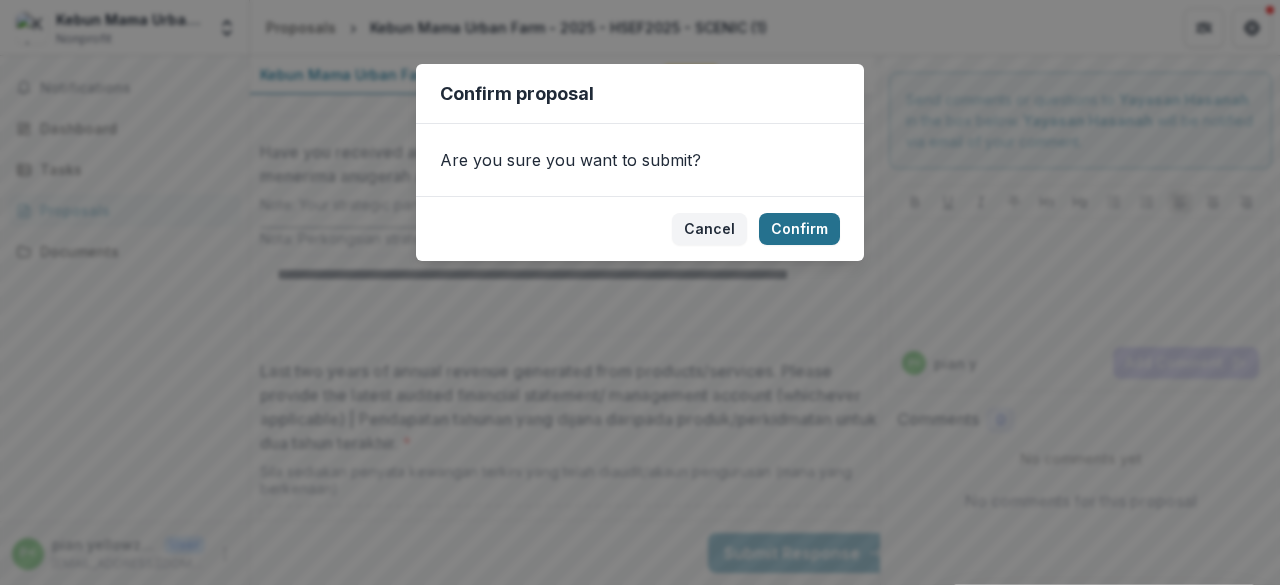 click on "Confirm" at bounding box center (799, 229) 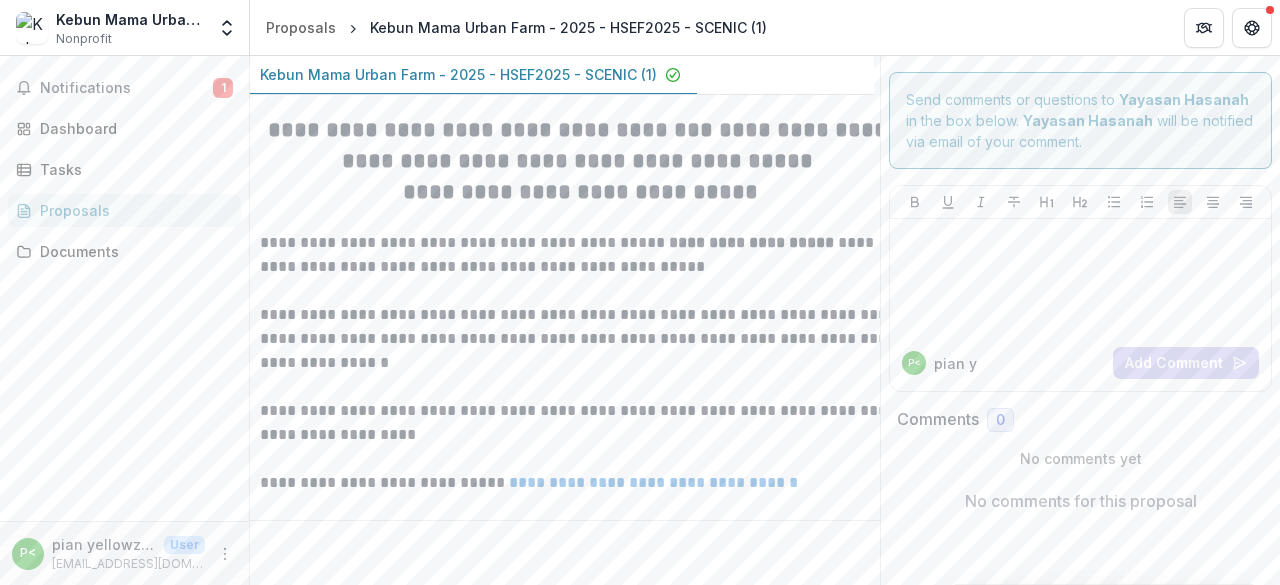scroll, scrollTop: 0, scrollLeft: 6, axis: horizontal 